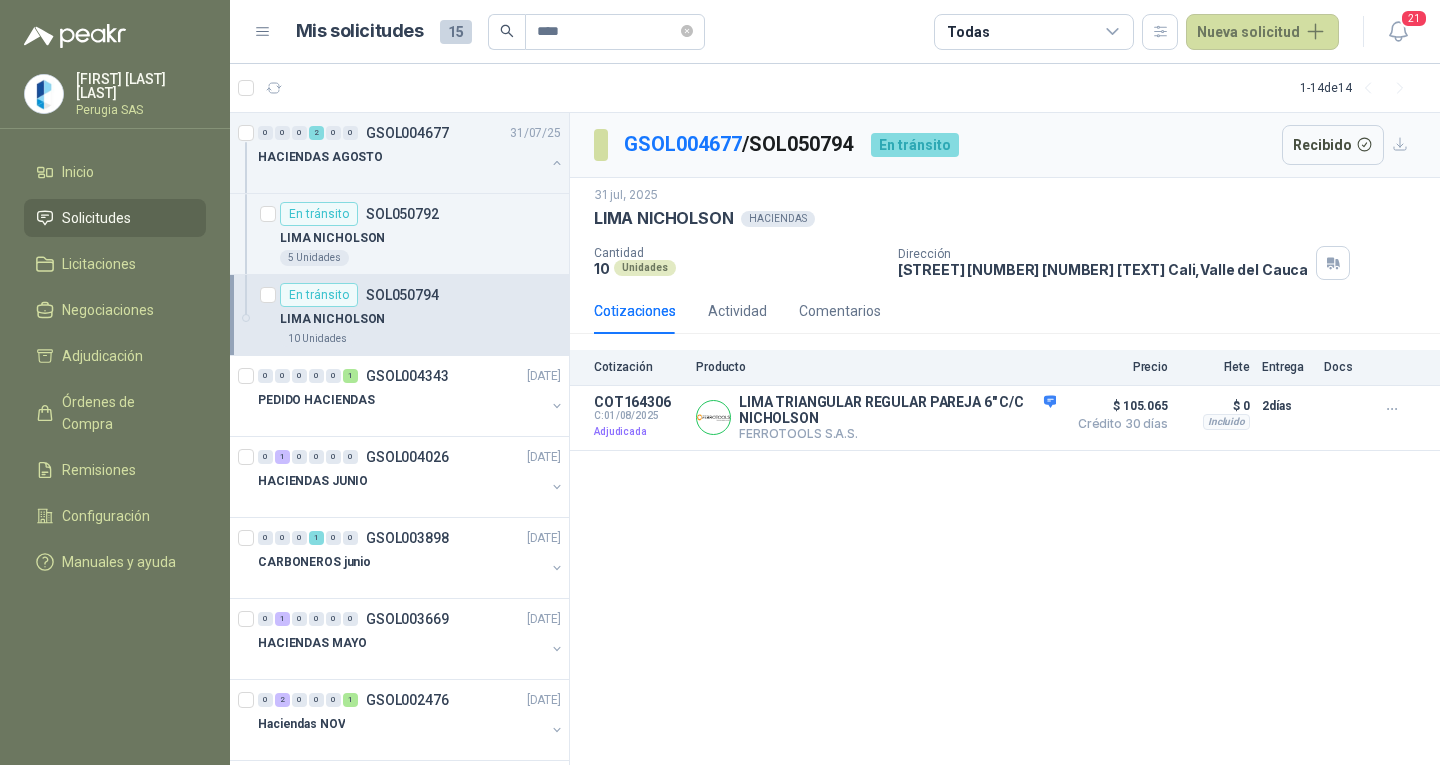 scroll, scrollTop: 0, scrollLeft: 0, axis: both 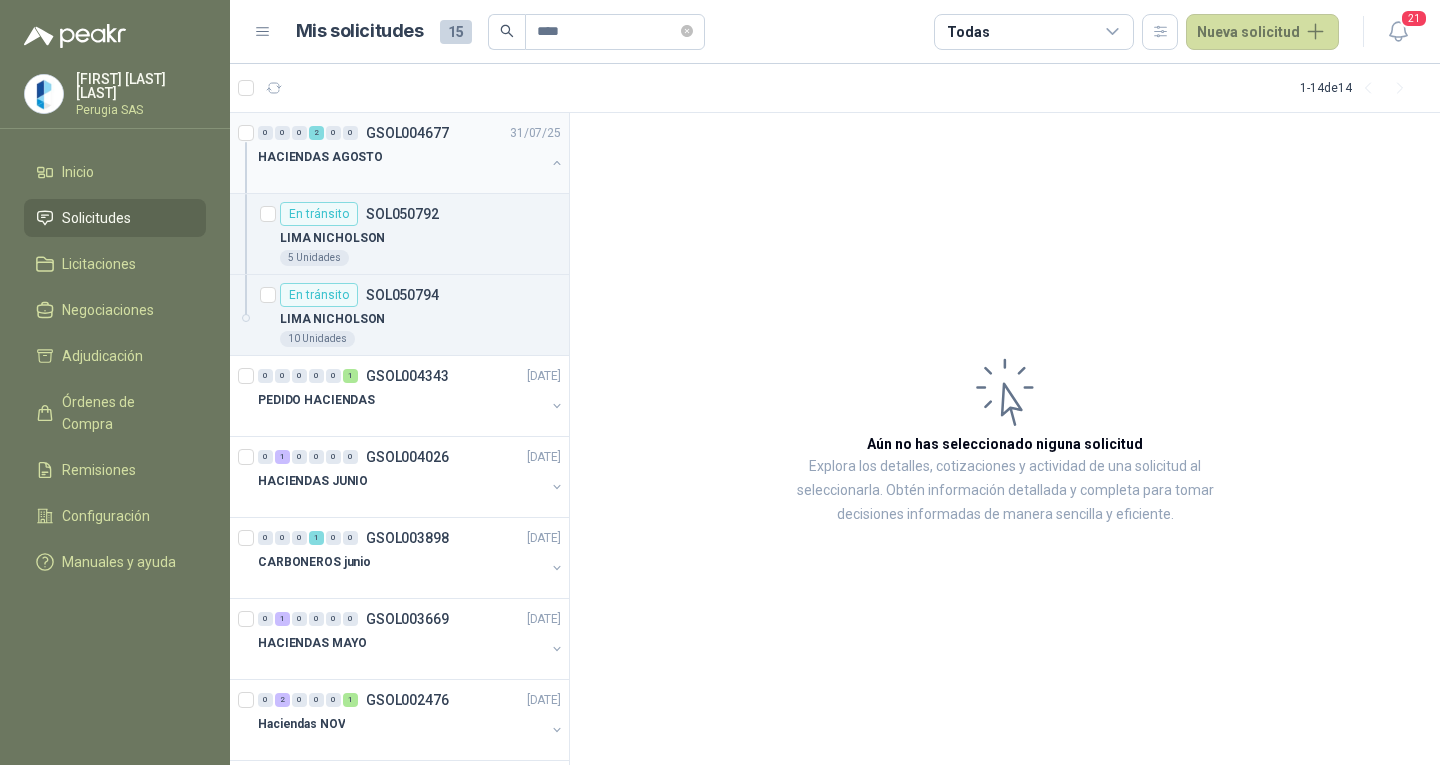 click on "HACIENDAS AGOSTO" at bounding box center [401, 157] 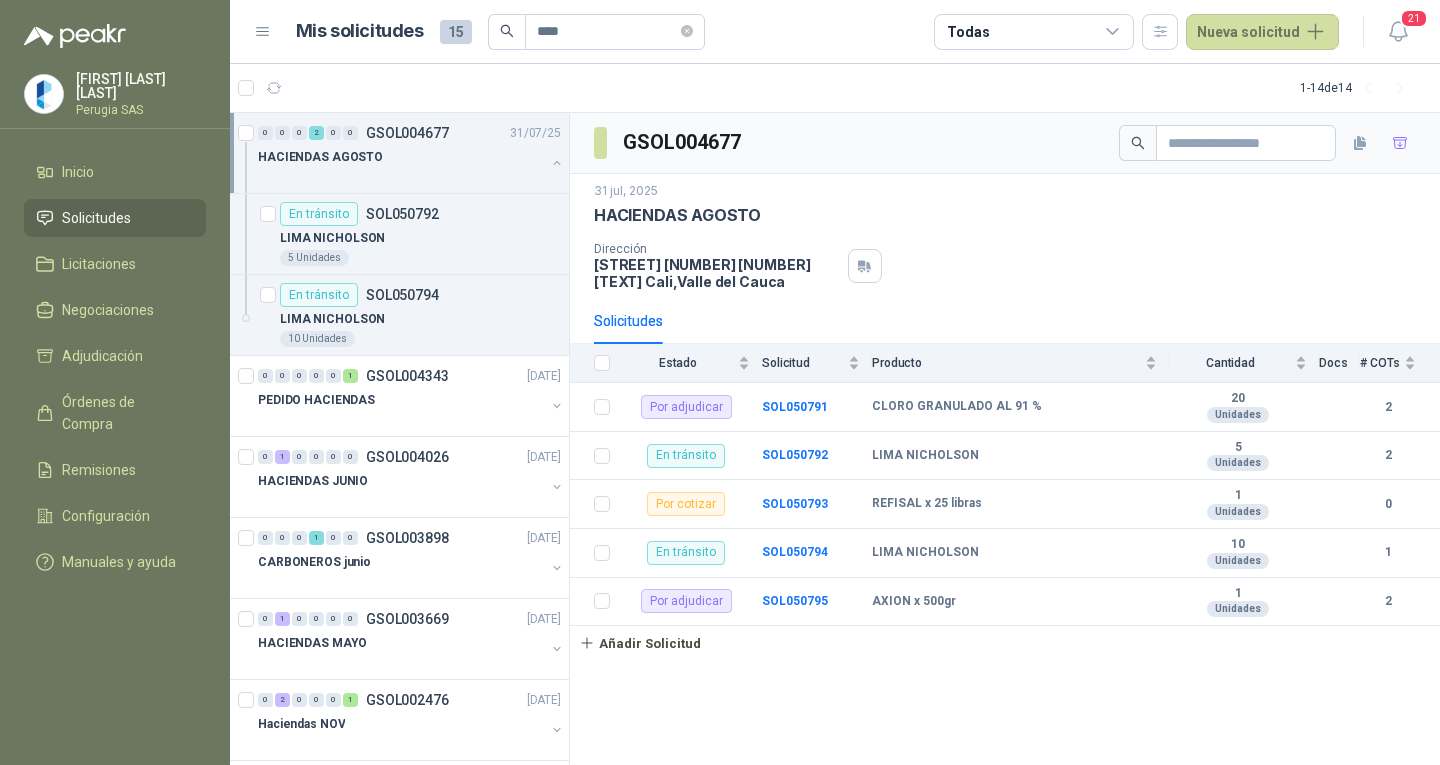 click on "HACIENDAS AGOSTO" at bounding box center [401, 157] 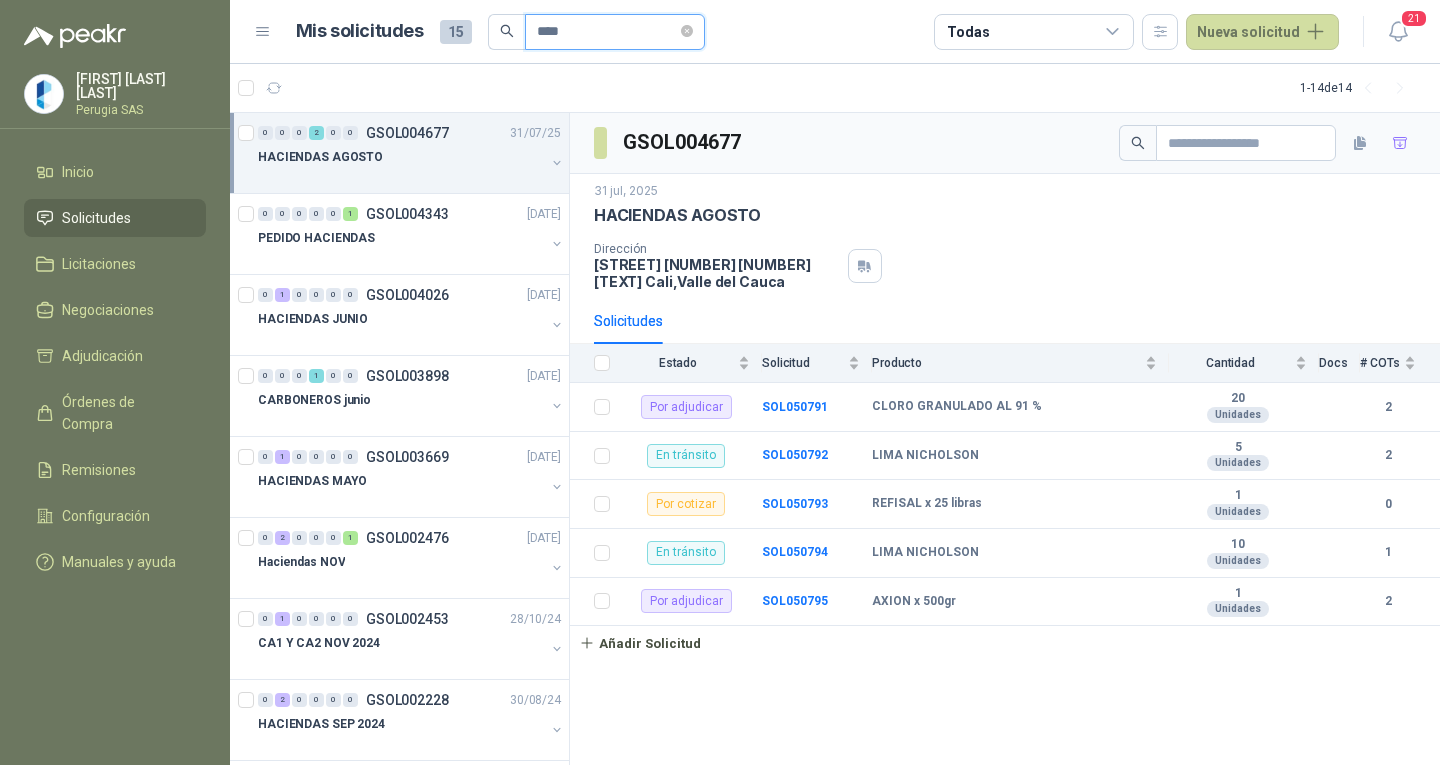 drag, startPoint x: 616, startPoint y: 35, endPoint x: 330, endPoint y: 11, distance: 287.00522 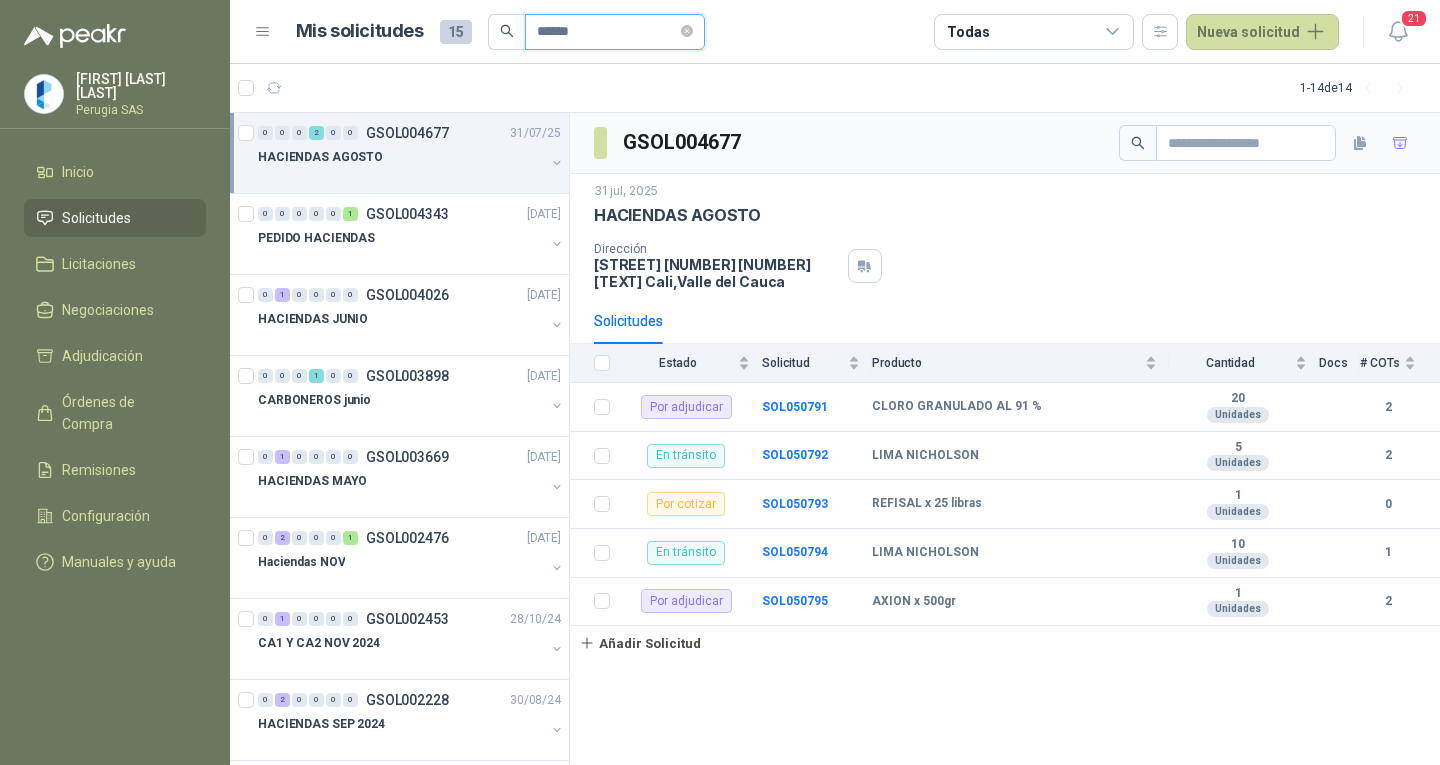 type on "******" 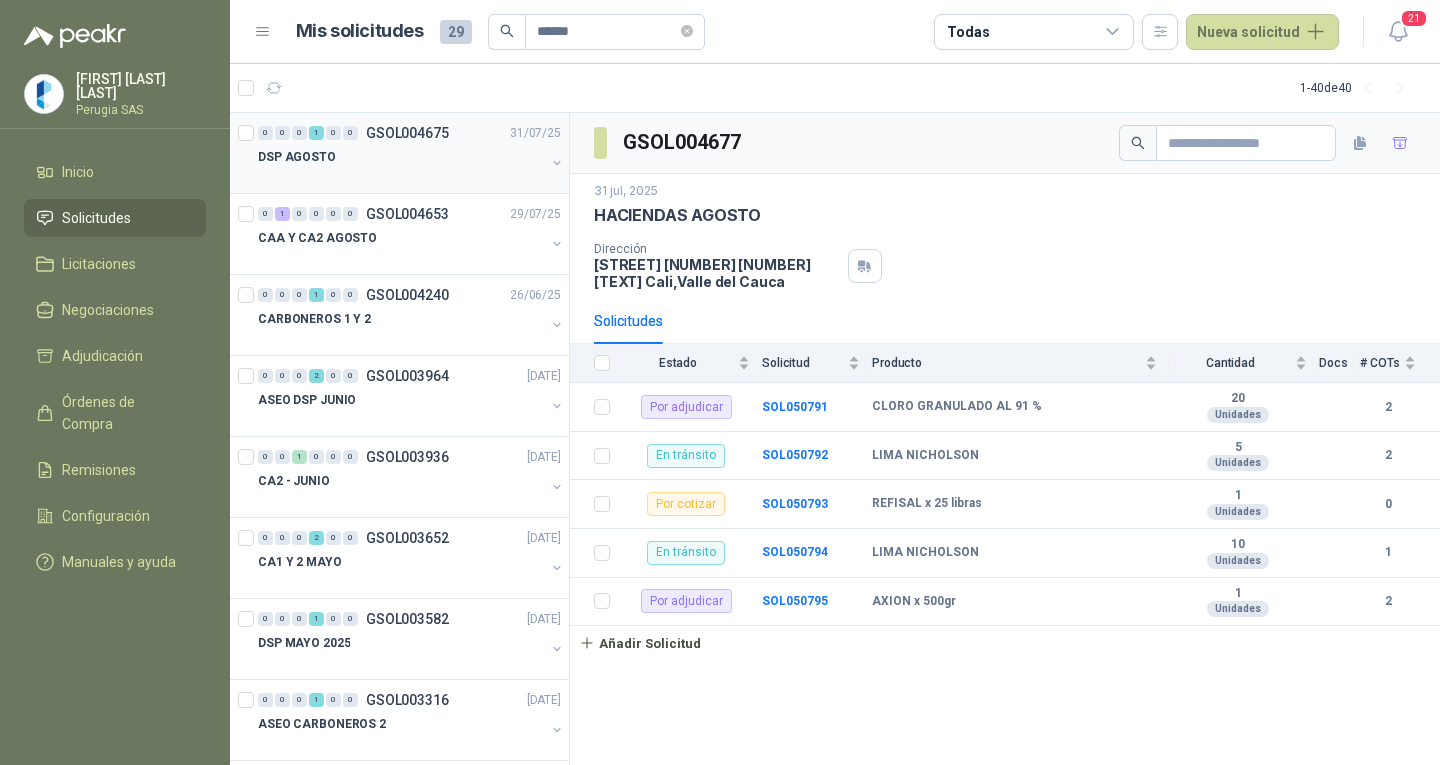 click on "[NUMBER] [NUMBER] [NUMBER] [NUMBER] [NUMBER] [NUMBER] [ID] [DATE] [TEXT]" at bounding box center [399, 153] 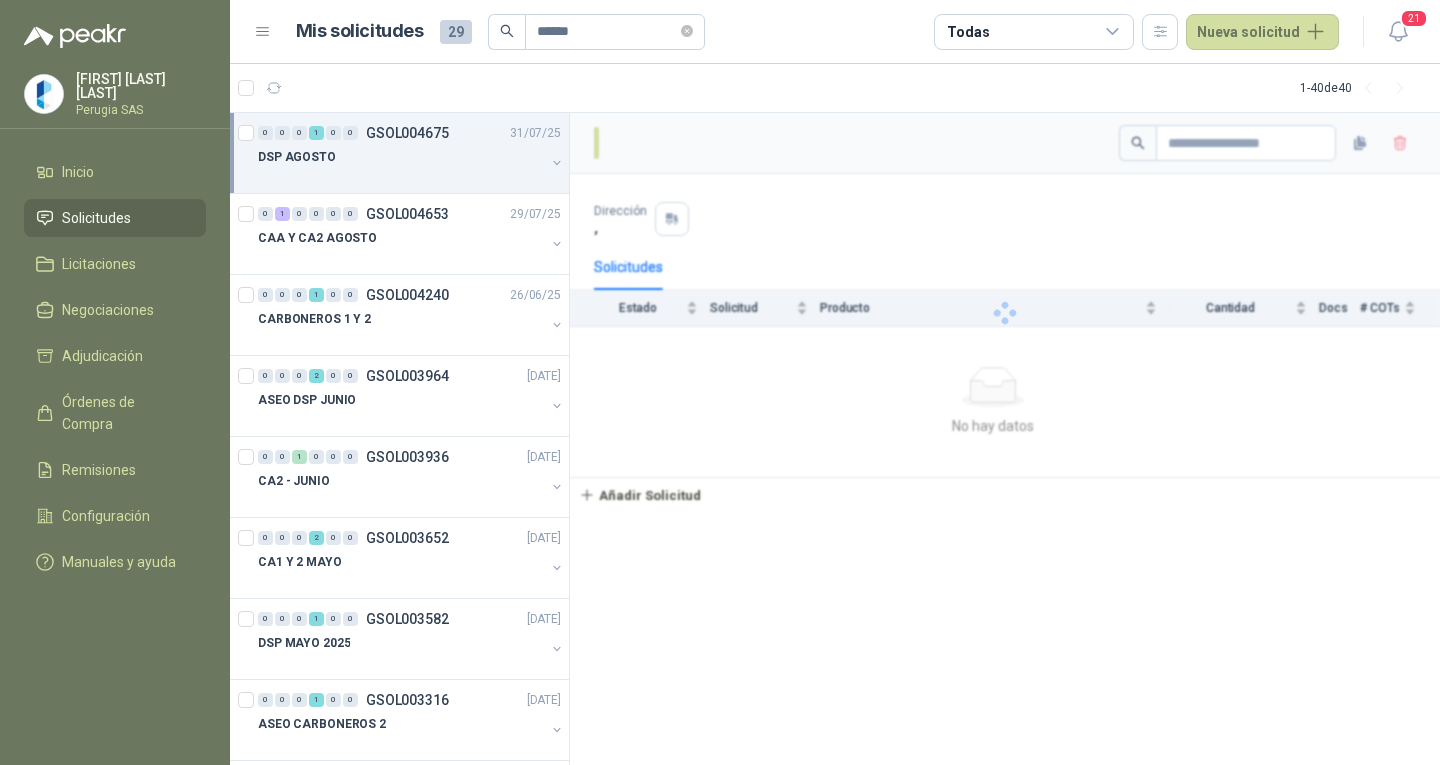 click on "DSP AGOSTO" at bounding box center [401, 157] 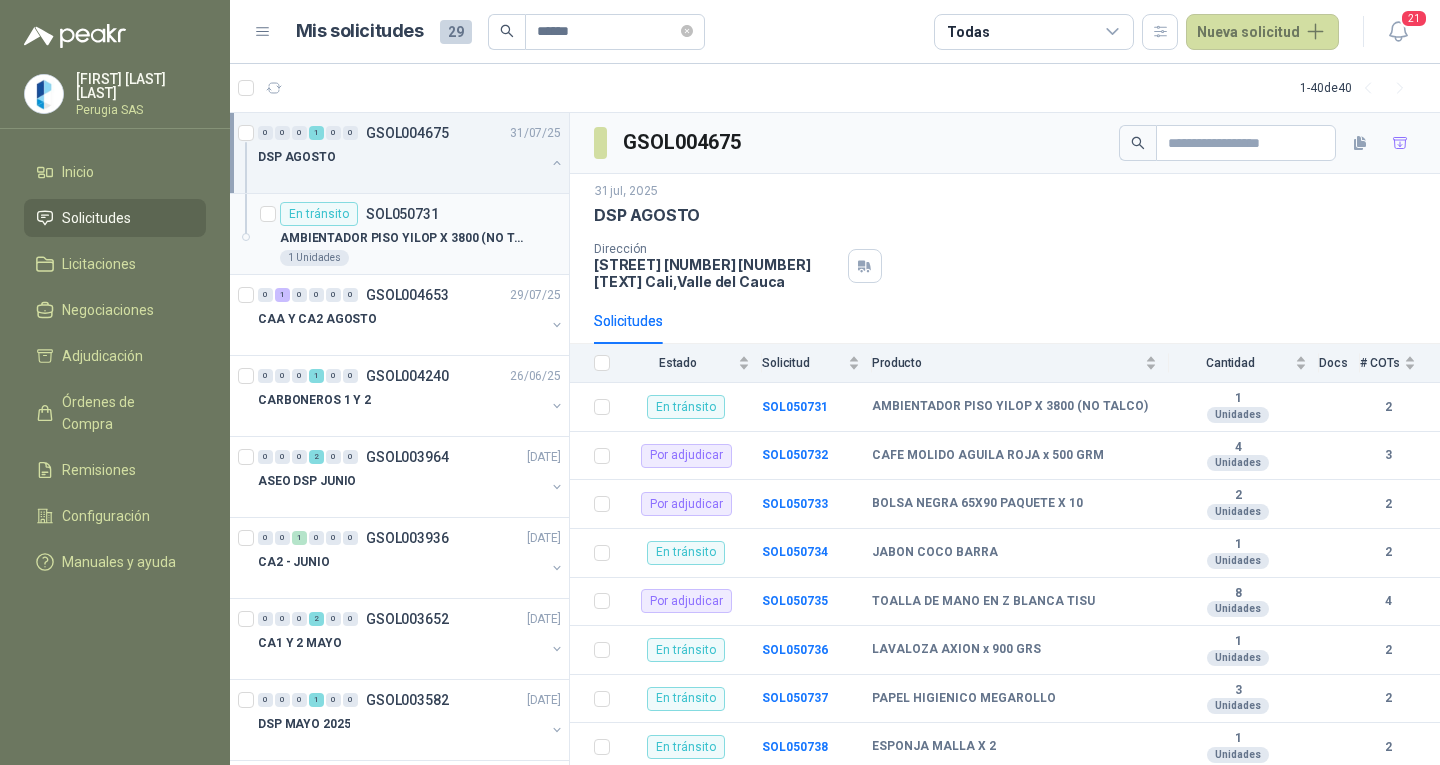 click on "SOL050731" at bounding box center (402, 214) 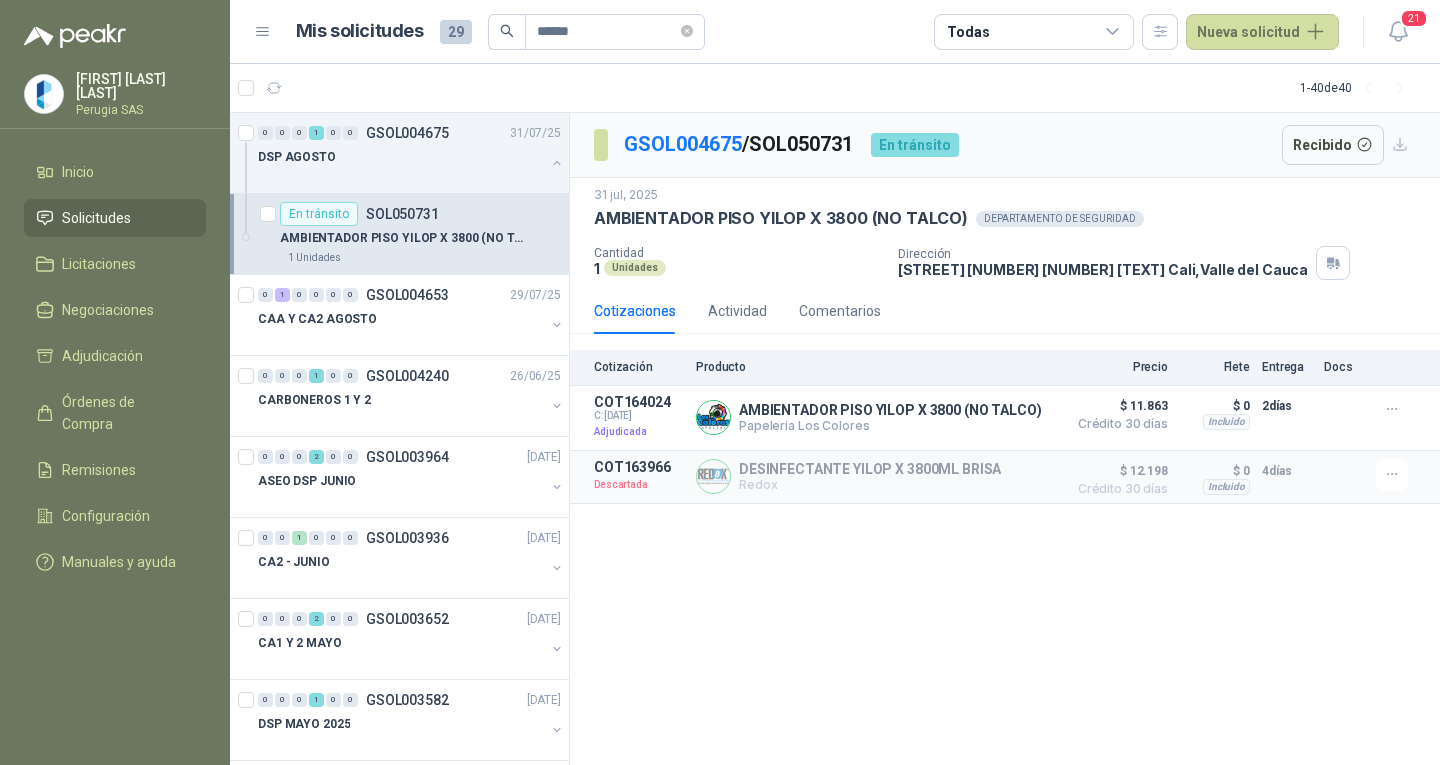 click on "[ID]  /  [ID] En tránsito Recibido    [DATE]   [TEXT] [TEXT] [TEXT] [TEXT] DEPARTAMENTO DE SEGURIDAD Cantidad [NUMBER]   Unidades Dirección [STREET] [NUMBER] [NUMBER]   [CITY] ,  [STATE] Cotizaciones Actividad Comentarios Cotización Producto Precio Flete Entrega Docs [ID] C:  [DATE] Adjudicada [TEXT] [TEXT] [TEXT] [TEXT] [TEXT]    Detalles $[NUMBER] Crédito [NUMBER] días $[NUMBER] Crédito [NUMBER] días Incluido   $ [NUMBER] Entrega:    [NUMBER]  días $ [NUMBER] Incluido   [NUMBER]  días [ID] Descartada [TEXT] [TEXT] [TEXT] [TEXT]    Detalles $[NUMBER] Crédito [NUMBER] días $[NUMBER] Crédito [NUMBER] días Incluido   $ [NUMBER] Entrega:    [NUMBER]  días $ [NUMBER] Incluido   [NUMBER]  días" at bounding box center (1005, 439) 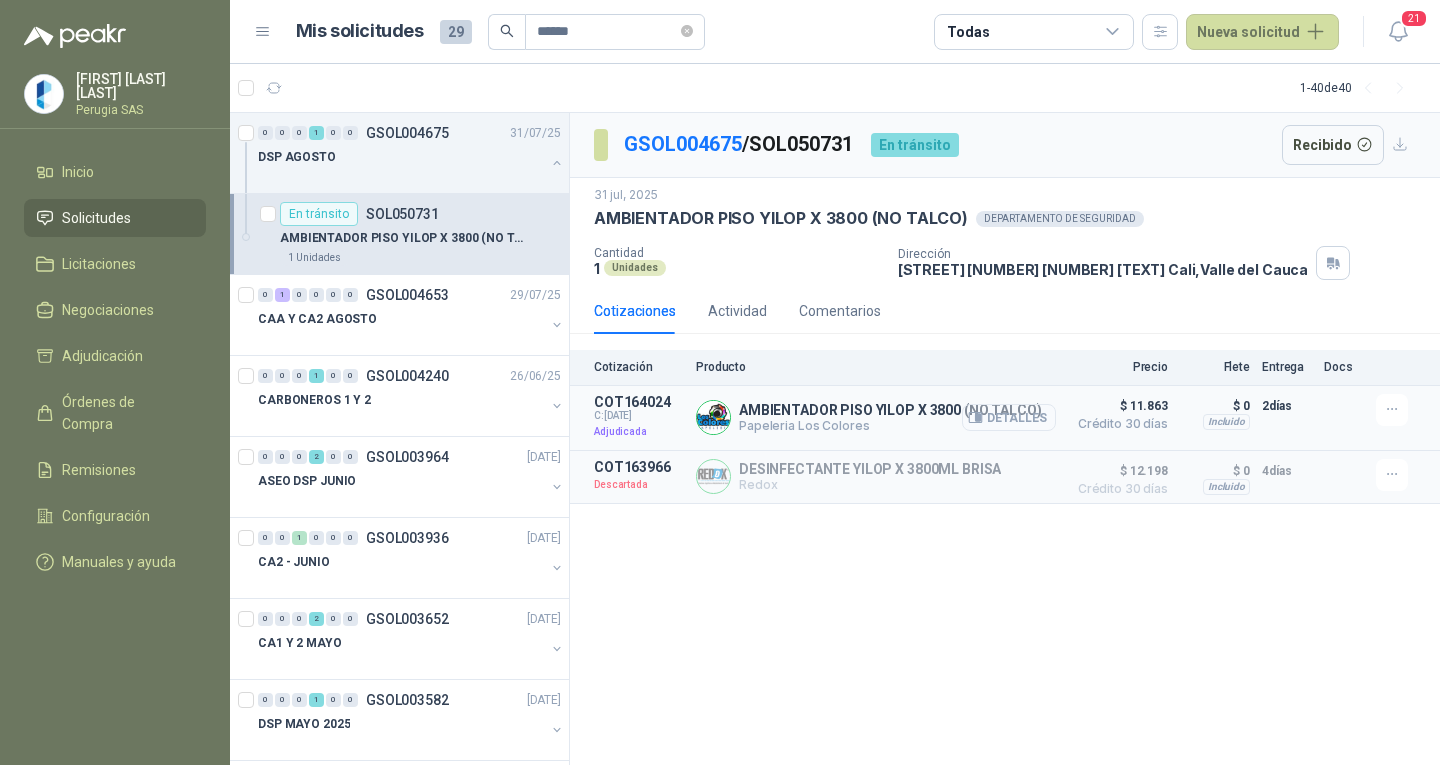 click on "Detalles" at bounding box center (1009, 417) 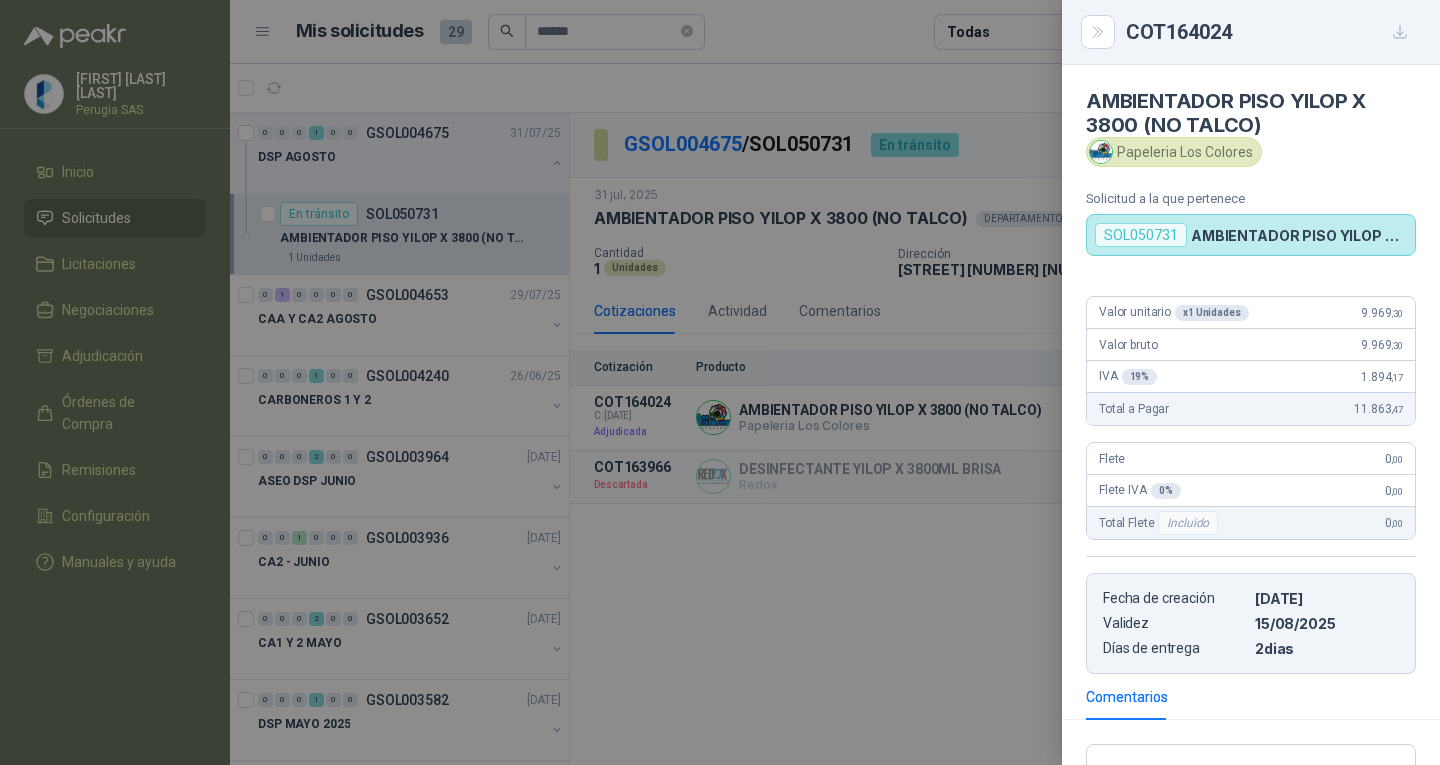 scroll, scrollTop: 370, scrollLeft: 0, axis: vertical 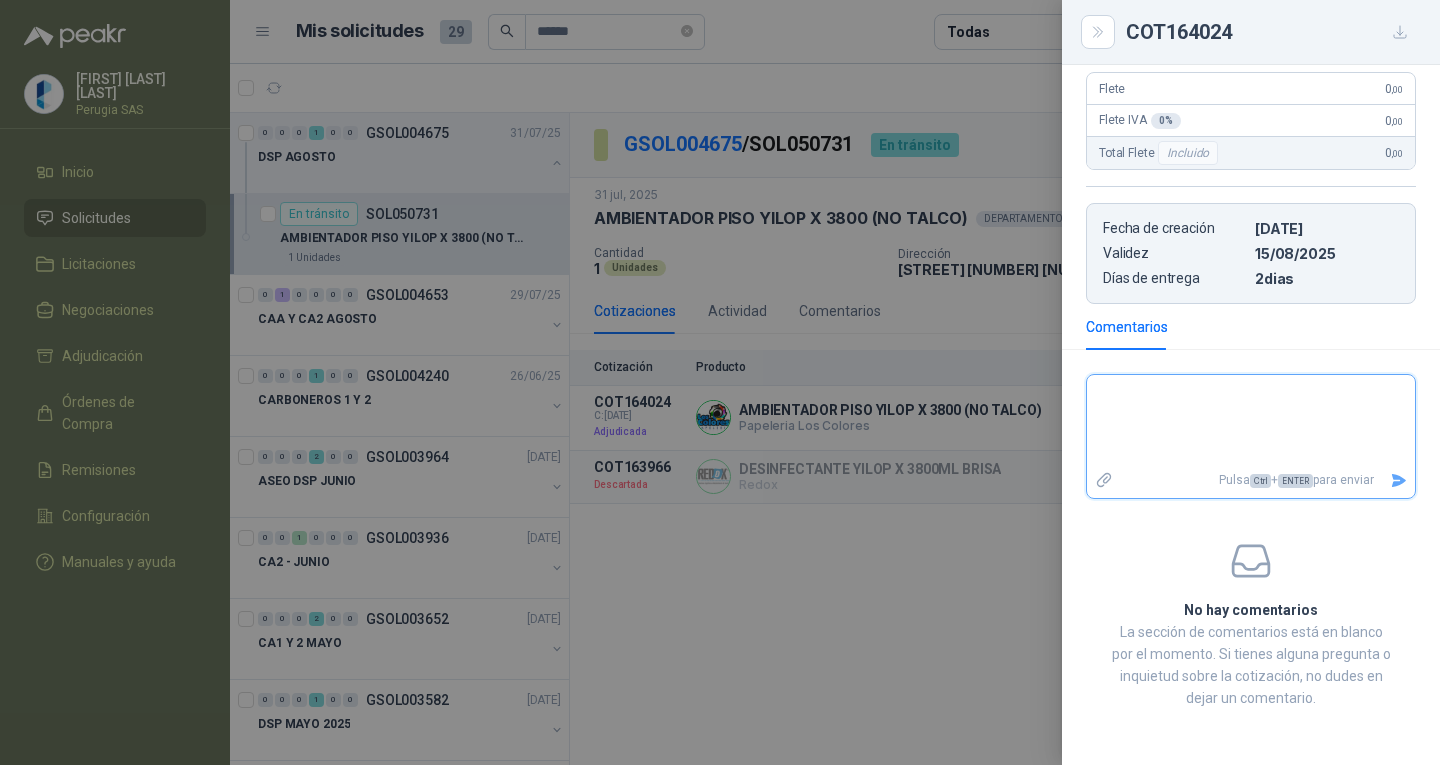 click at bounding box center (1251, 421) 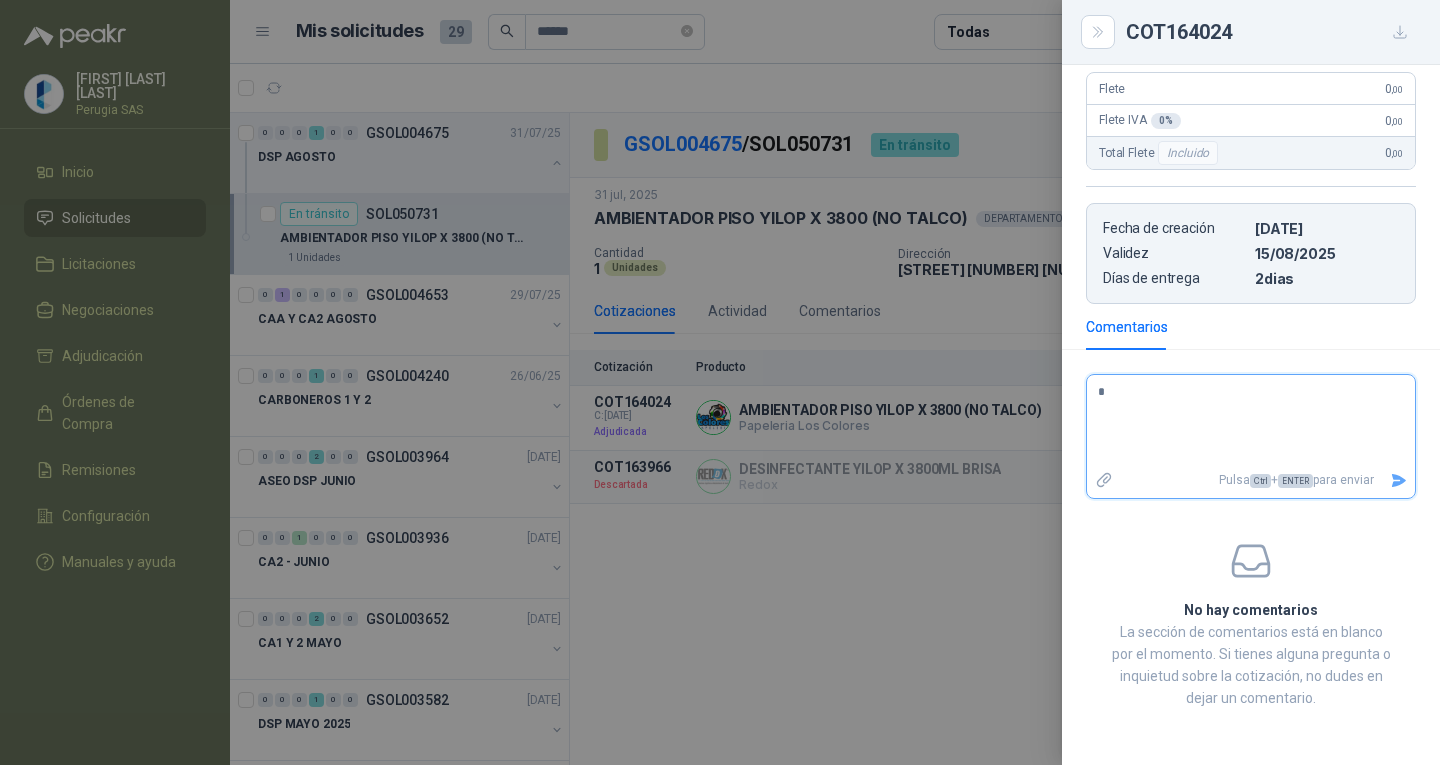 type 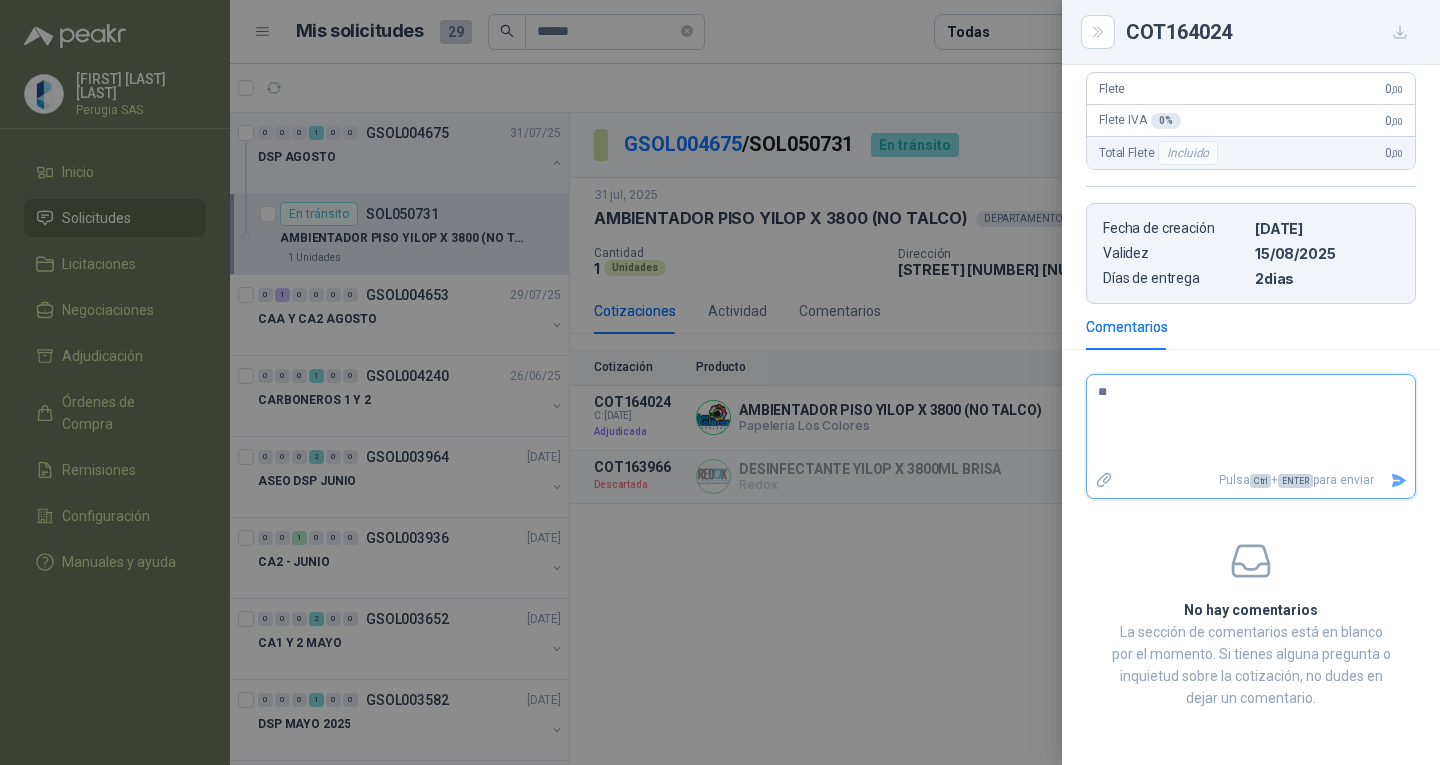 type 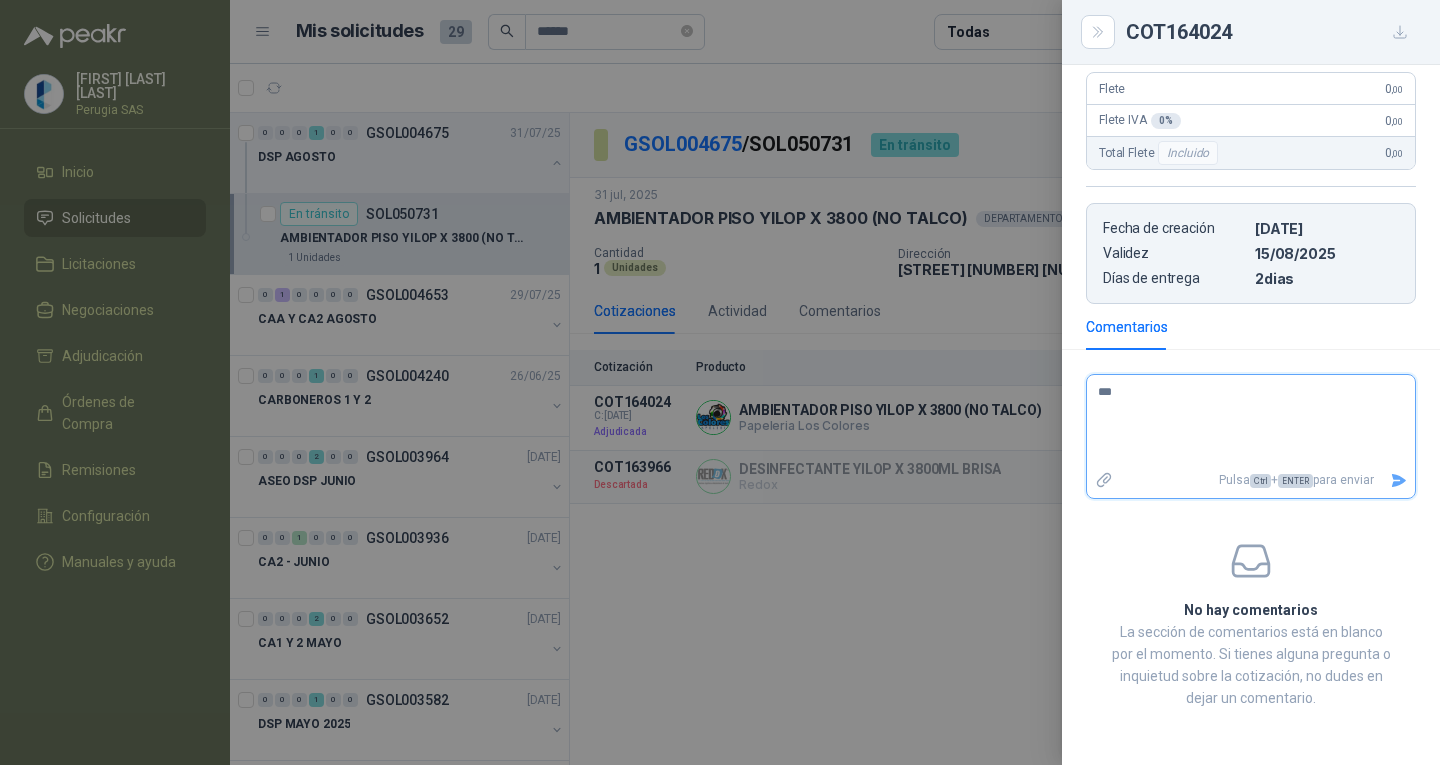 type on "****" 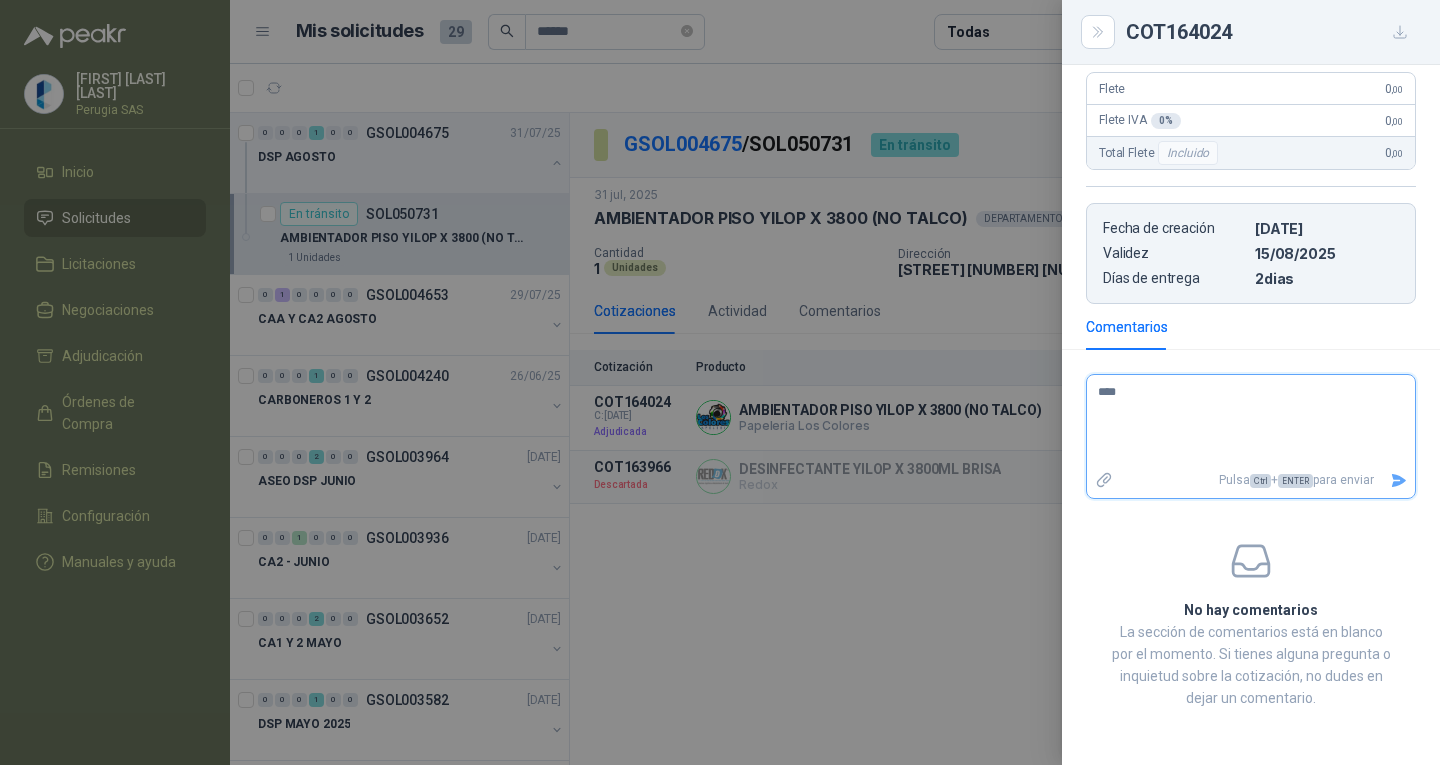 type 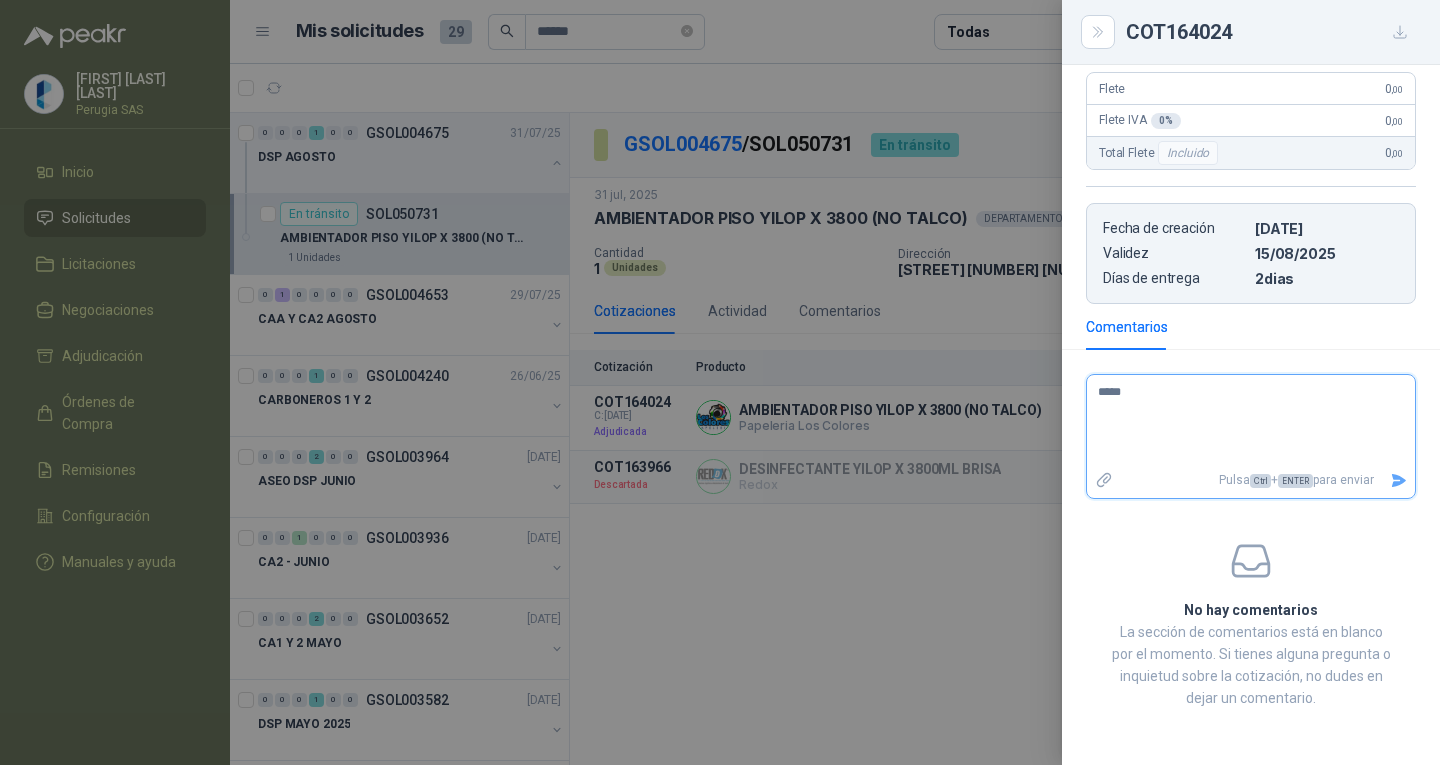 type 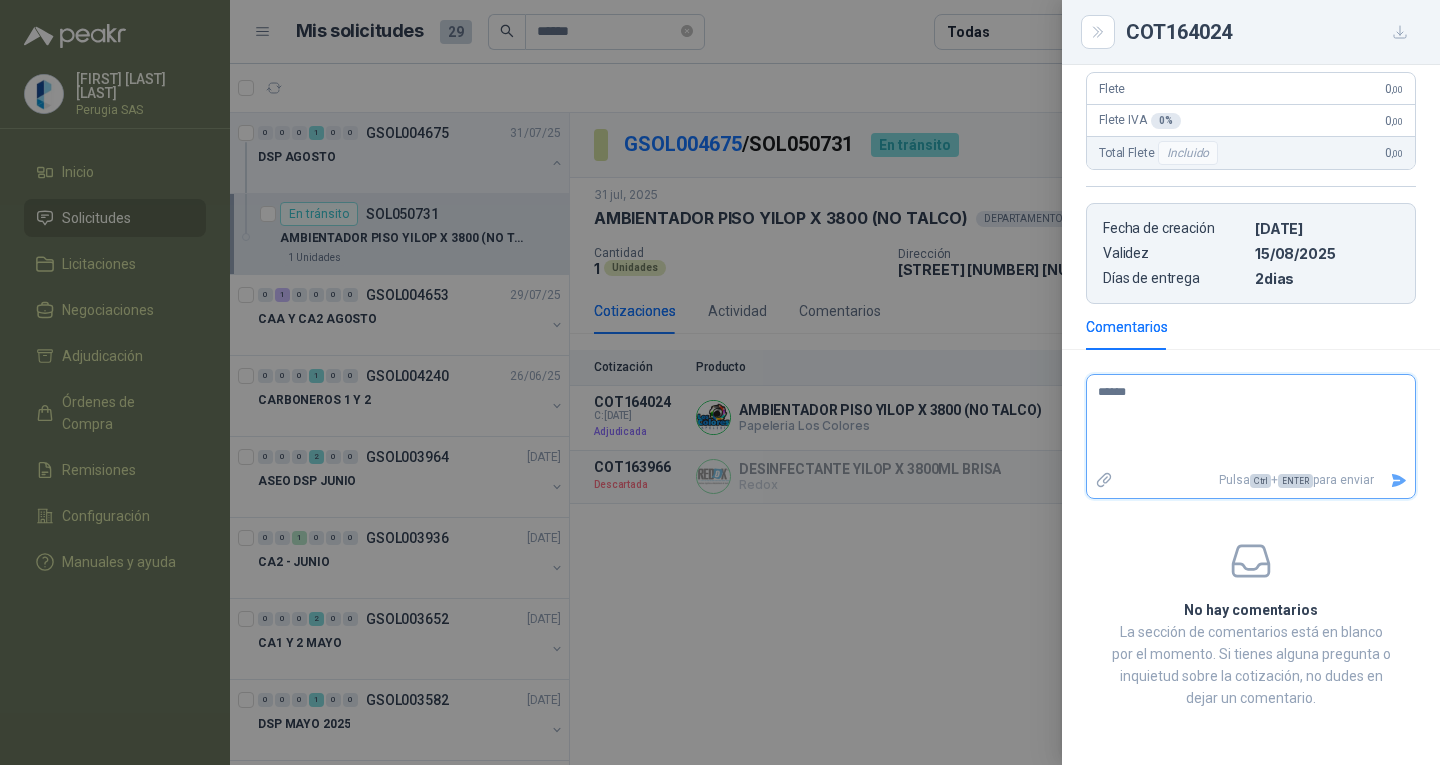 type on "******" 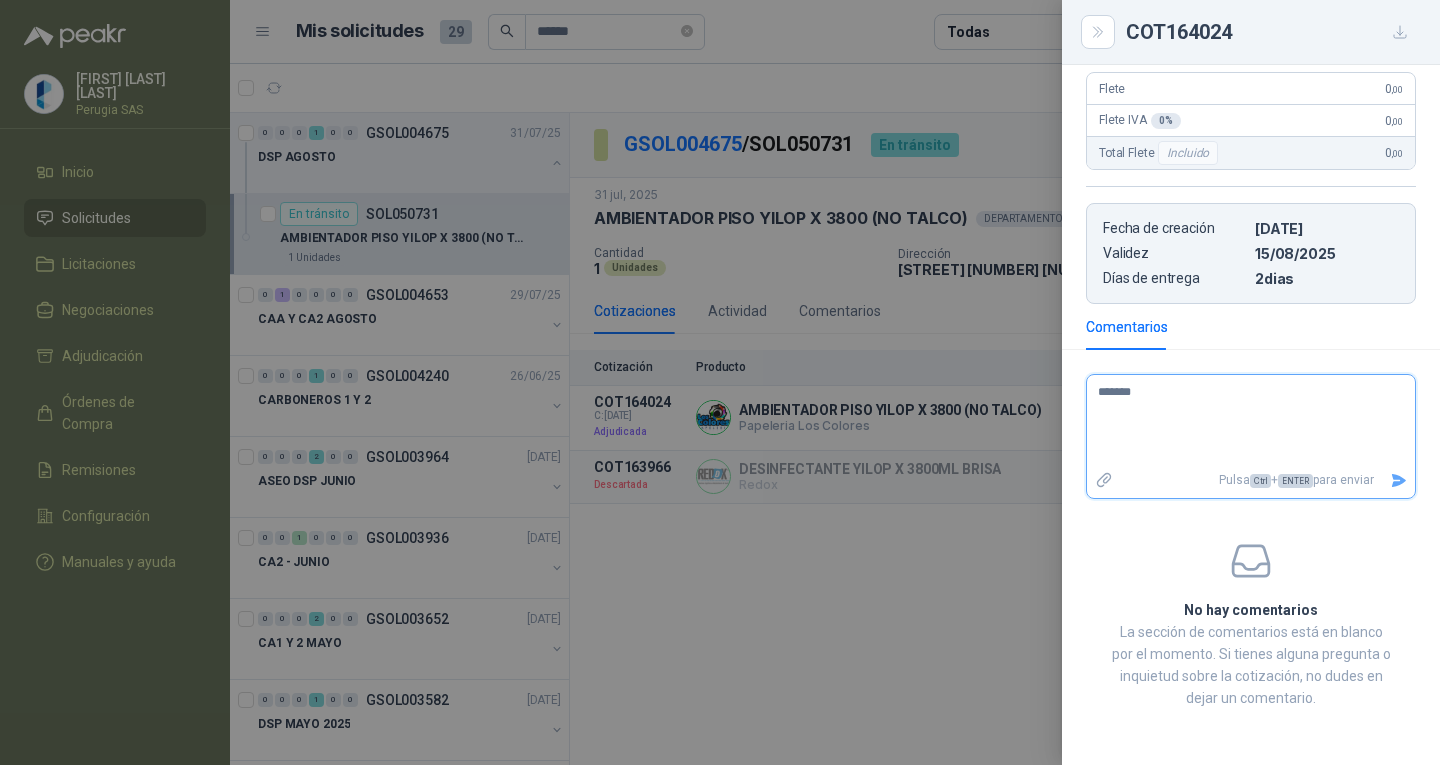 type 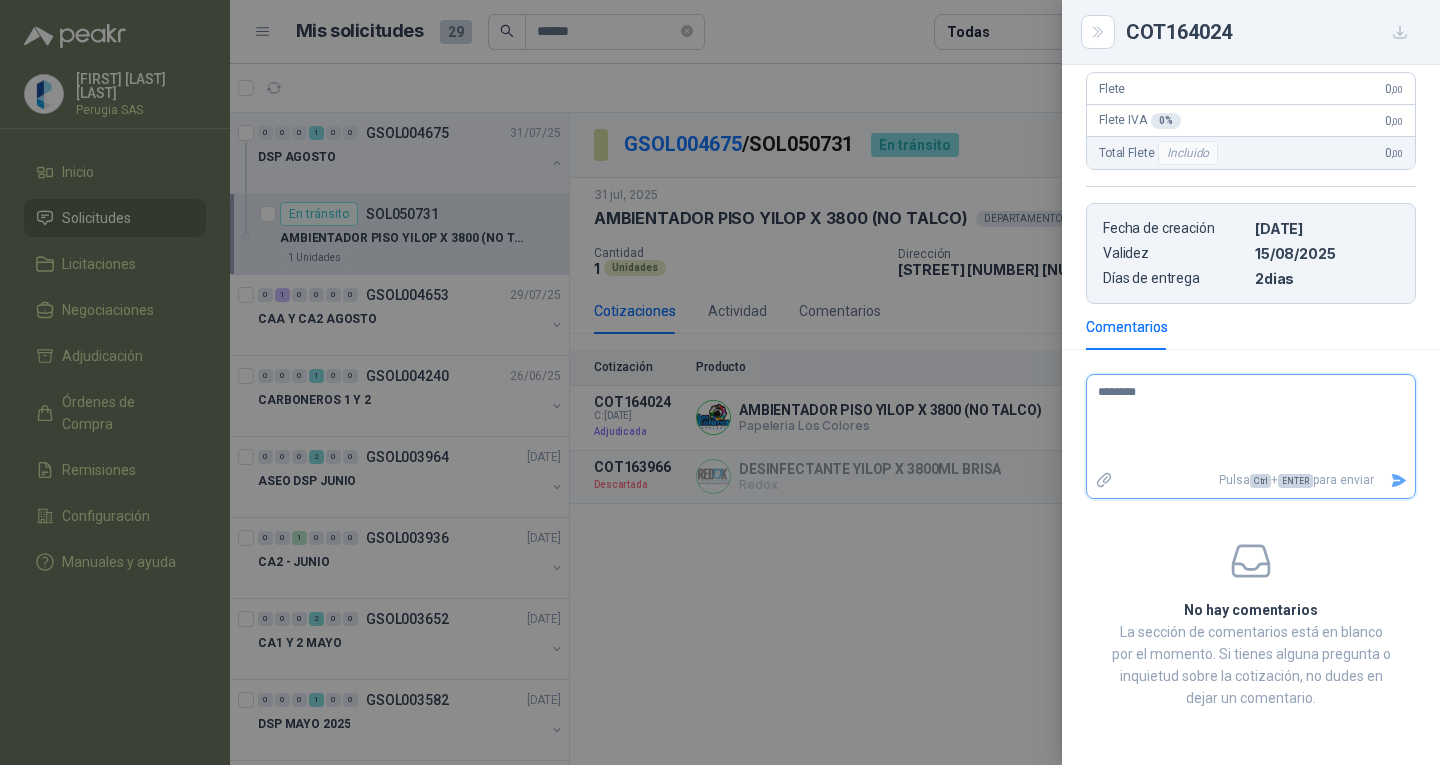 type 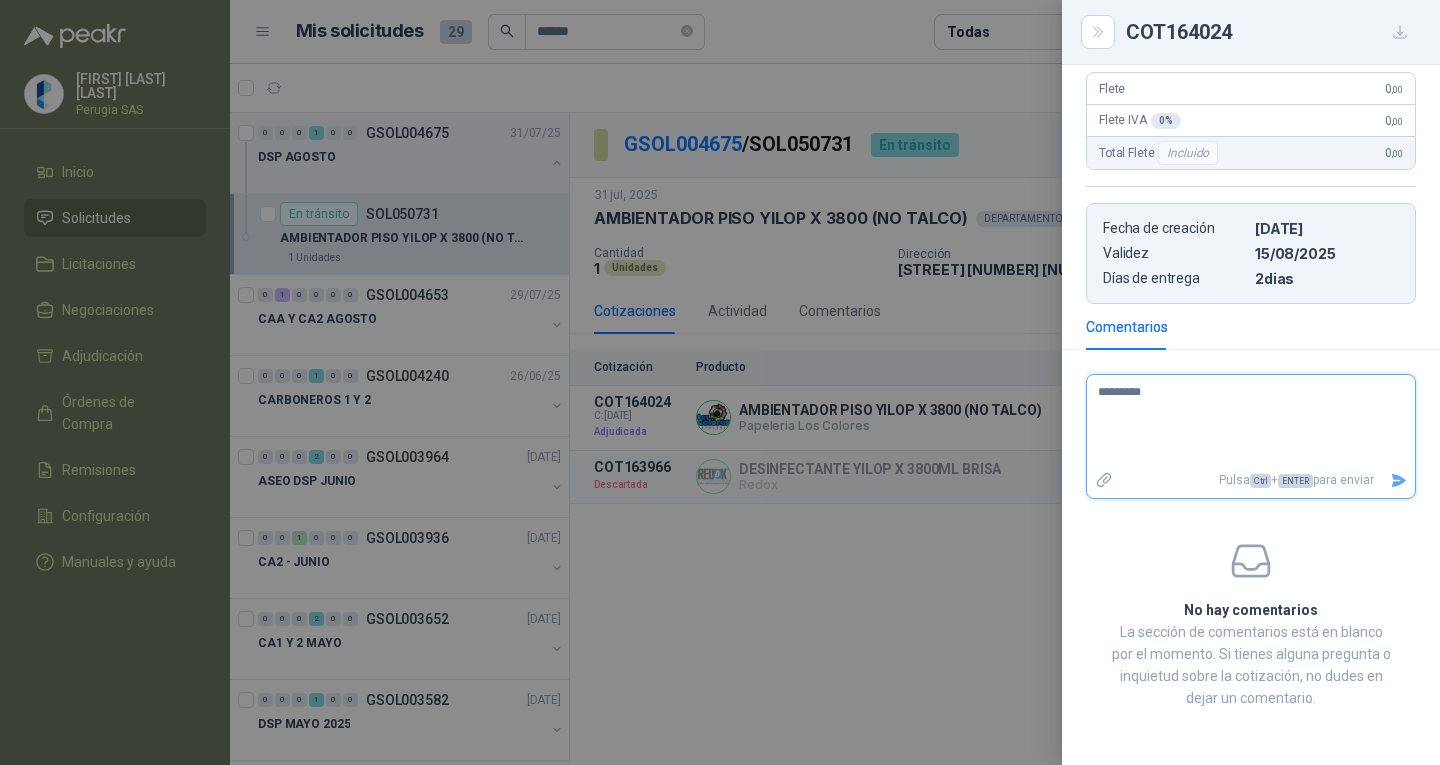 type 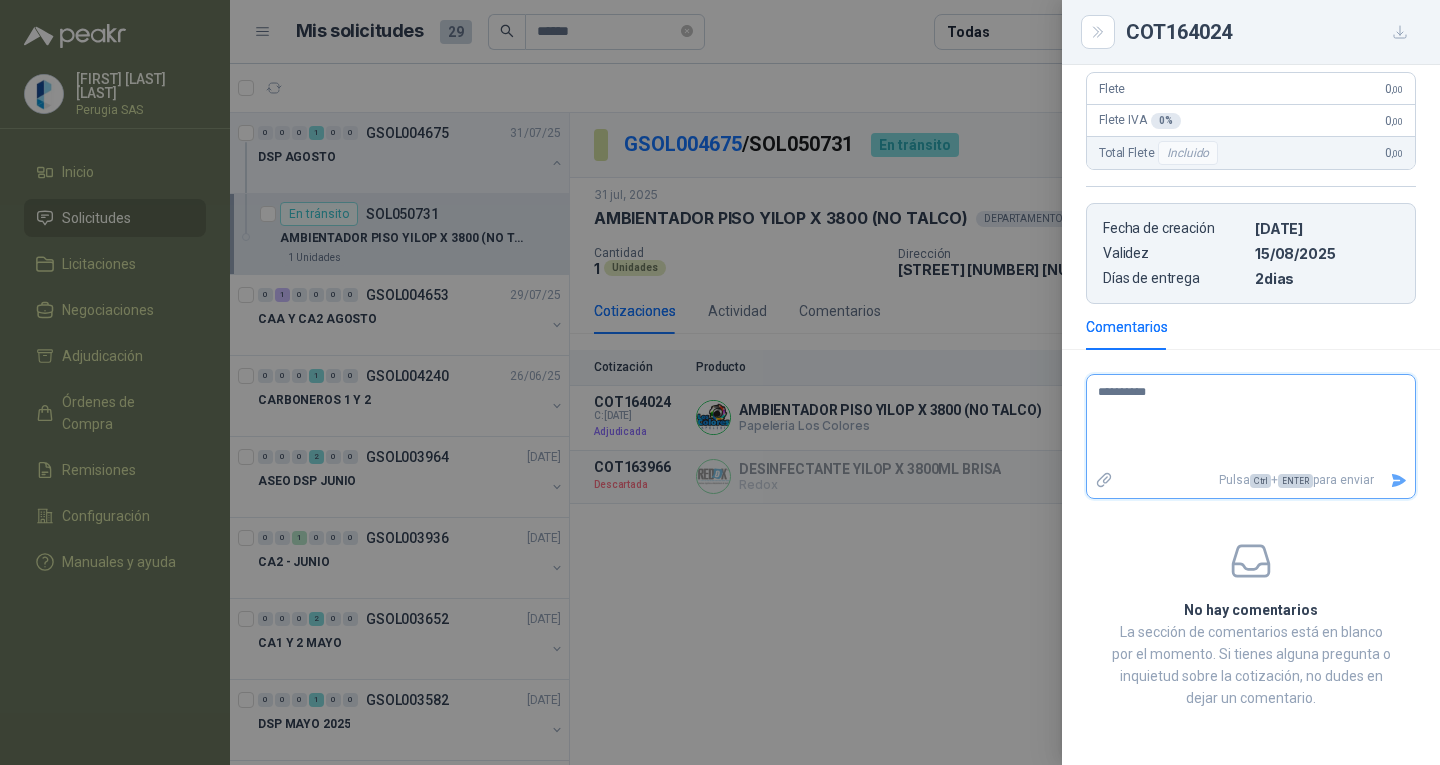 type 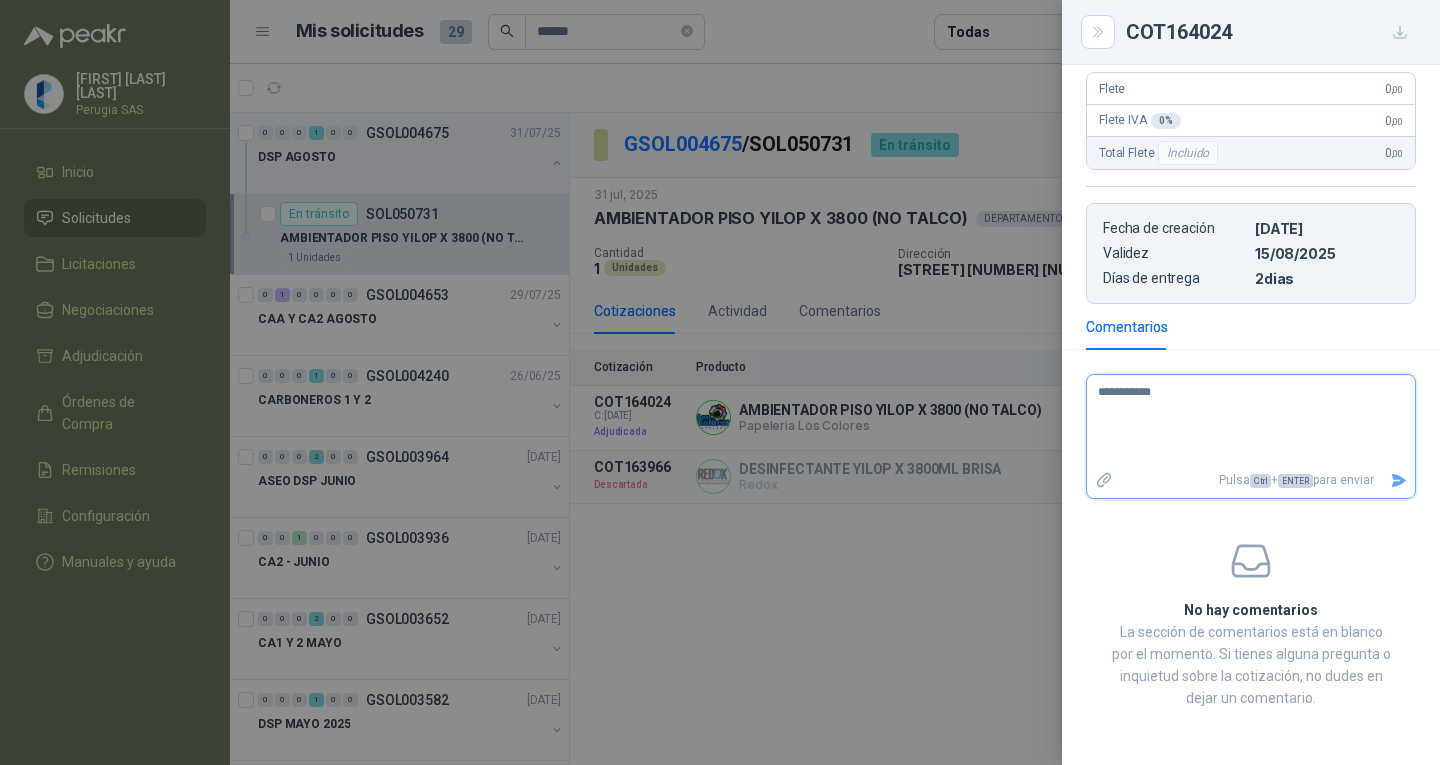 type 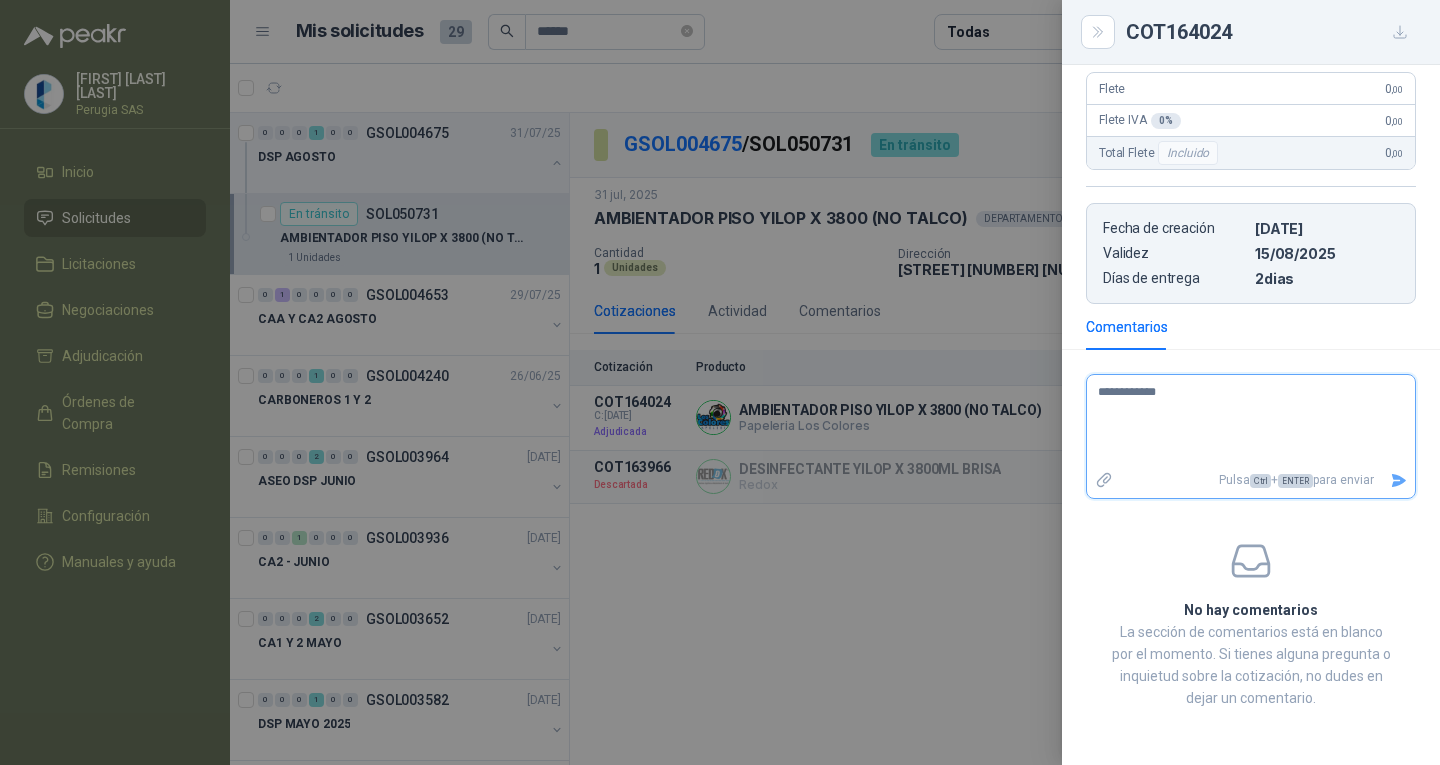 type 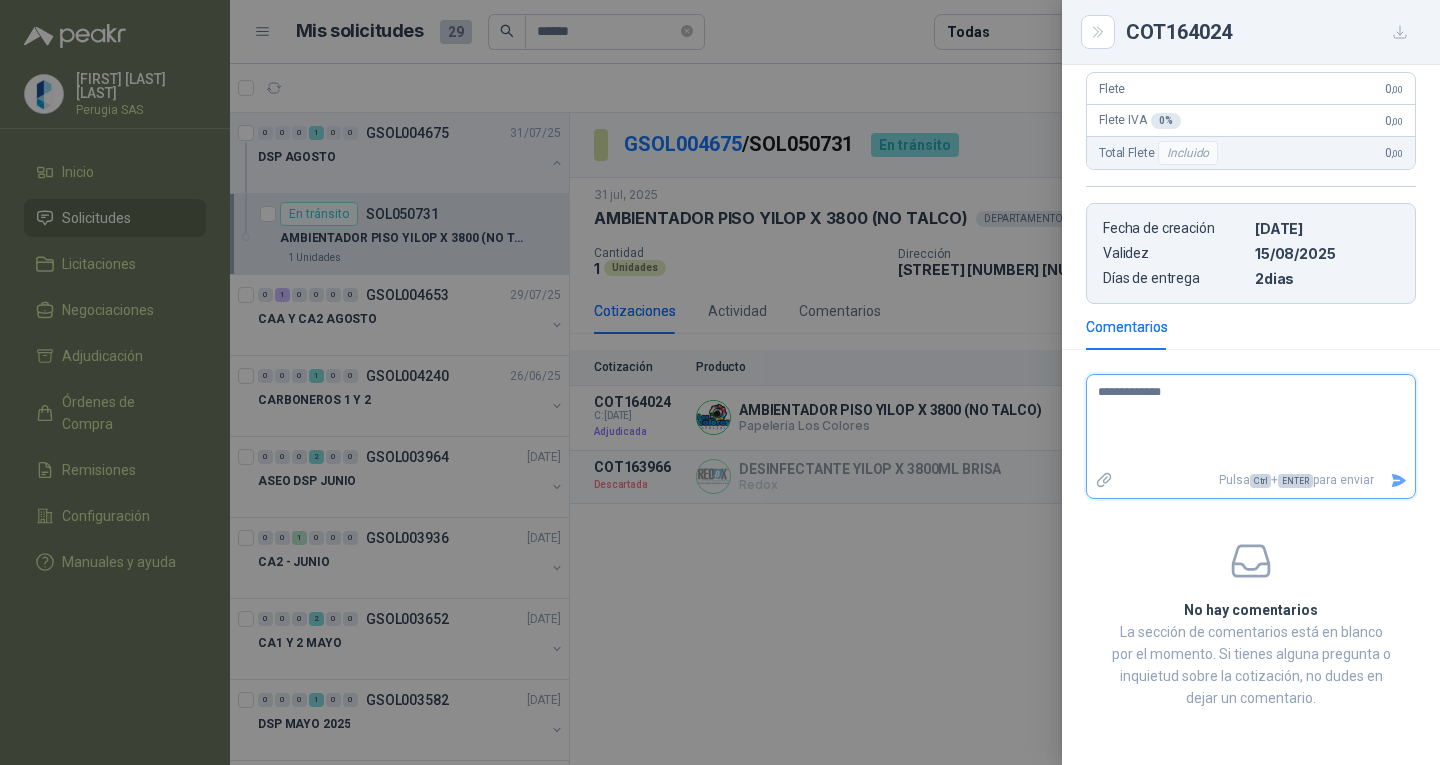 type 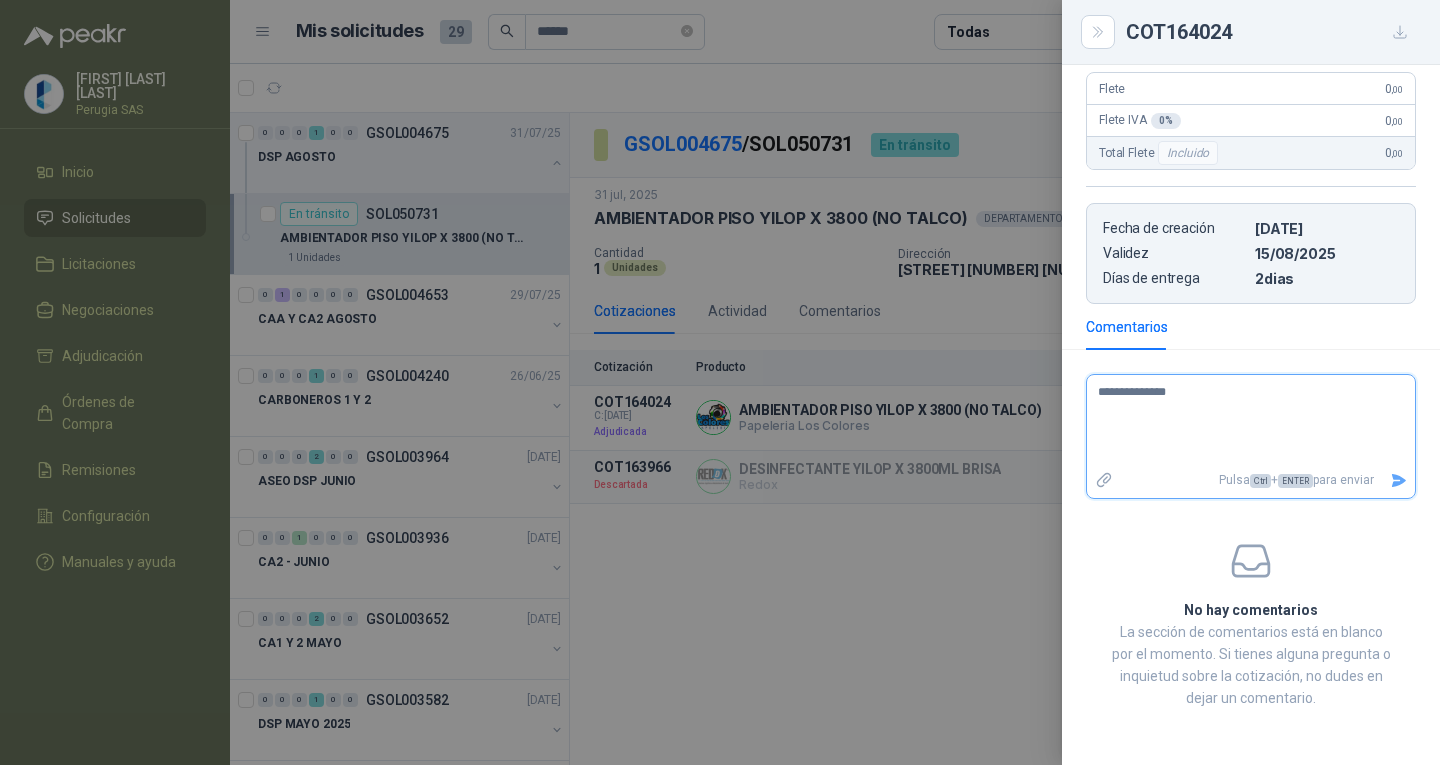 type 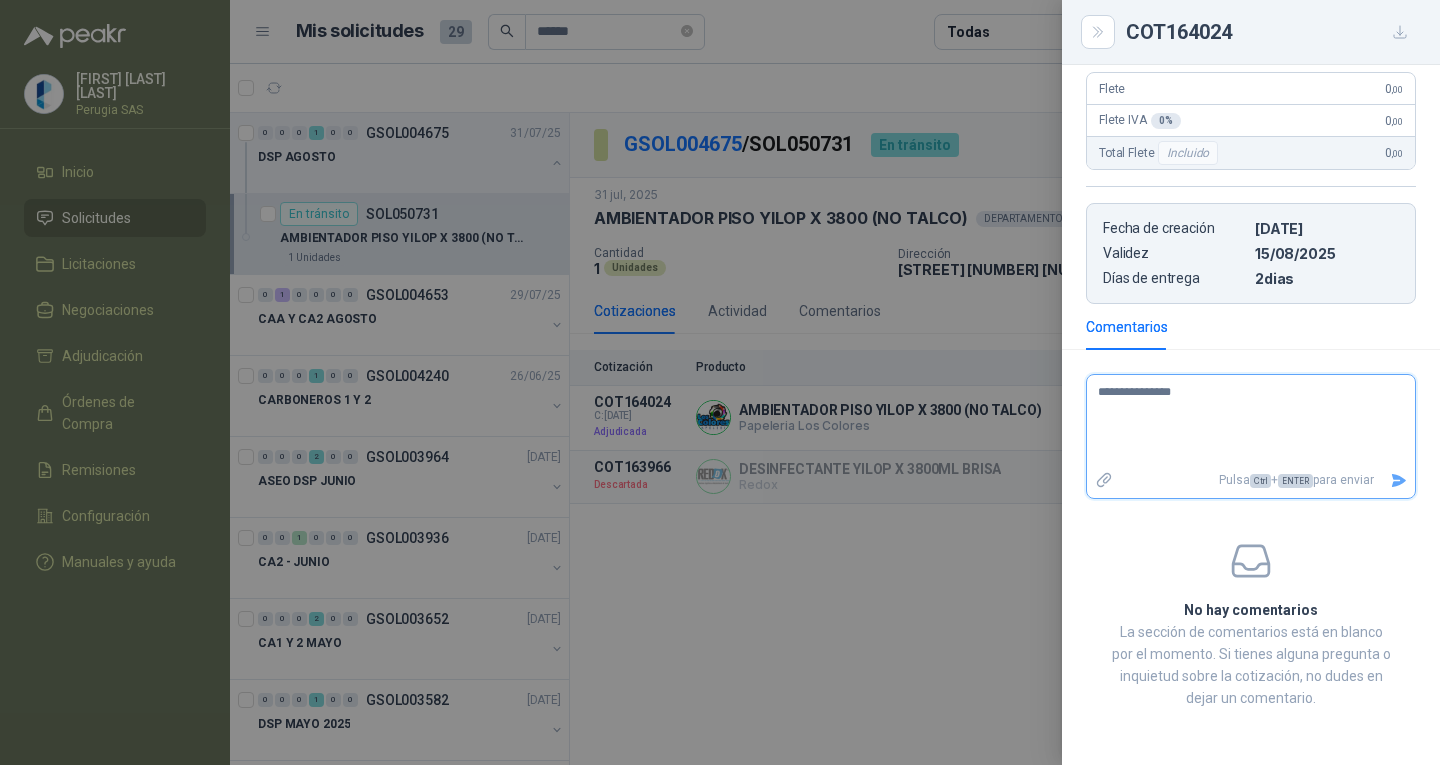 type 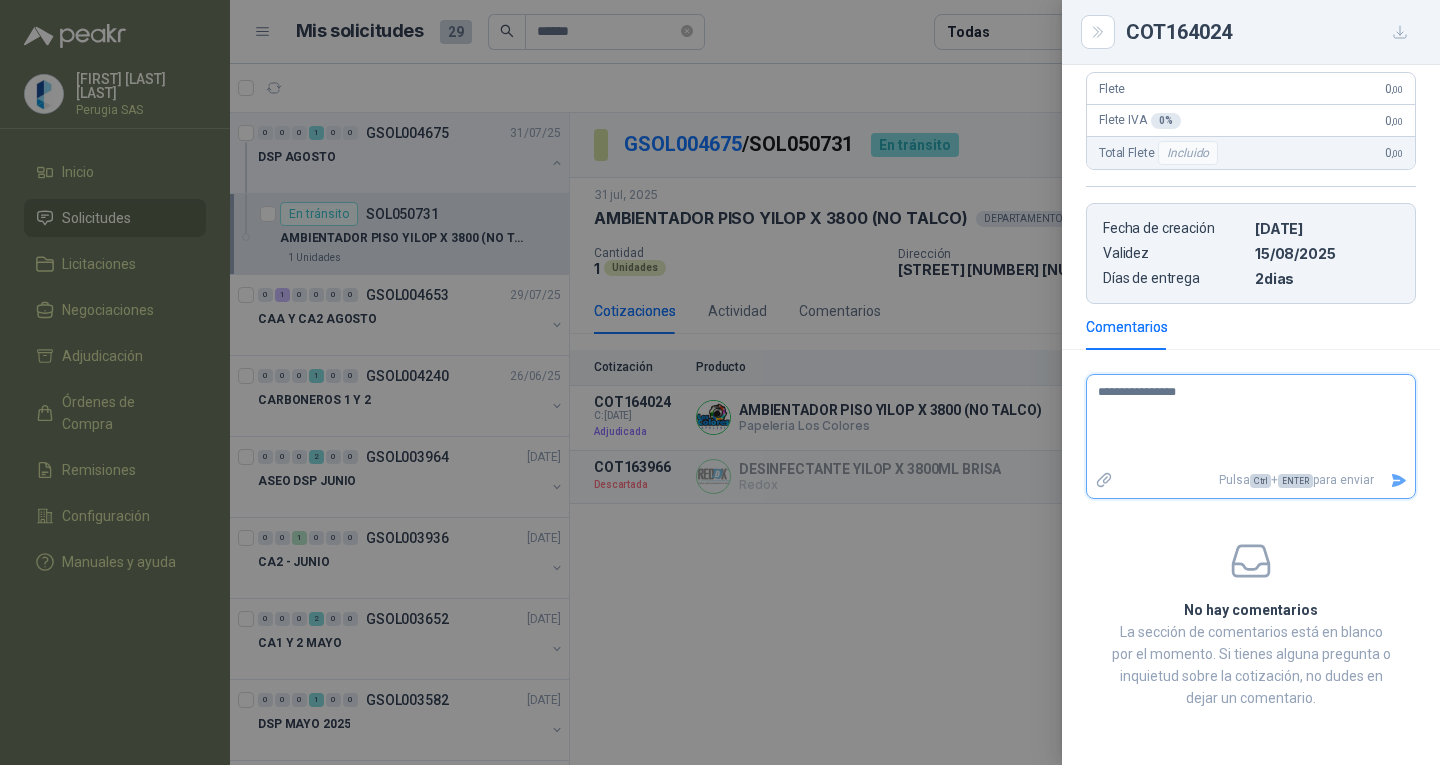 type 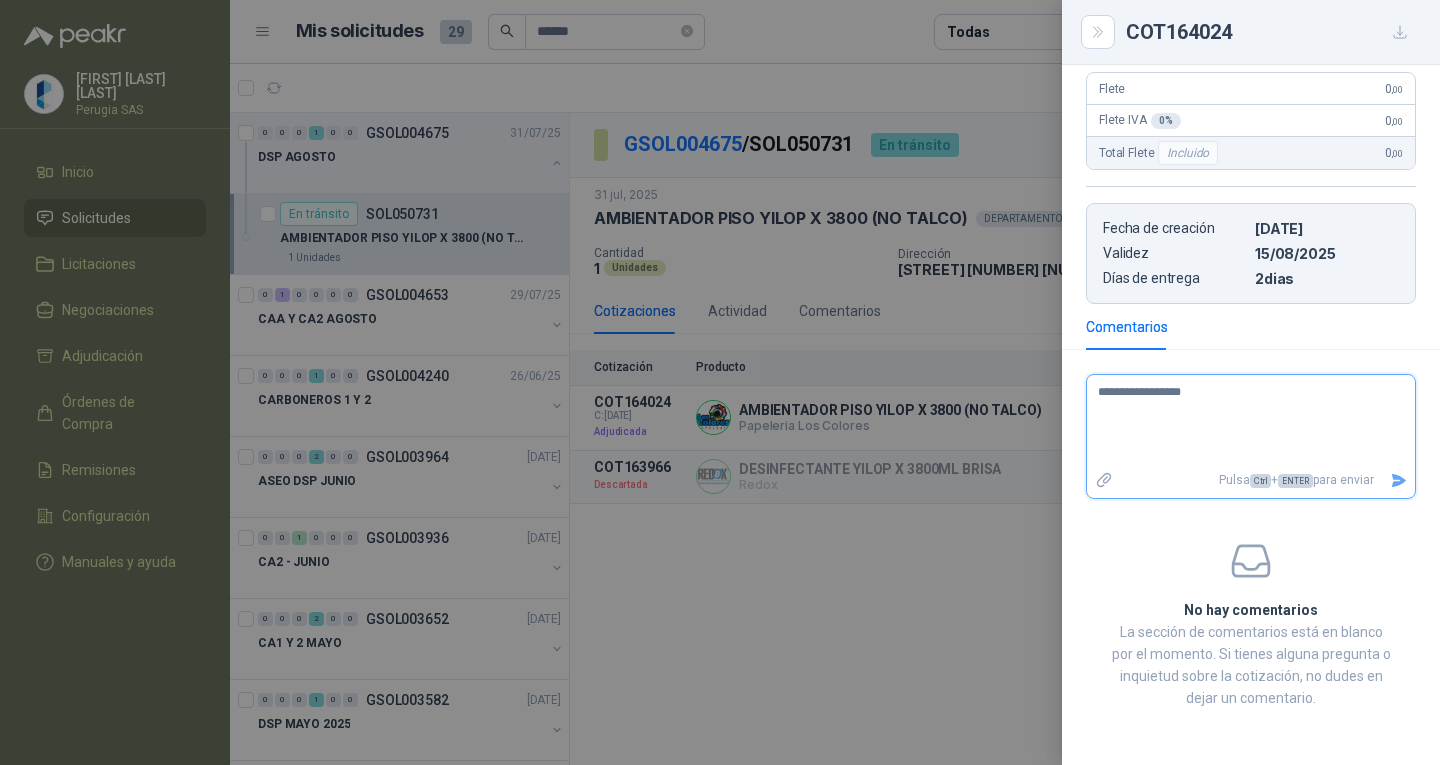 type 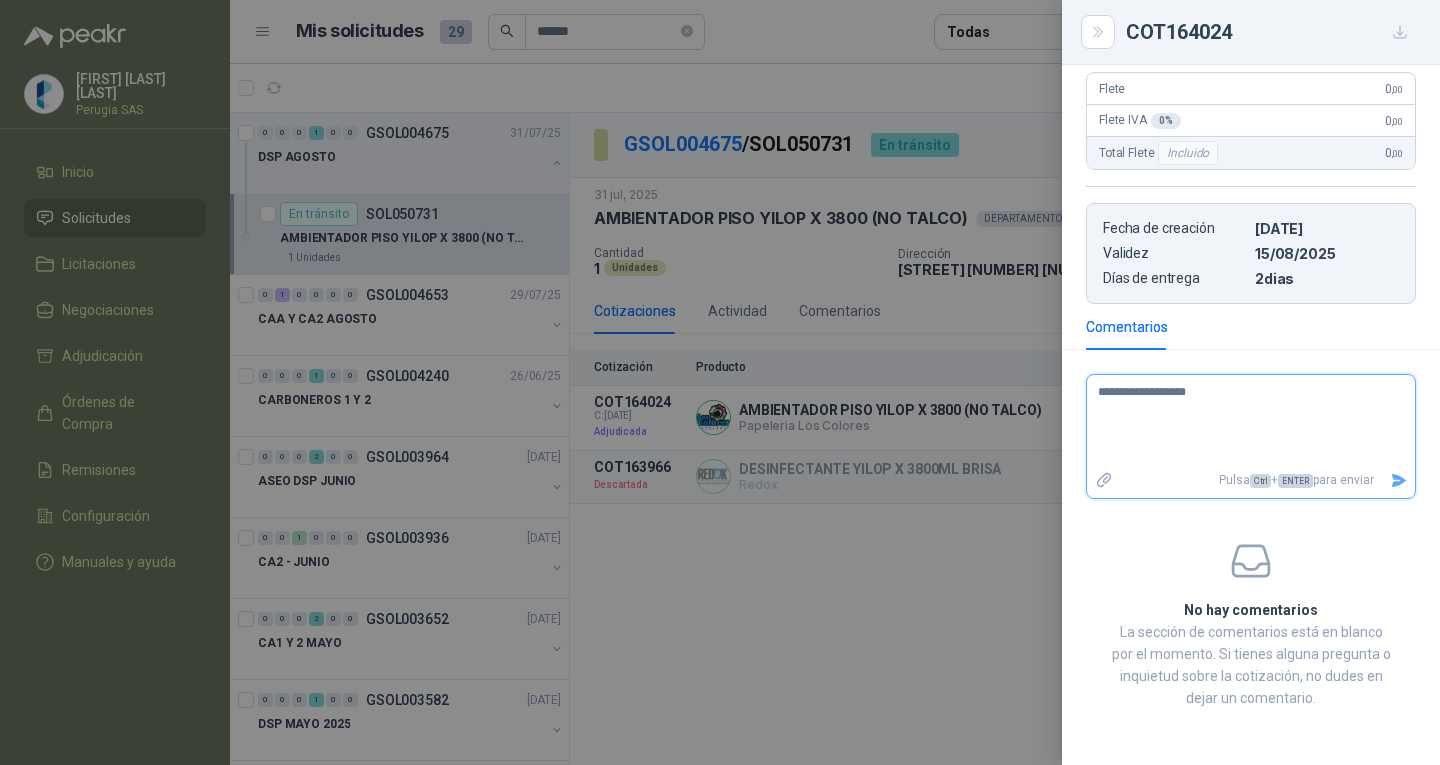 type 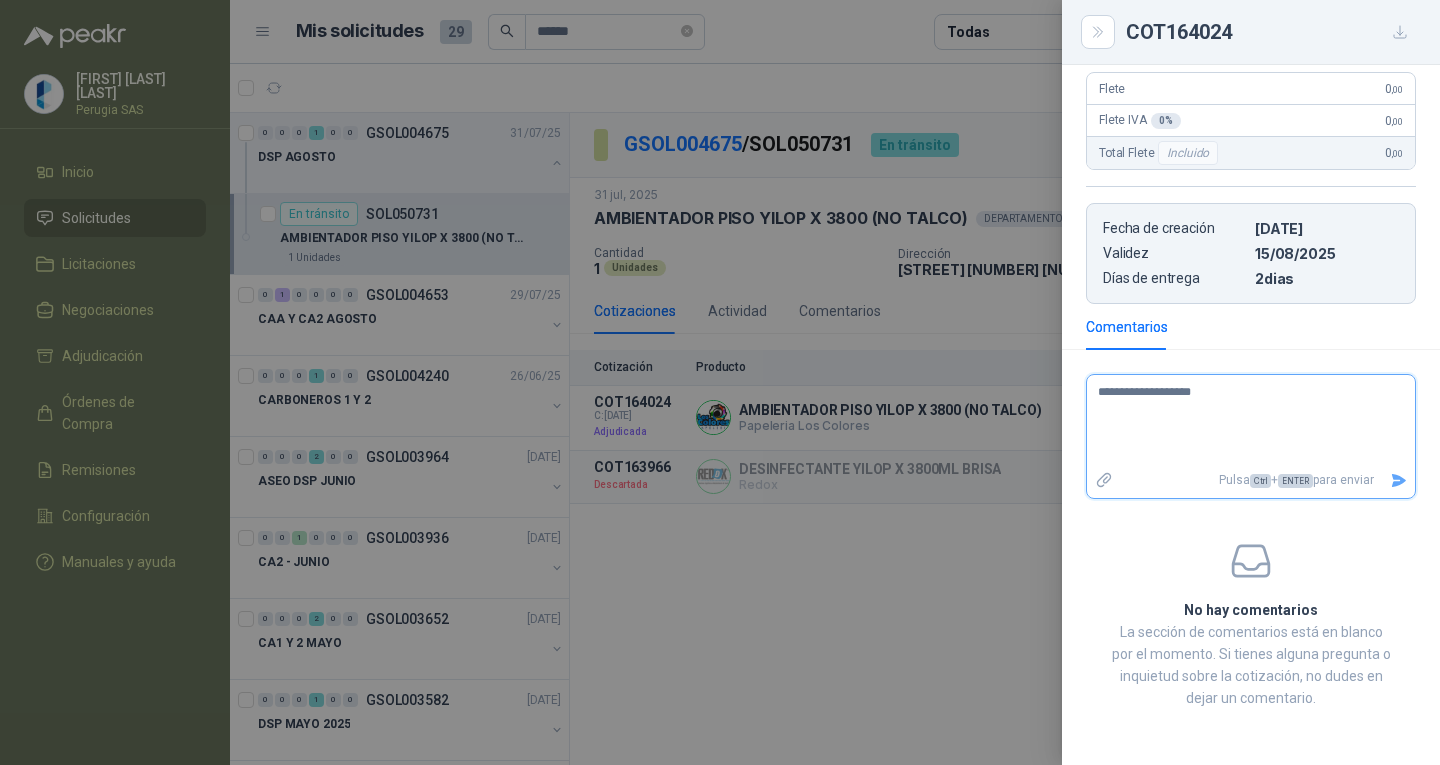 type 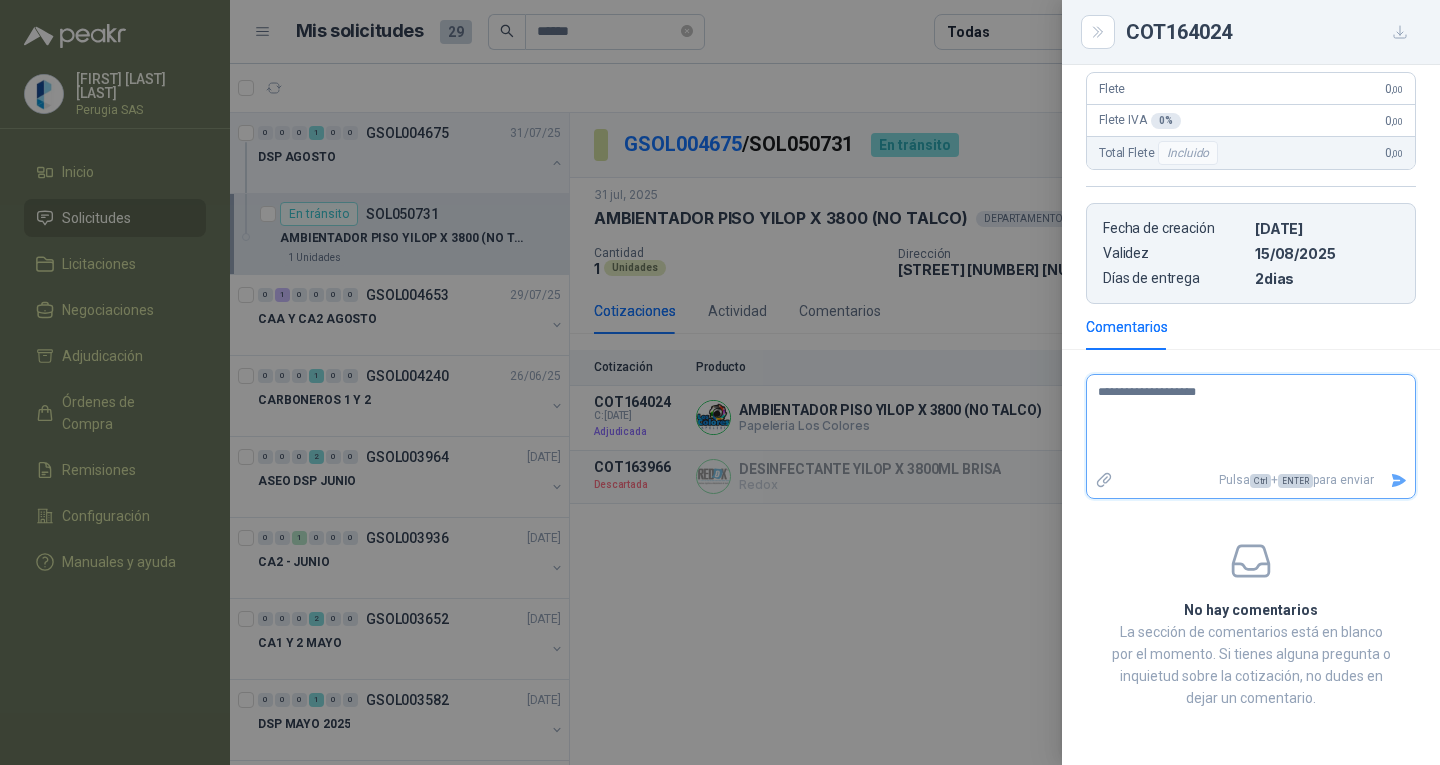 type 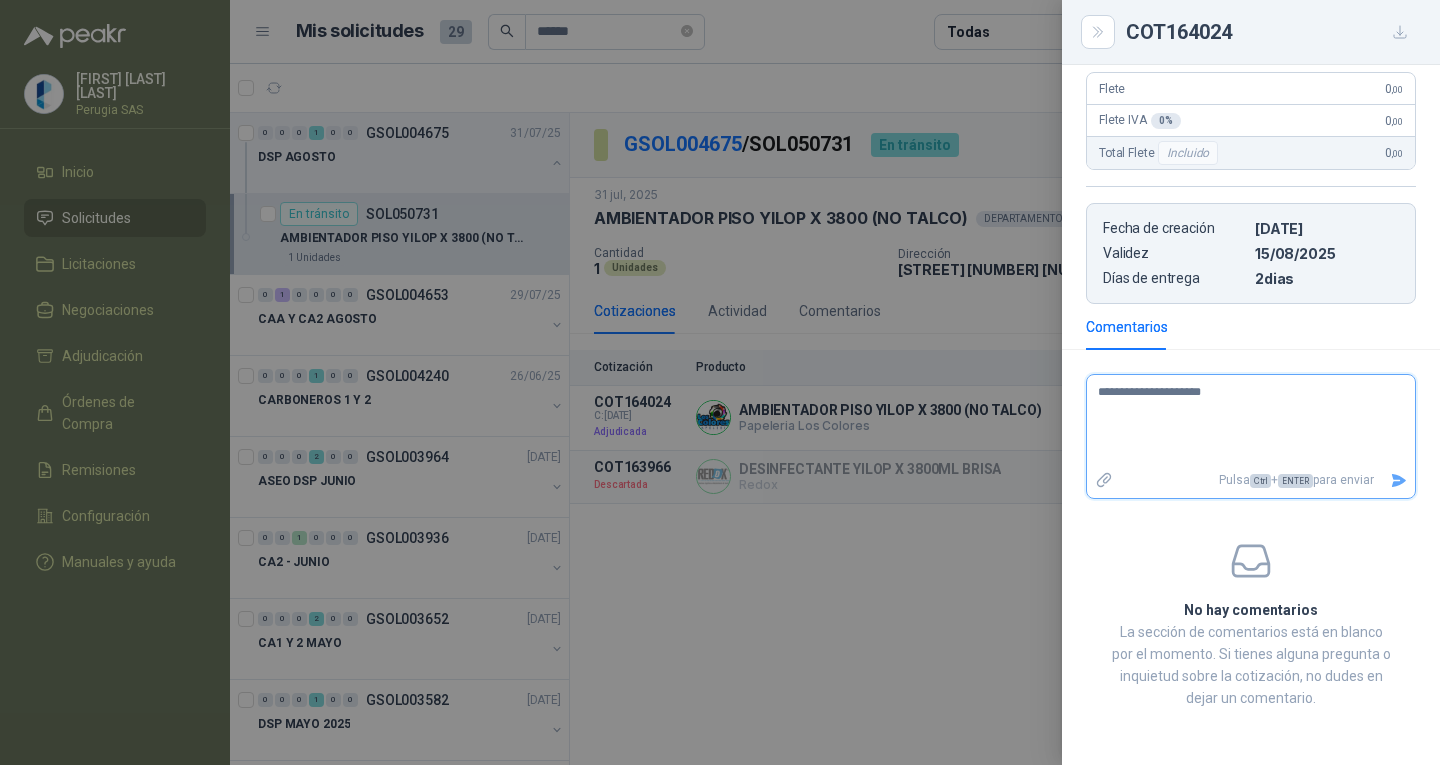 type 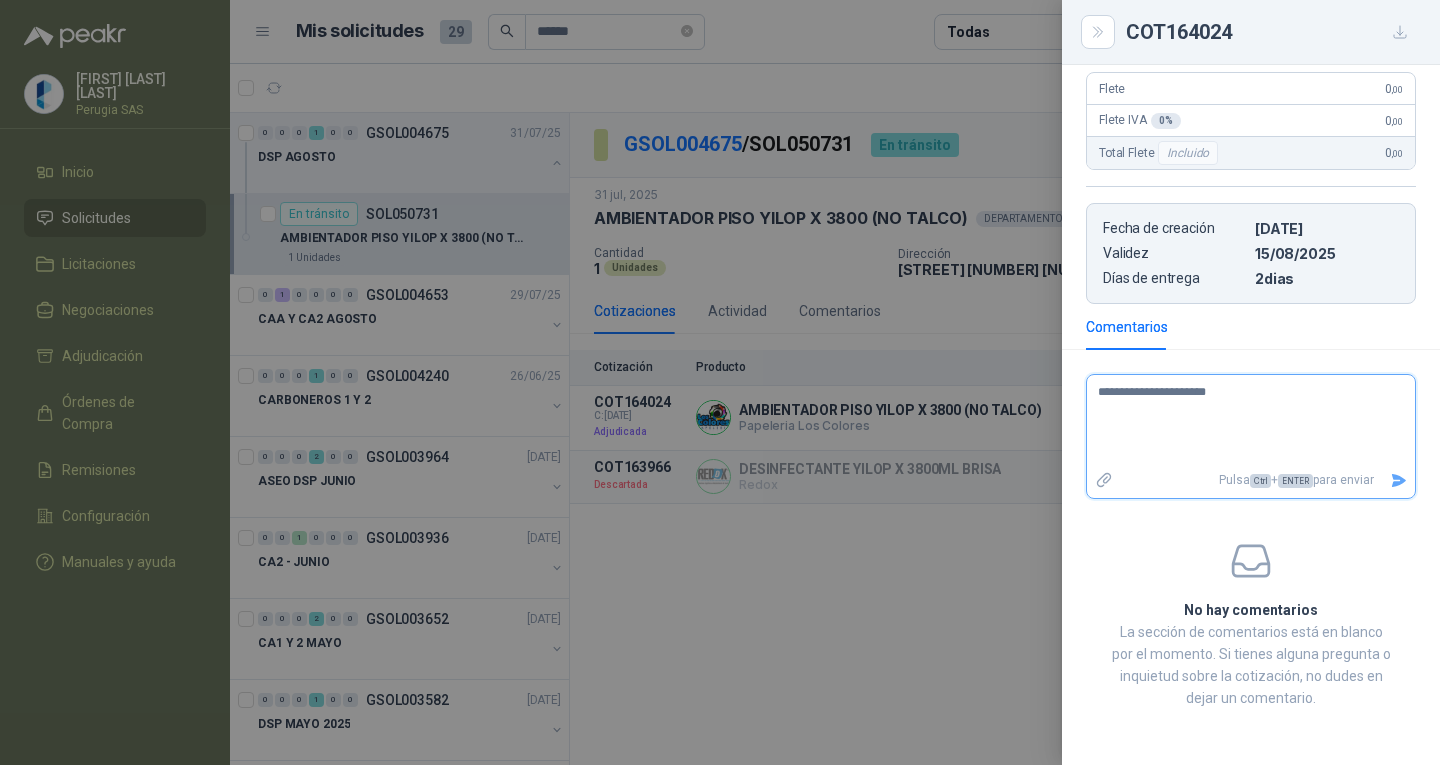type 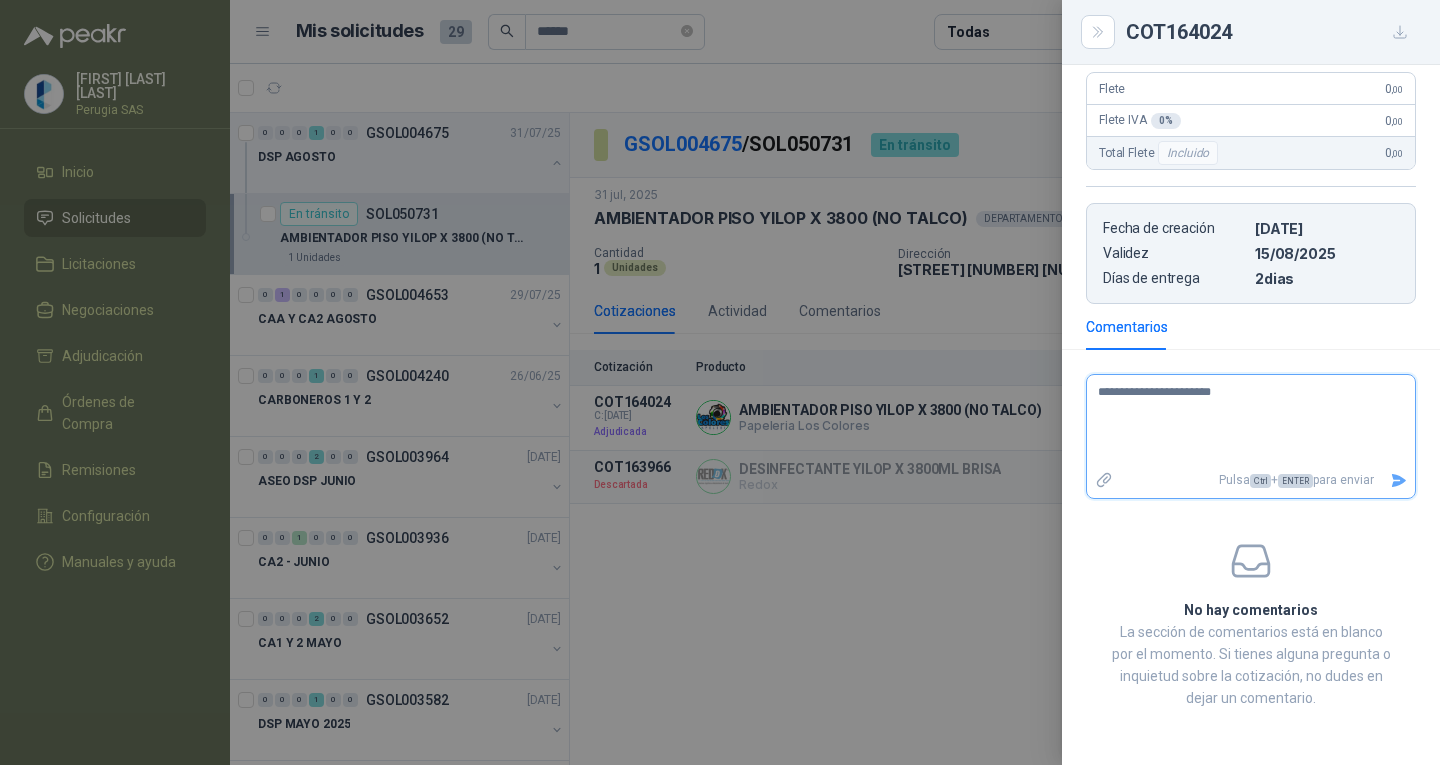 type 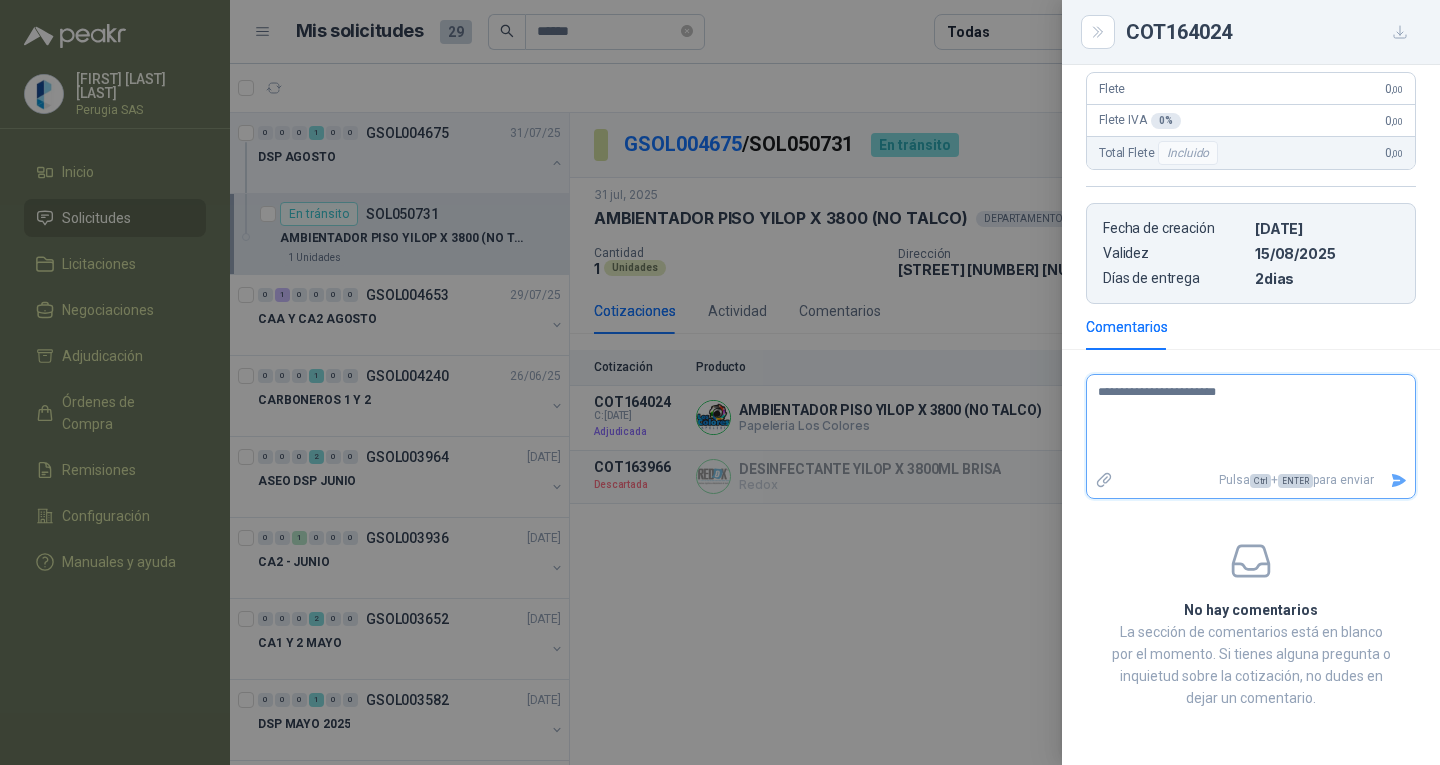 type 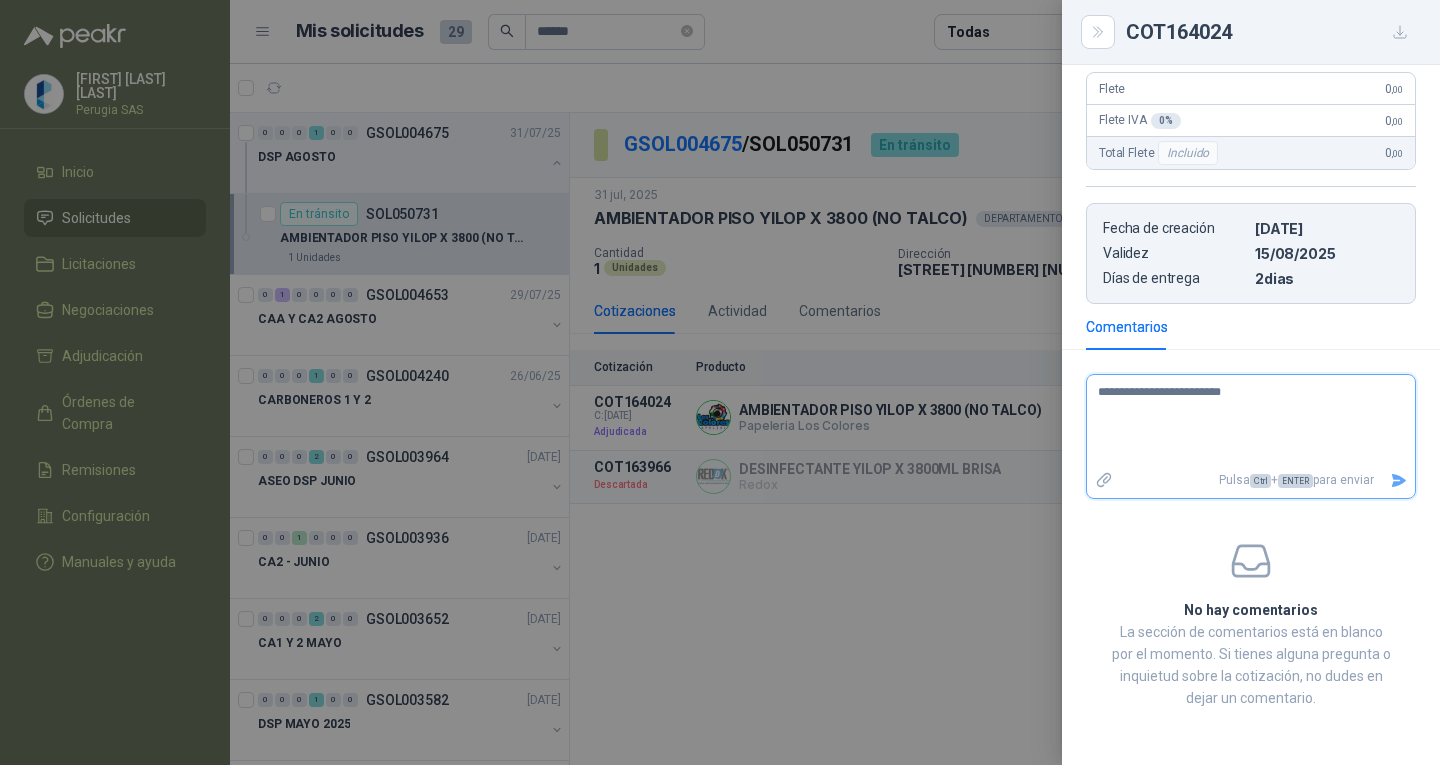 type 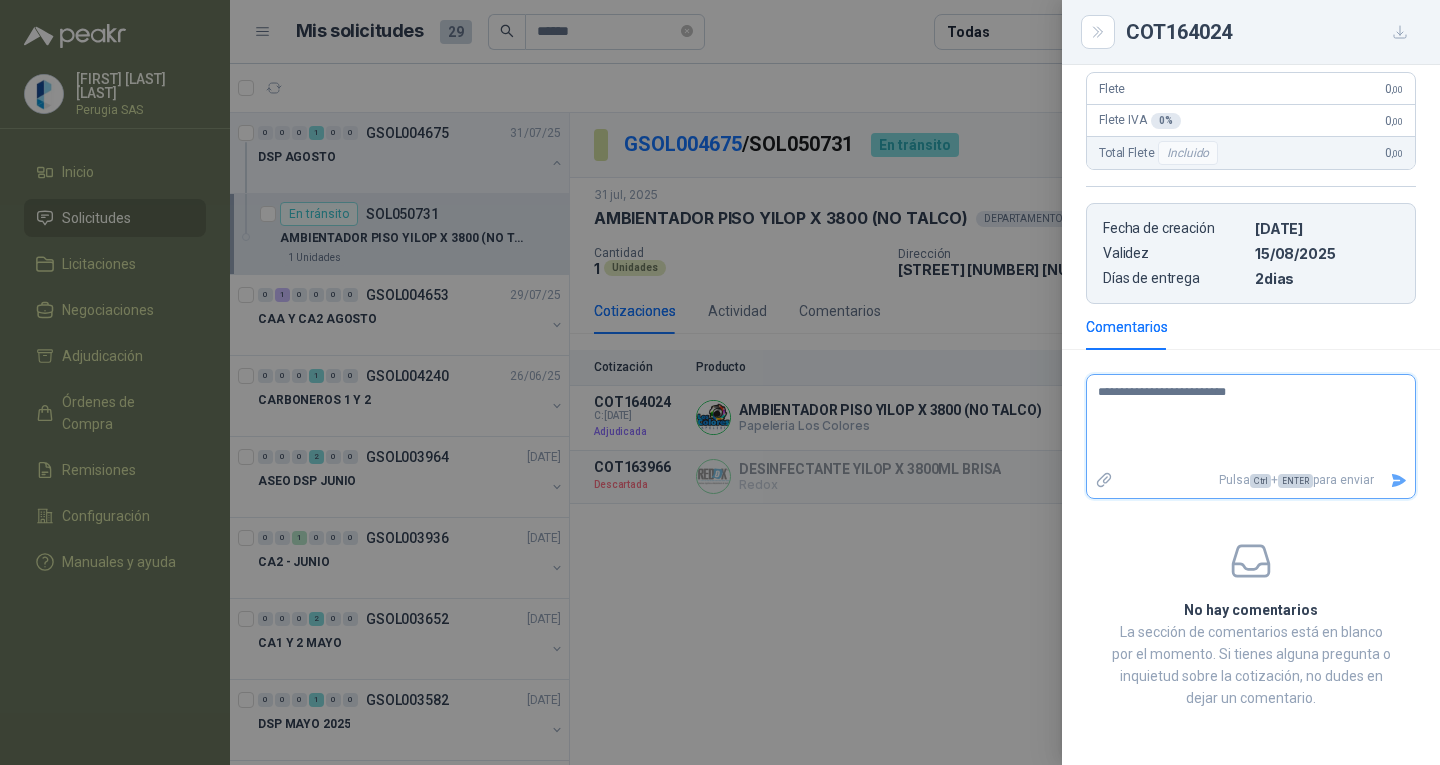 type on "**********" 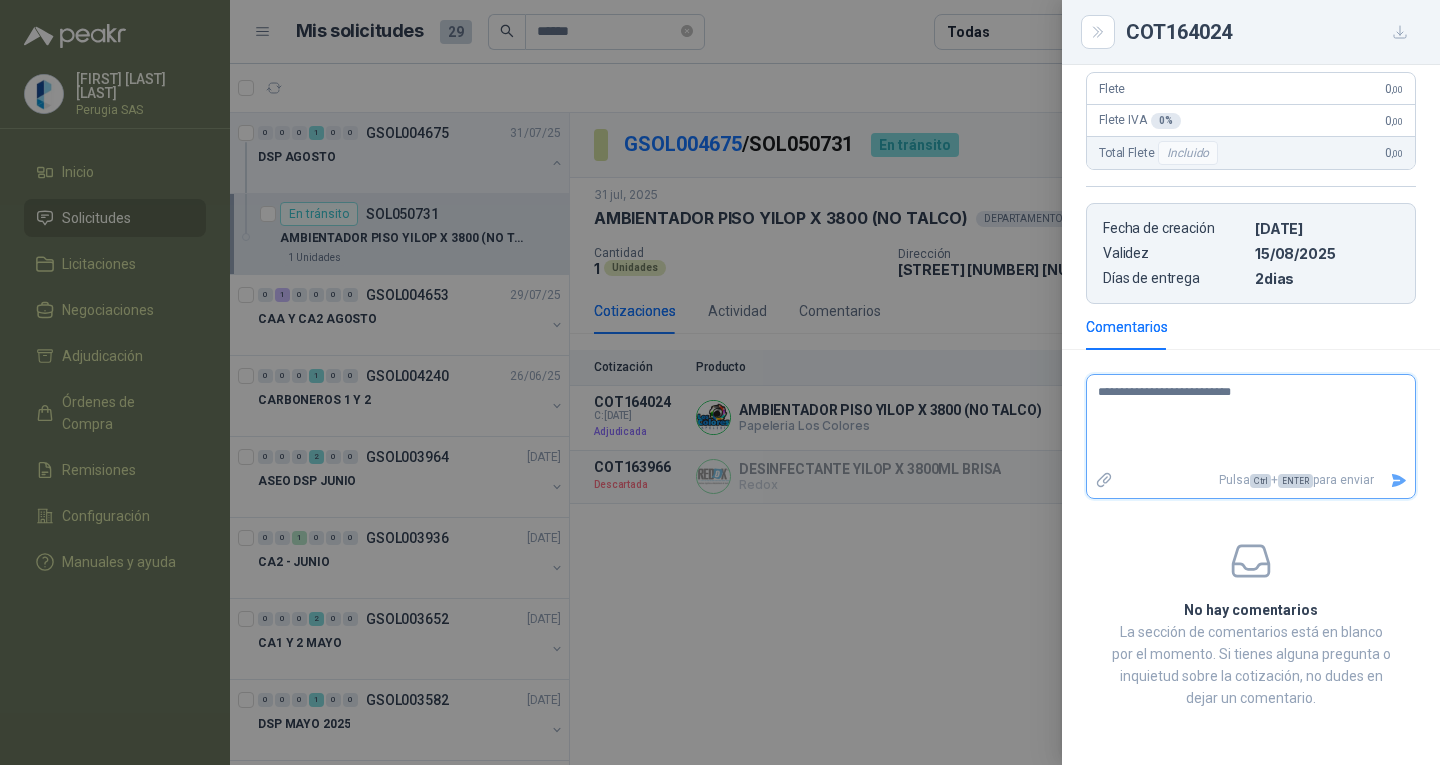 type 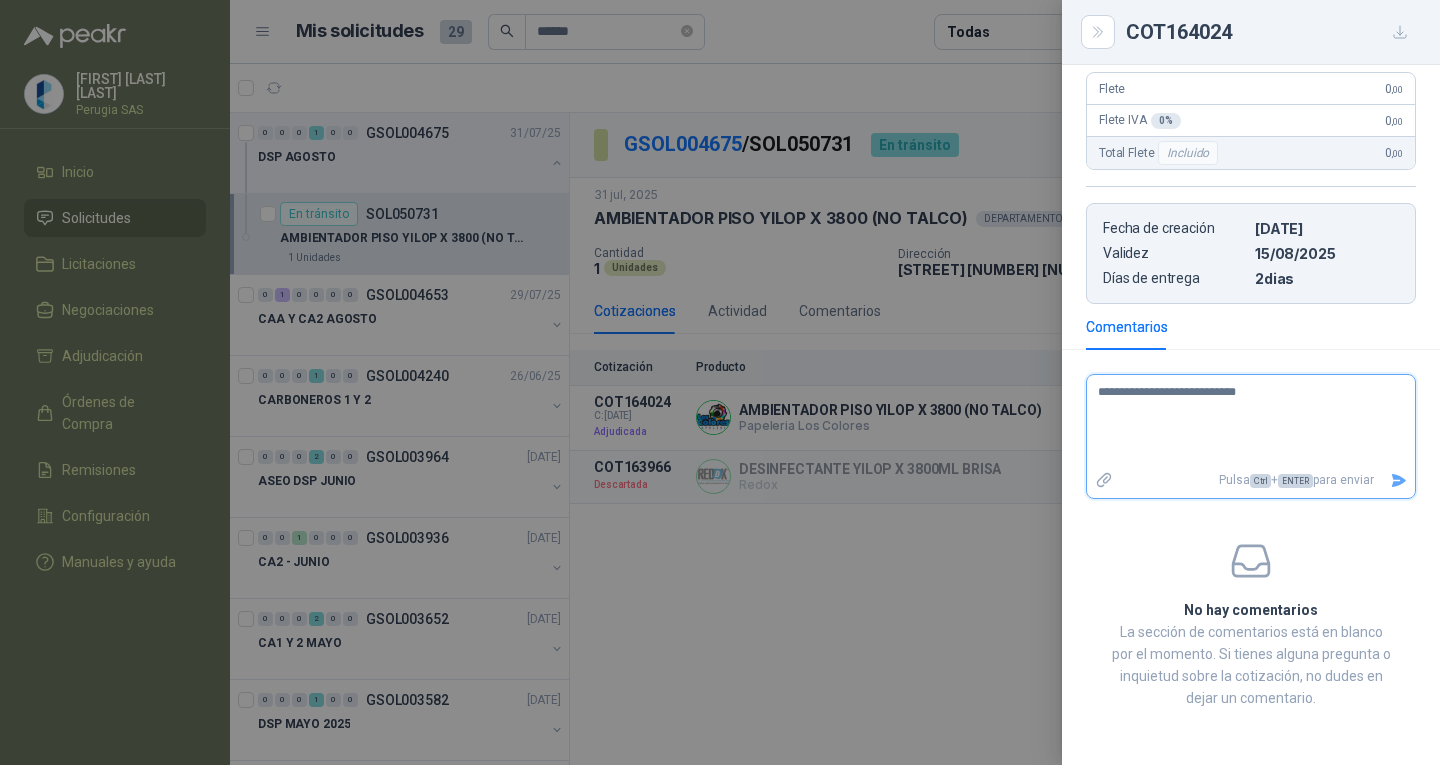 type 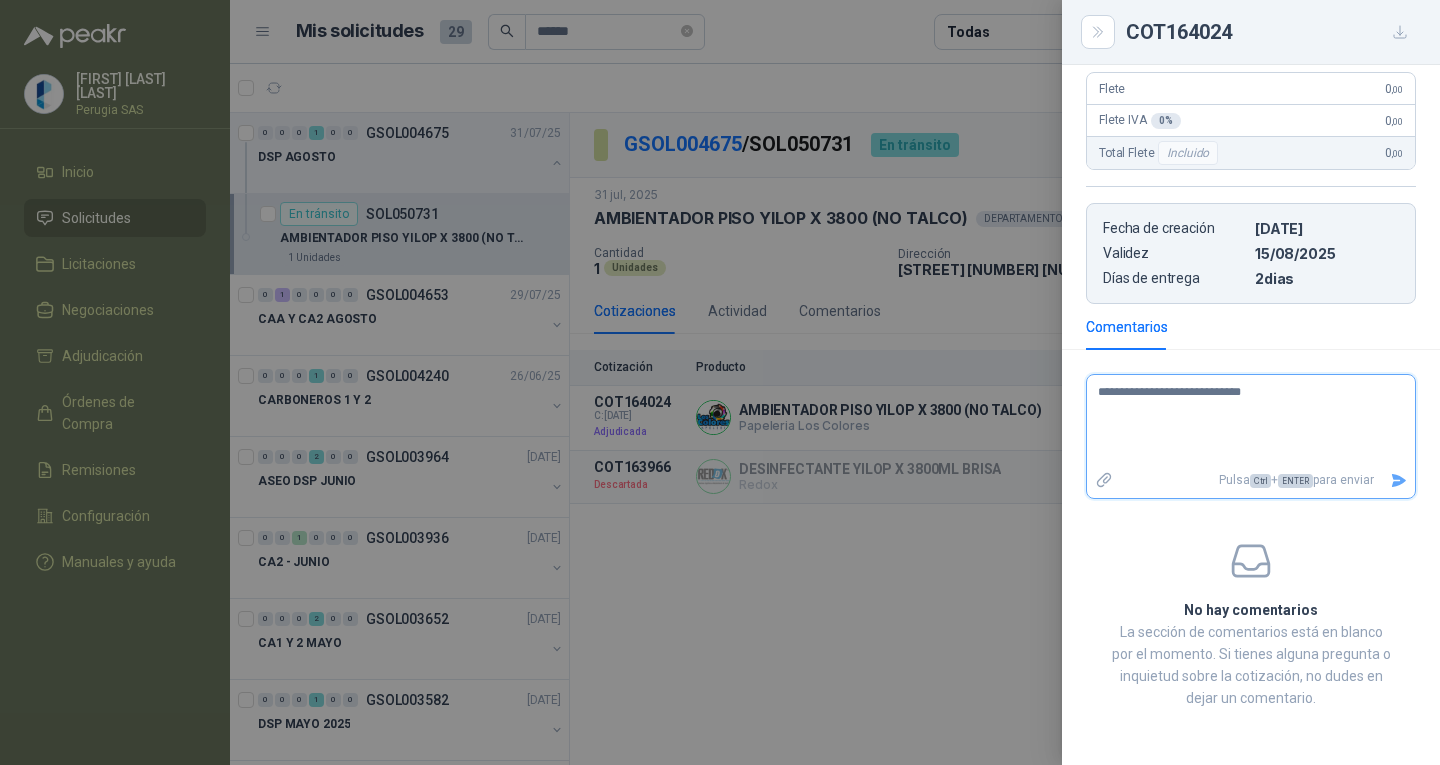 type 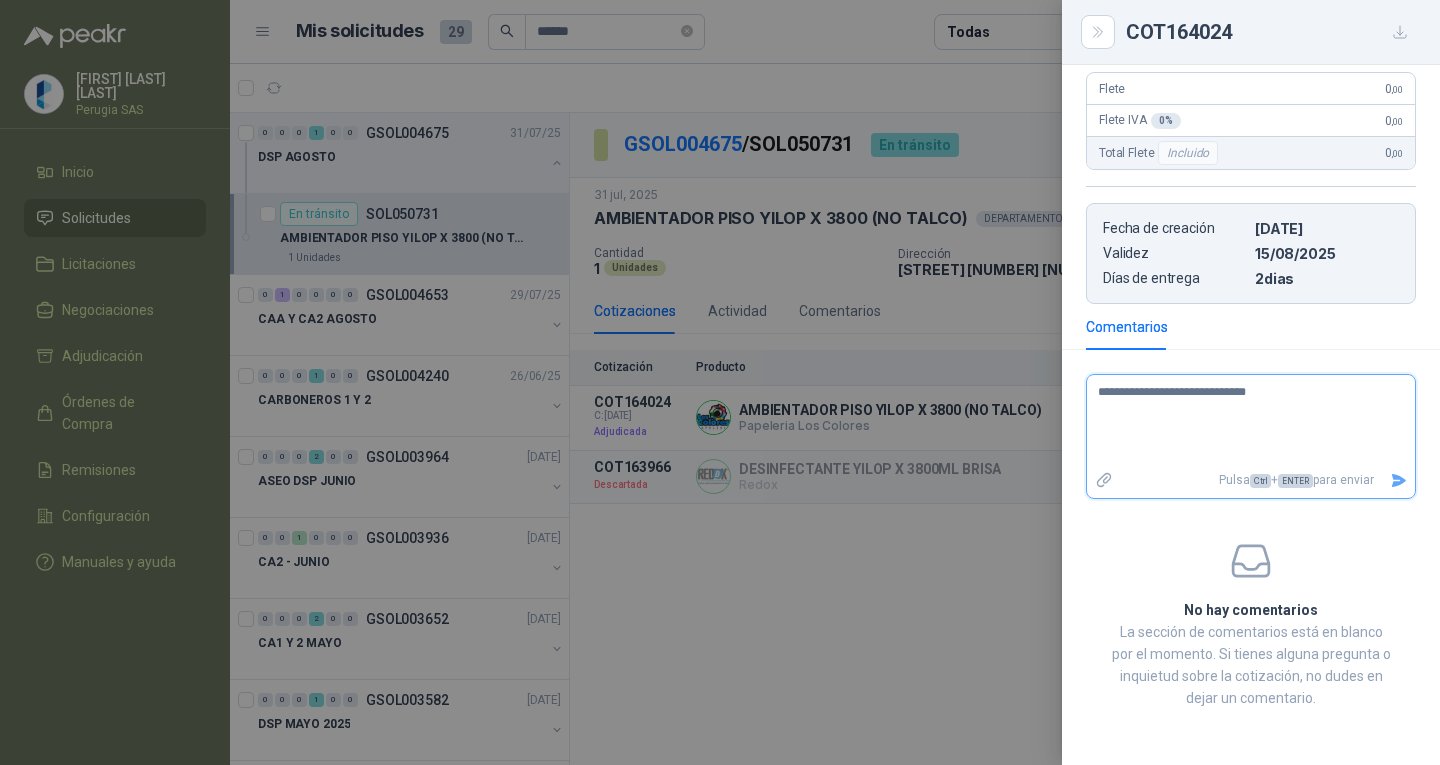 type 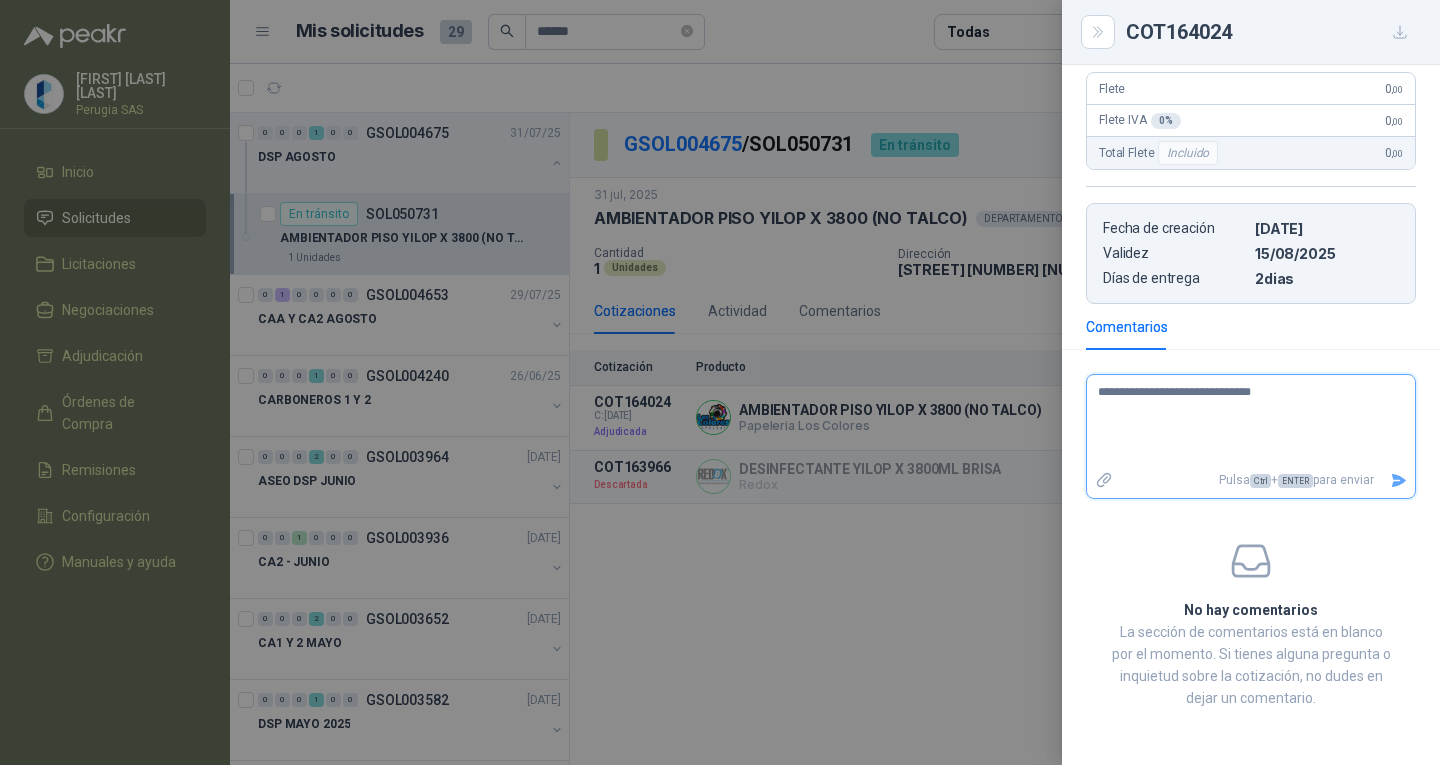type 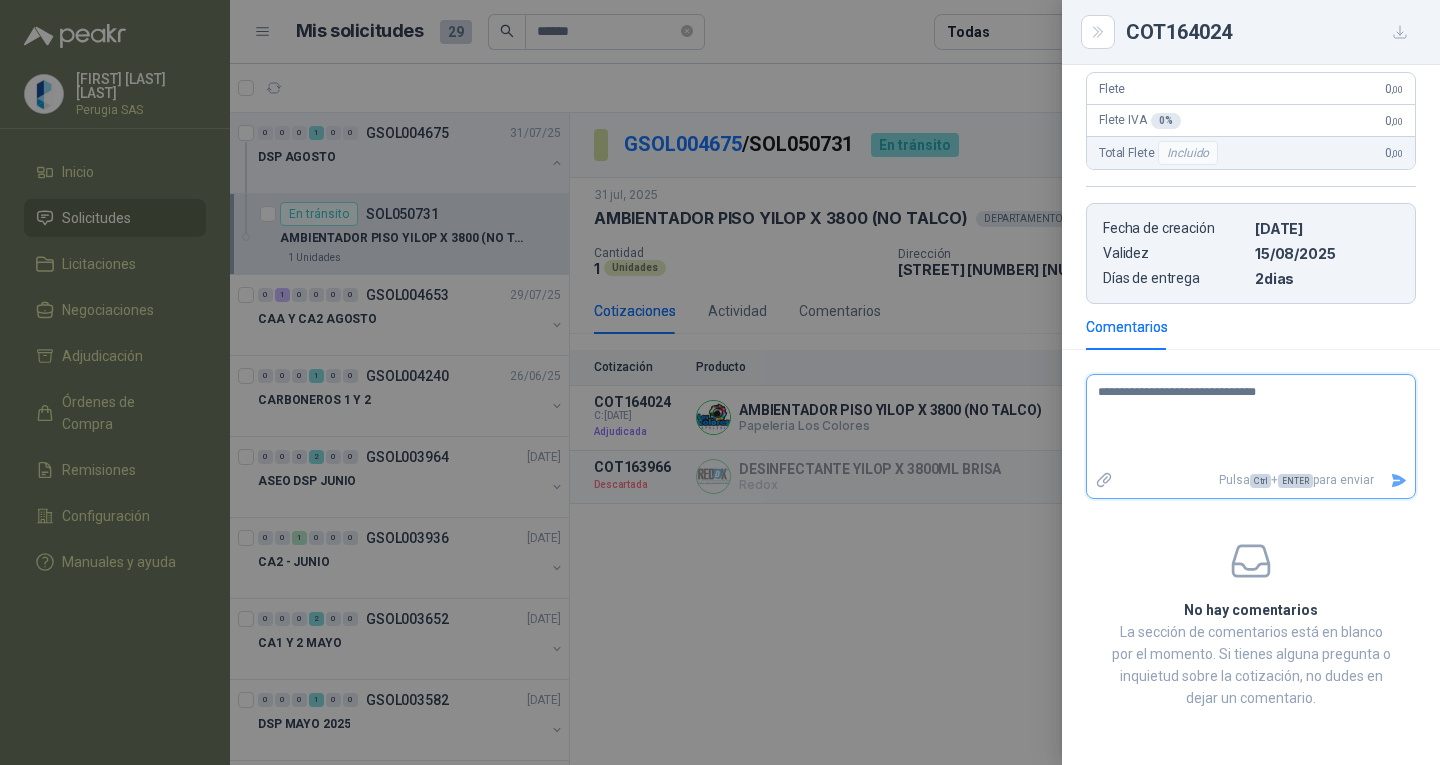 type 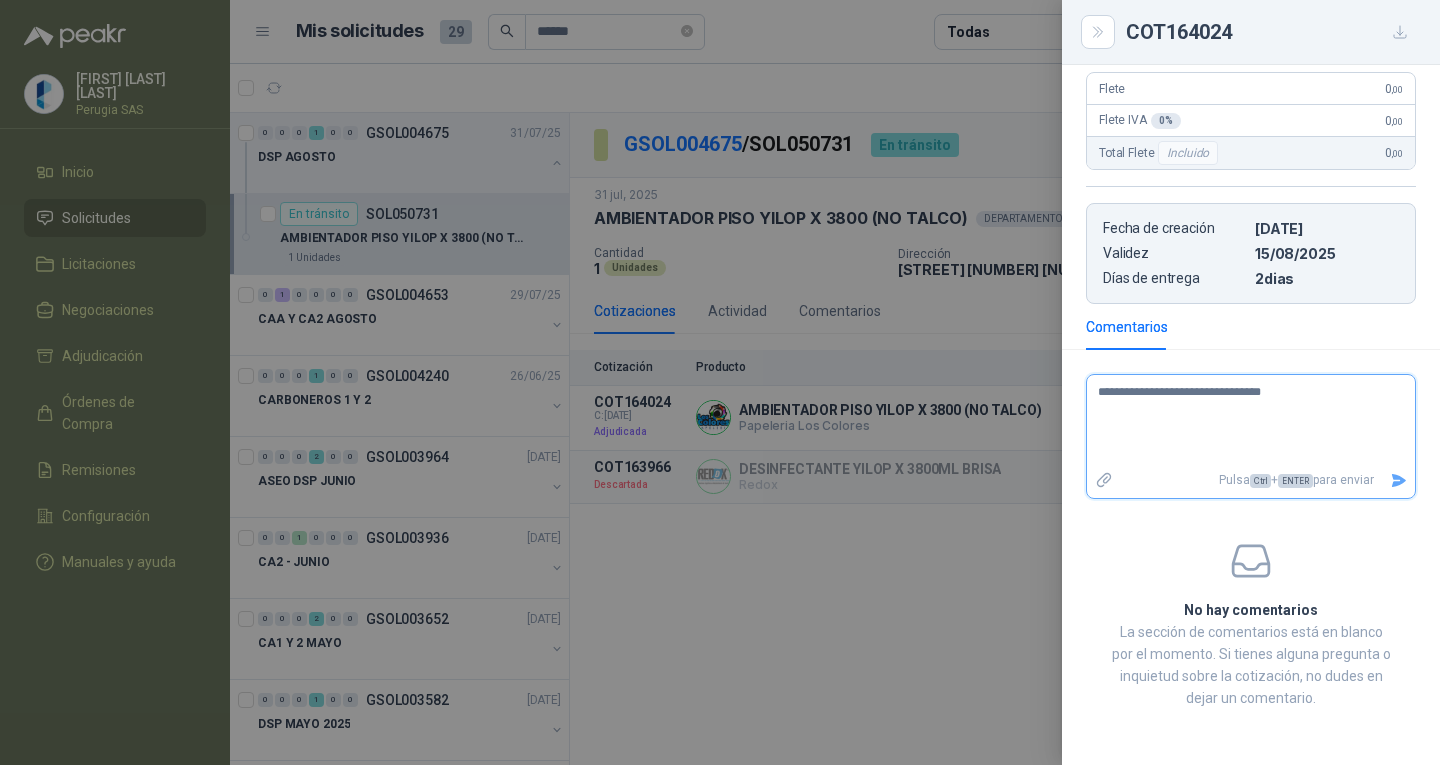 type 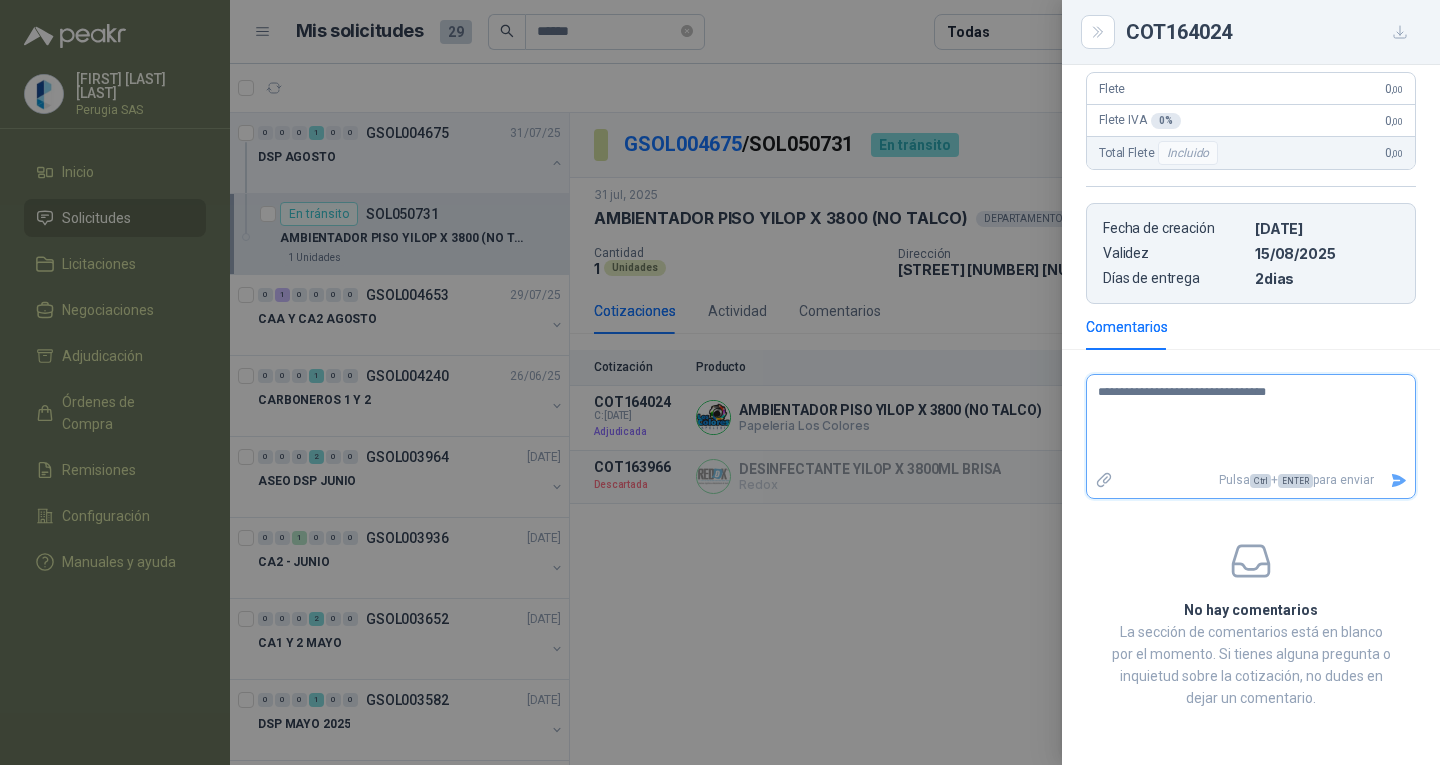 type 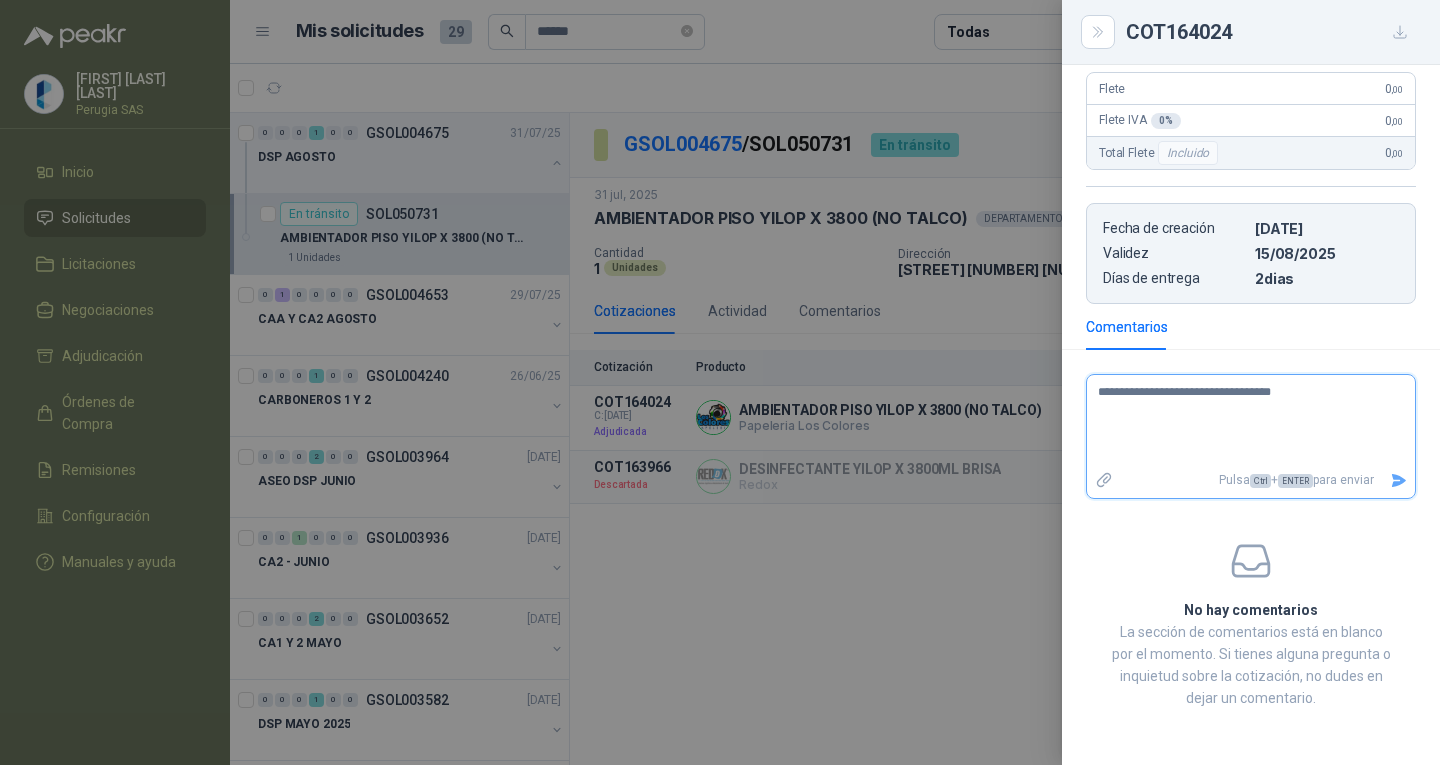 type 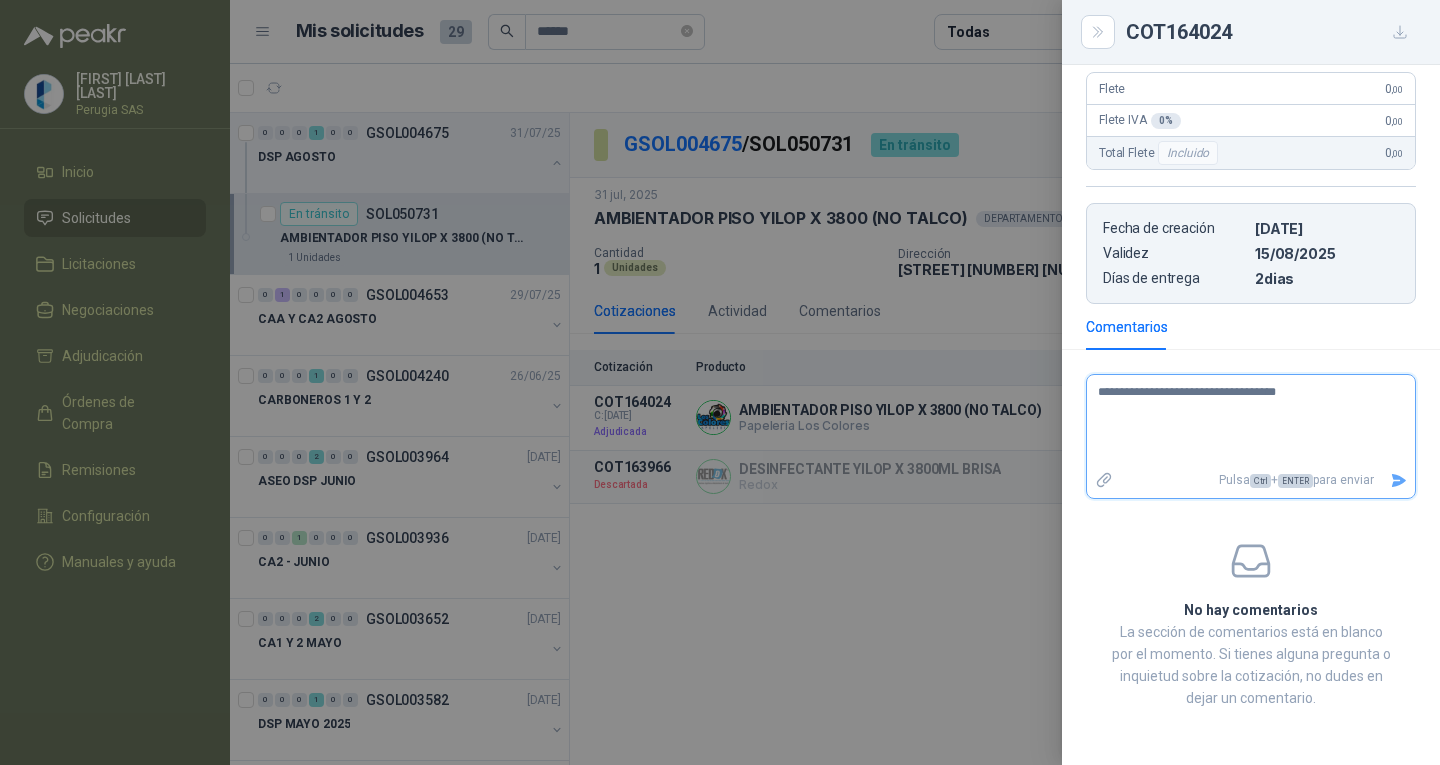 type 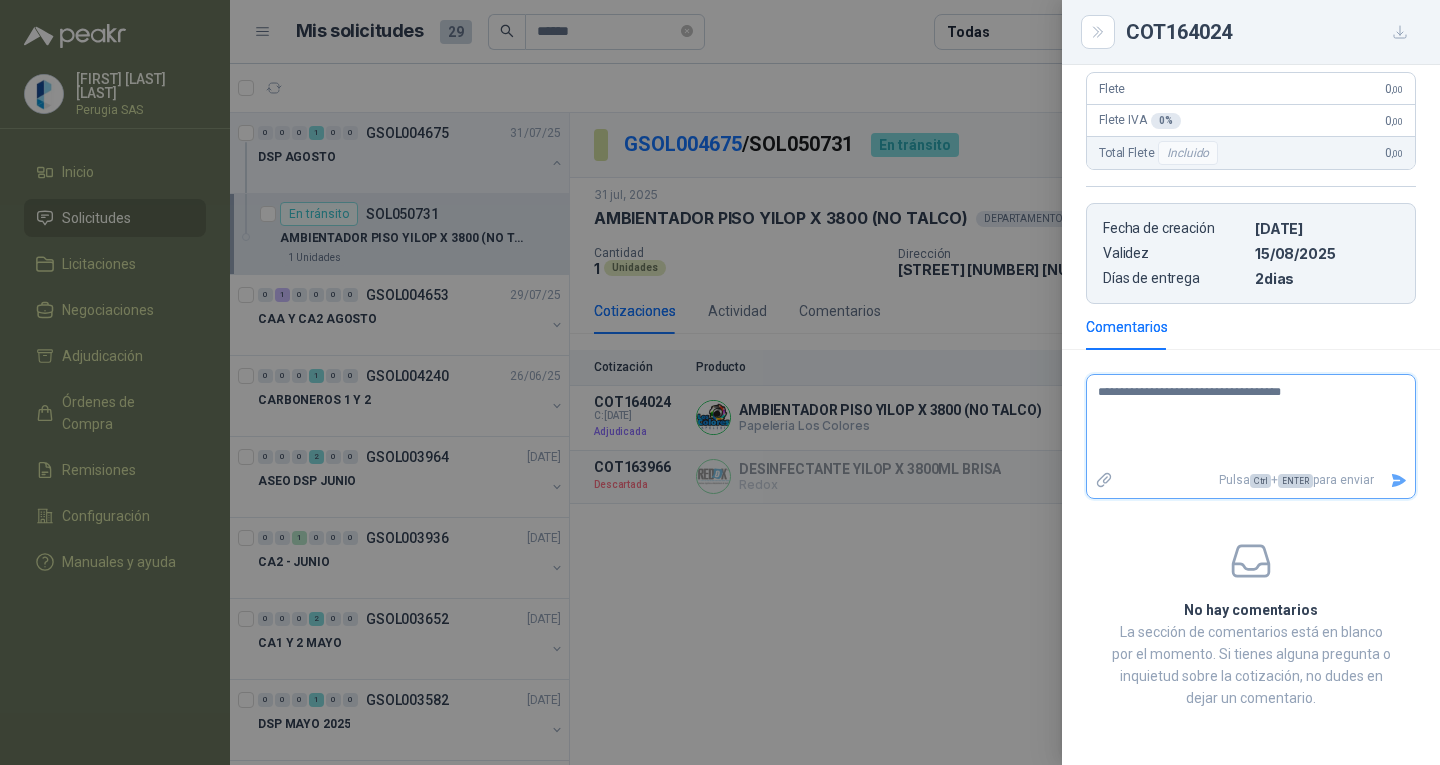 type 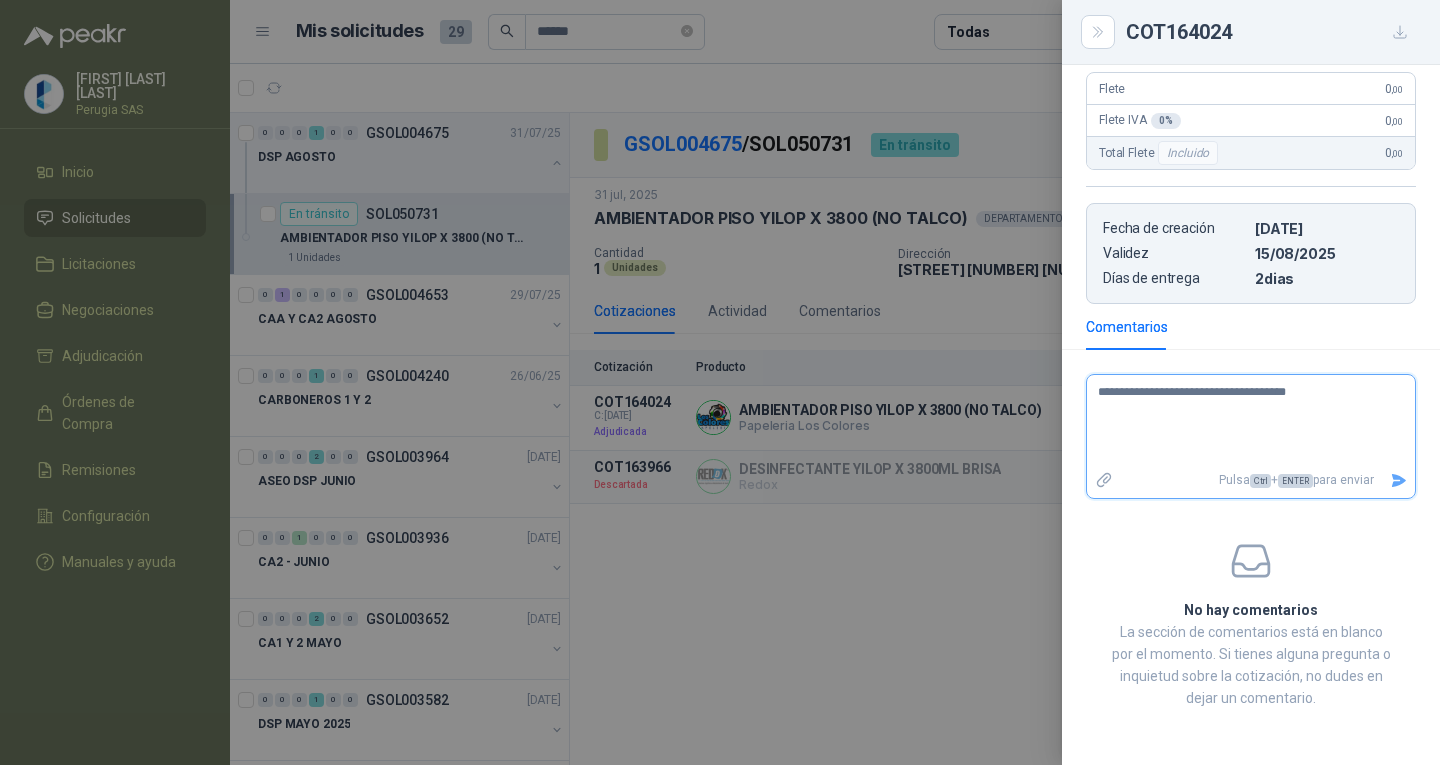 type 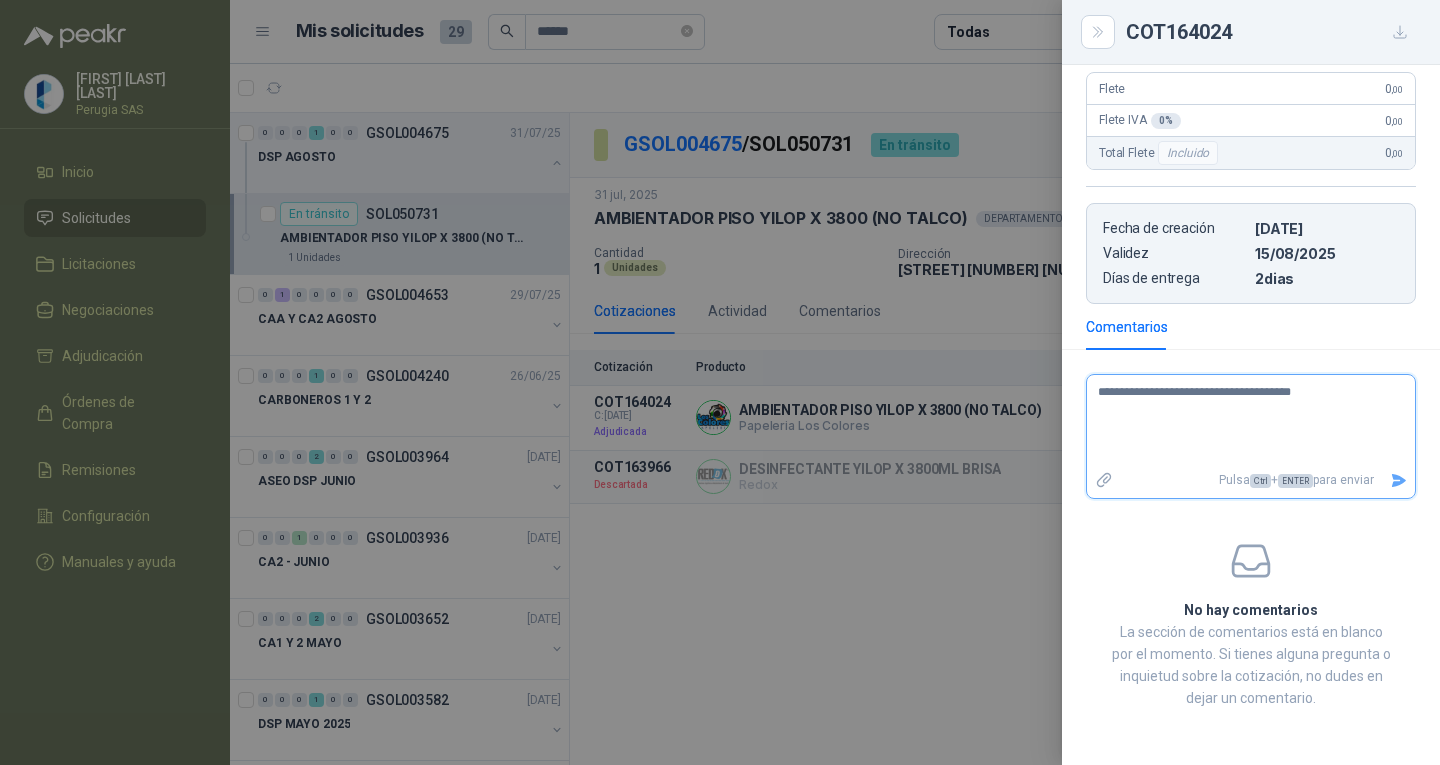 type on "**********" 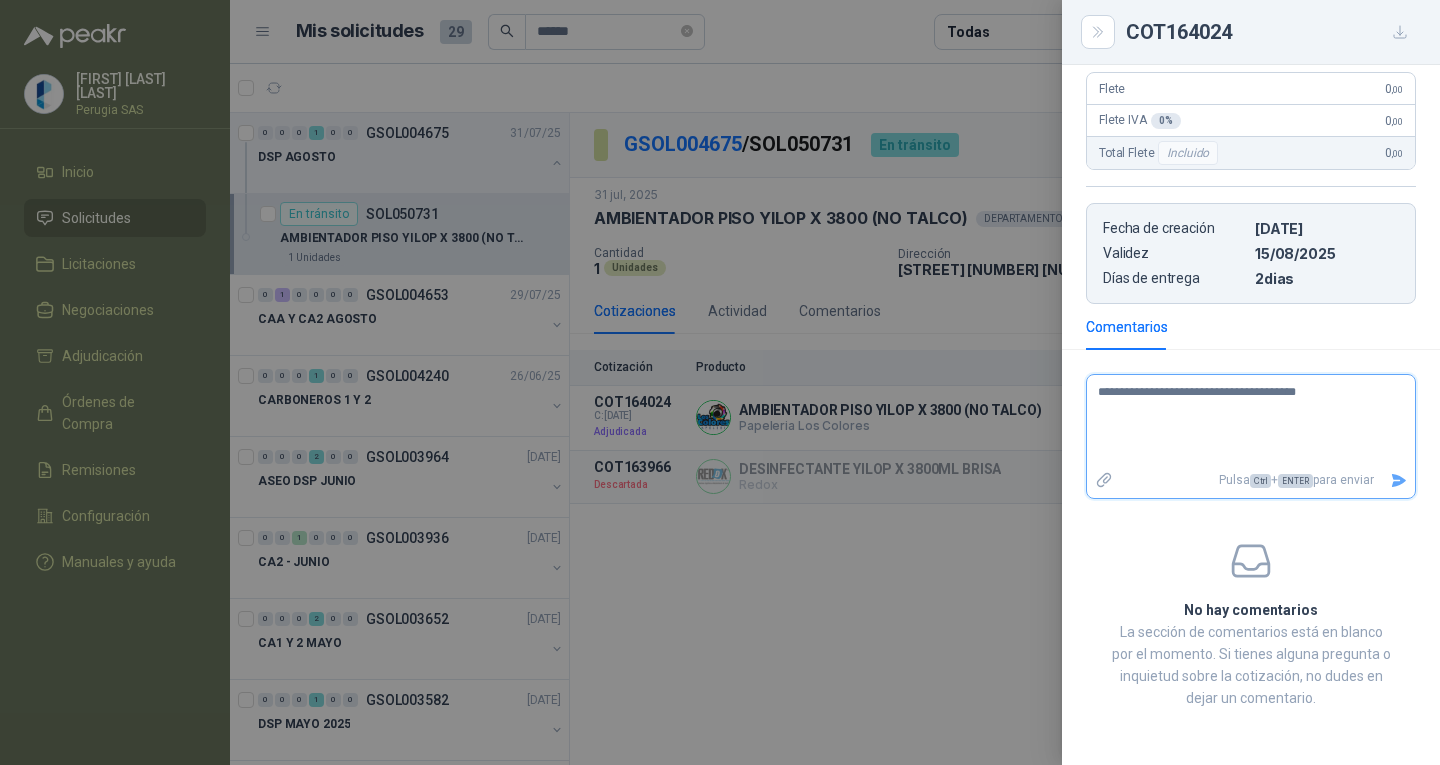 type 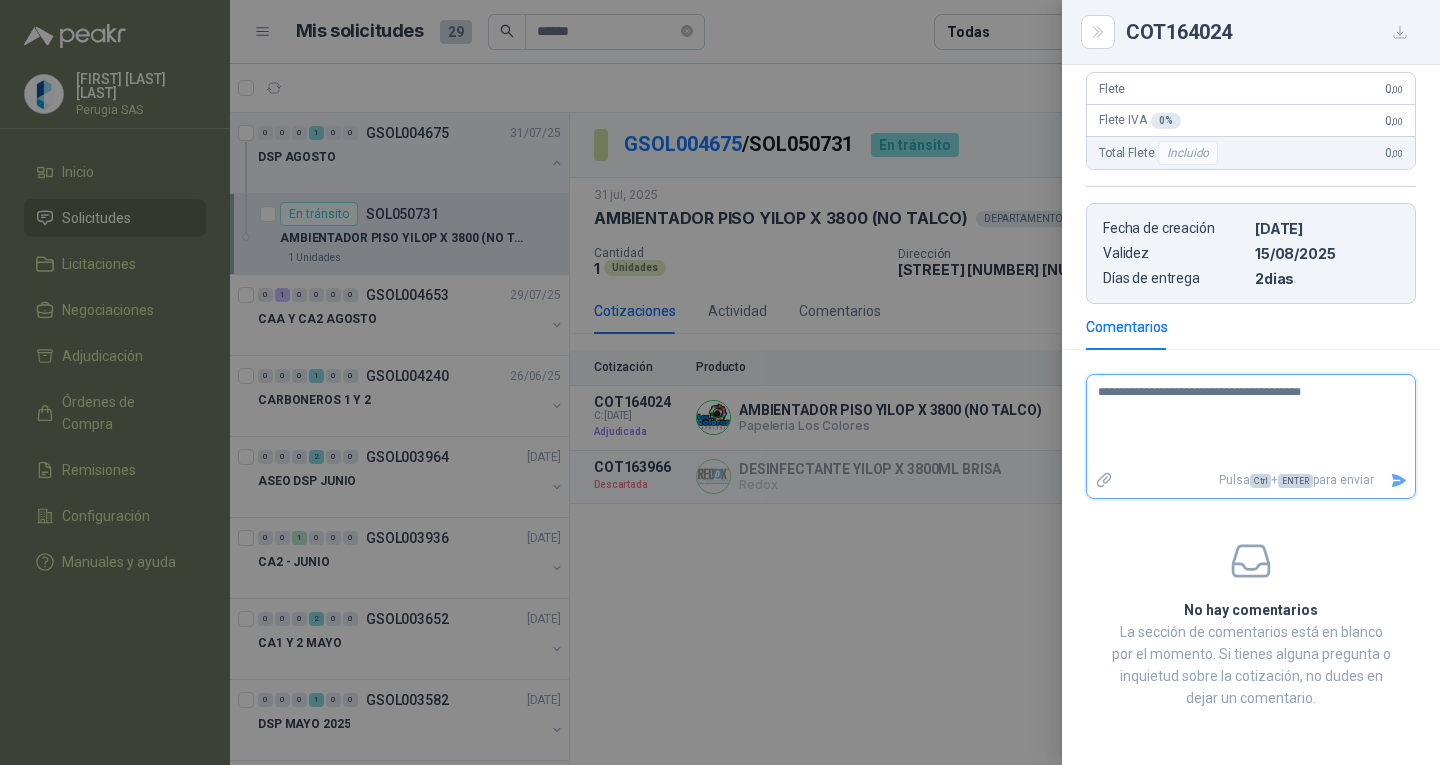 type 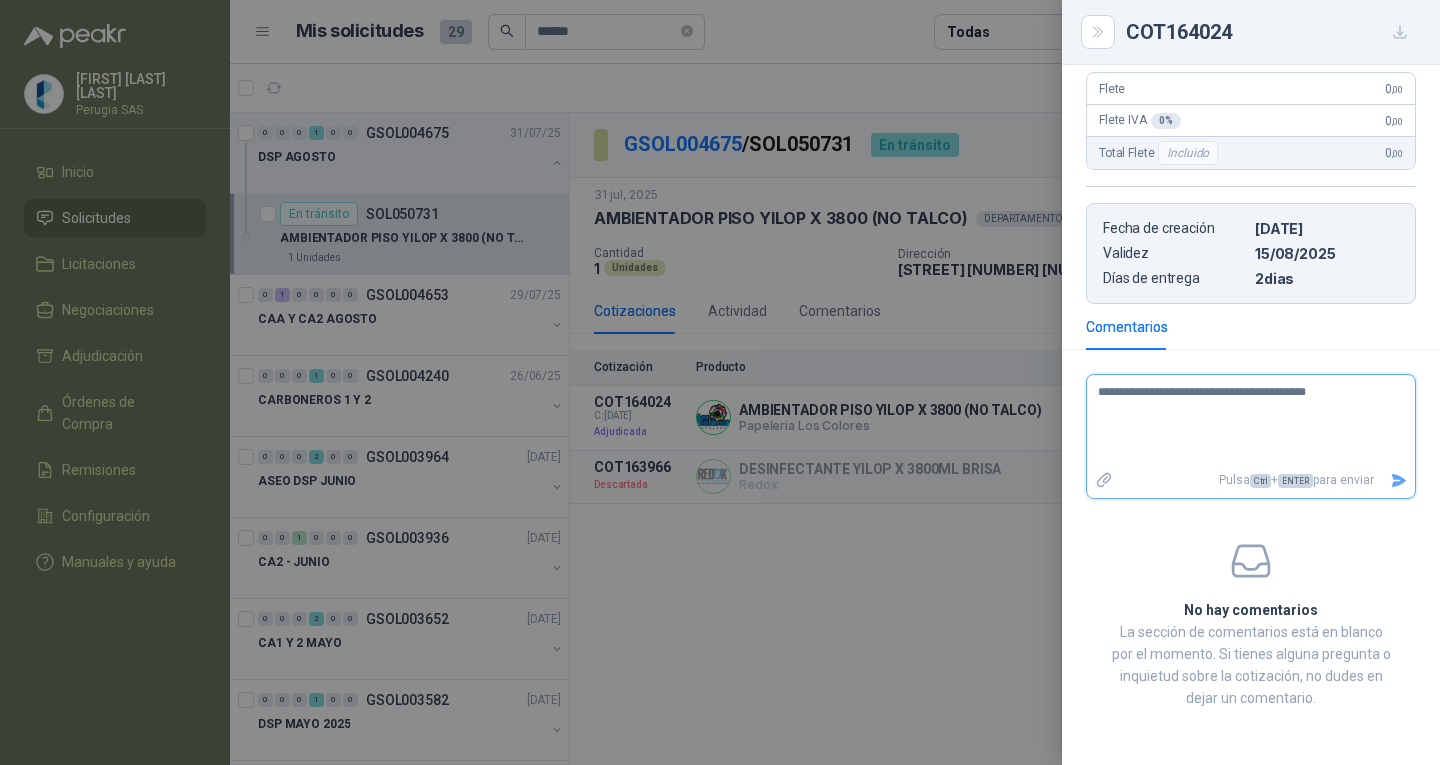 type 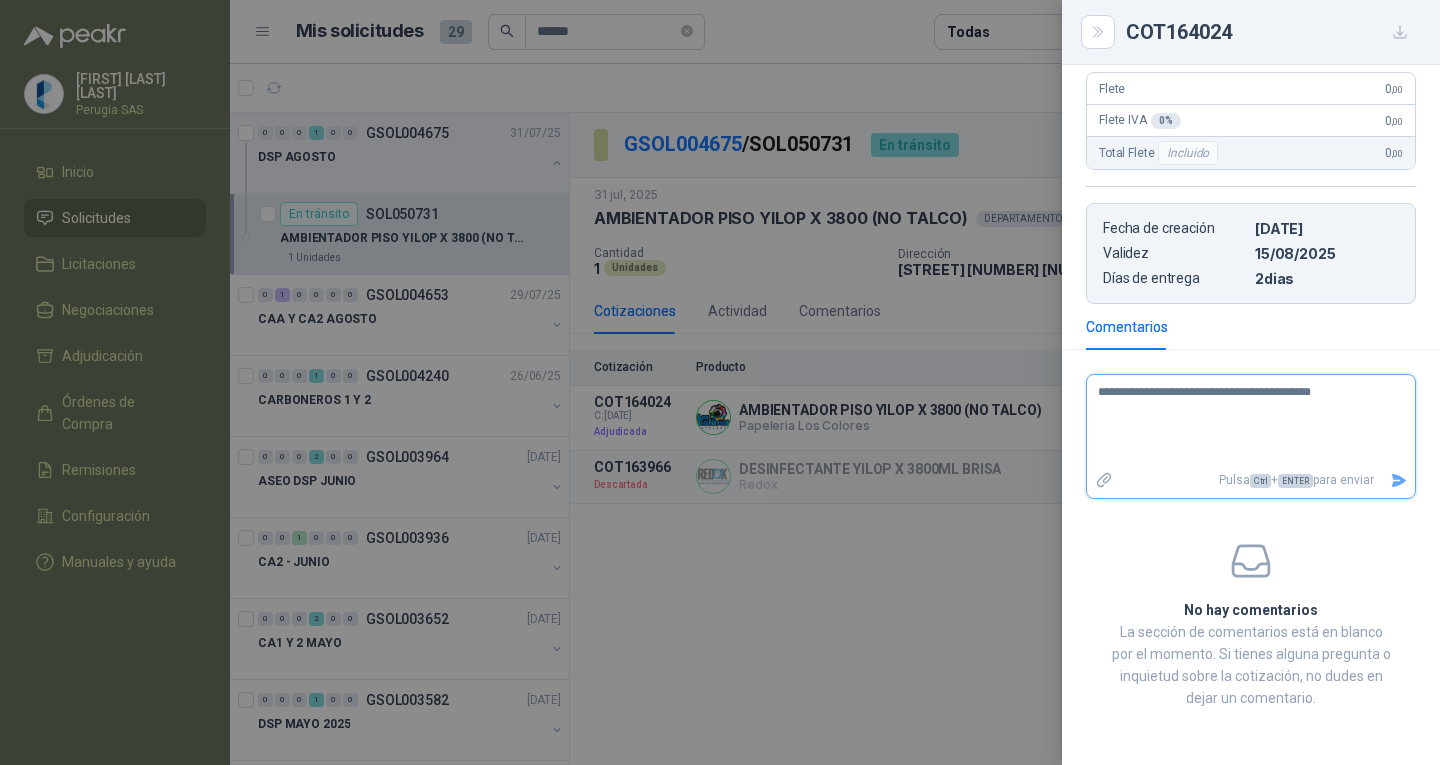 type 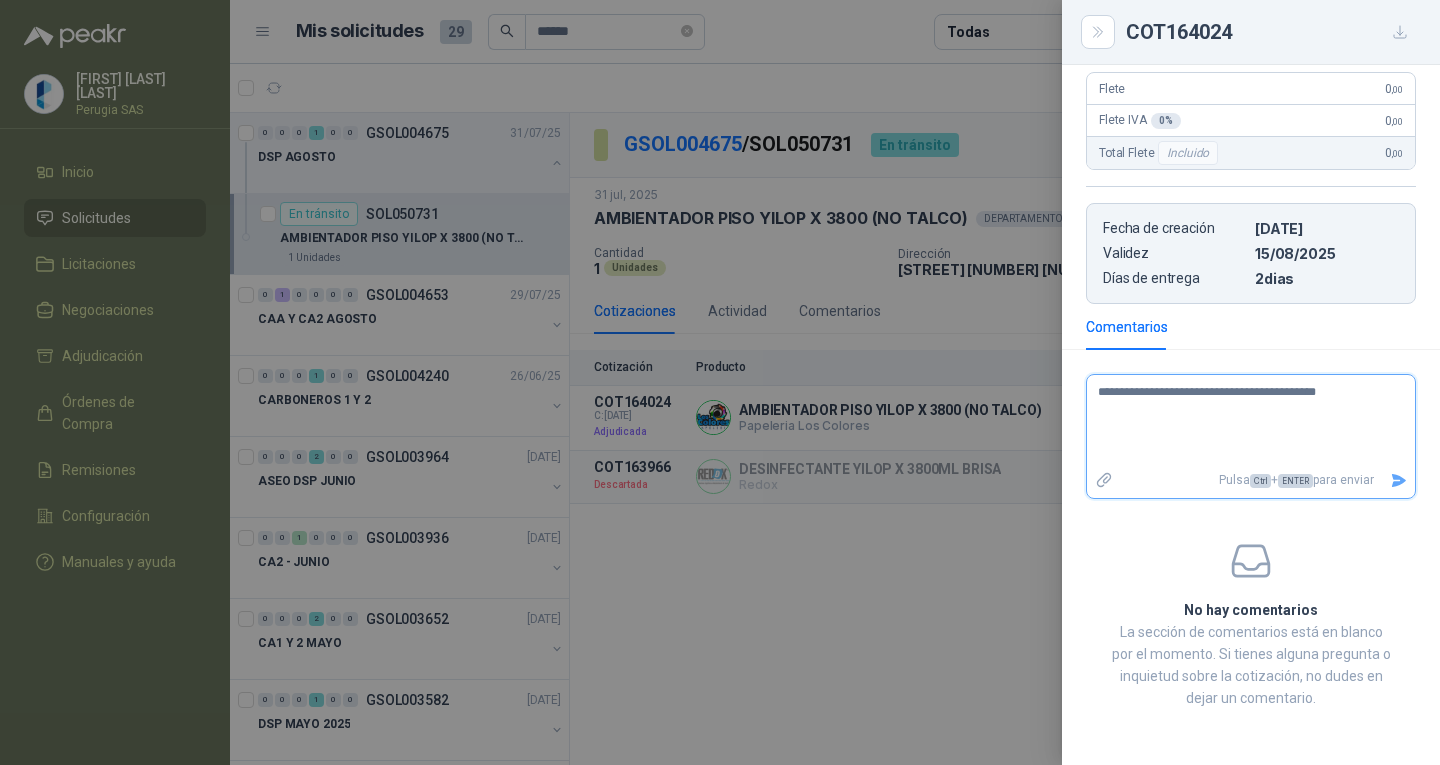 type 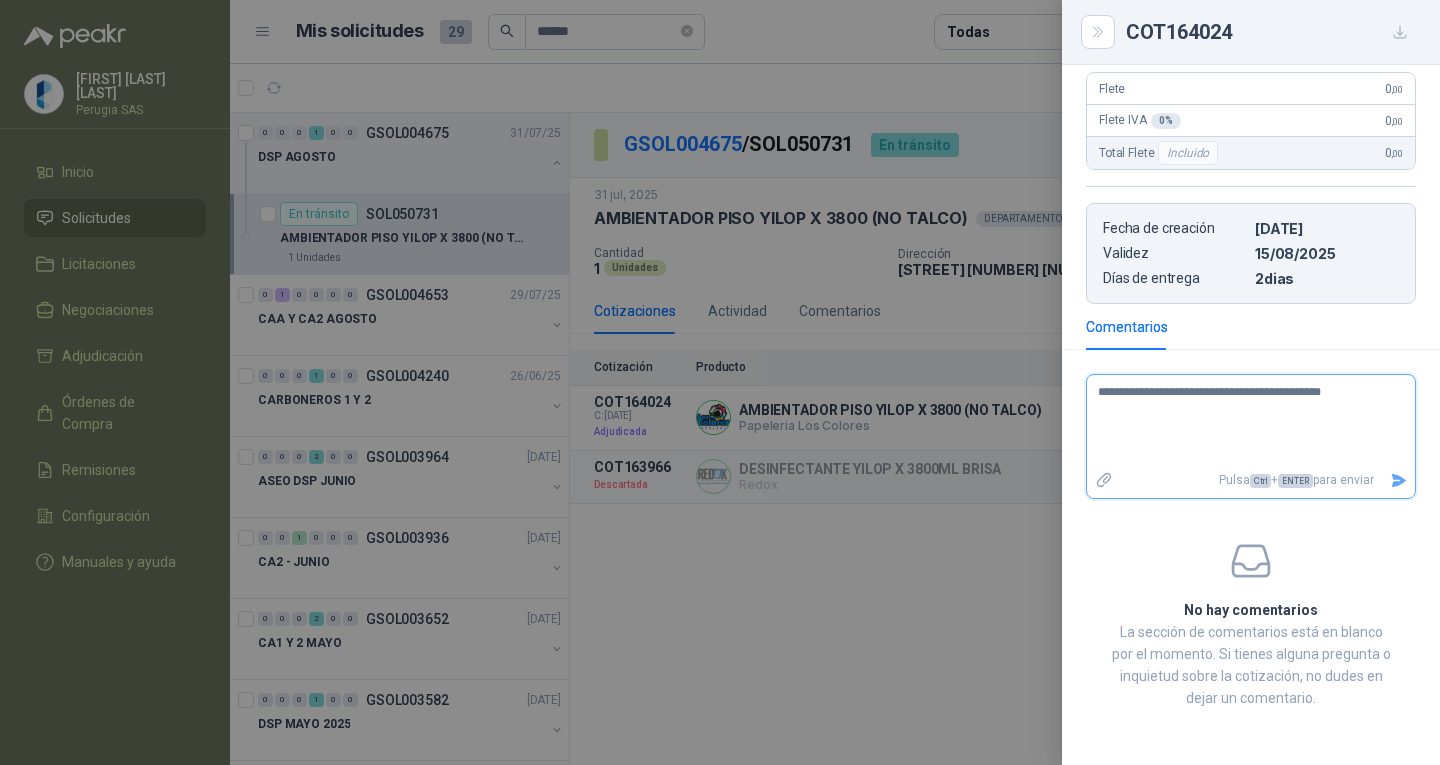 type 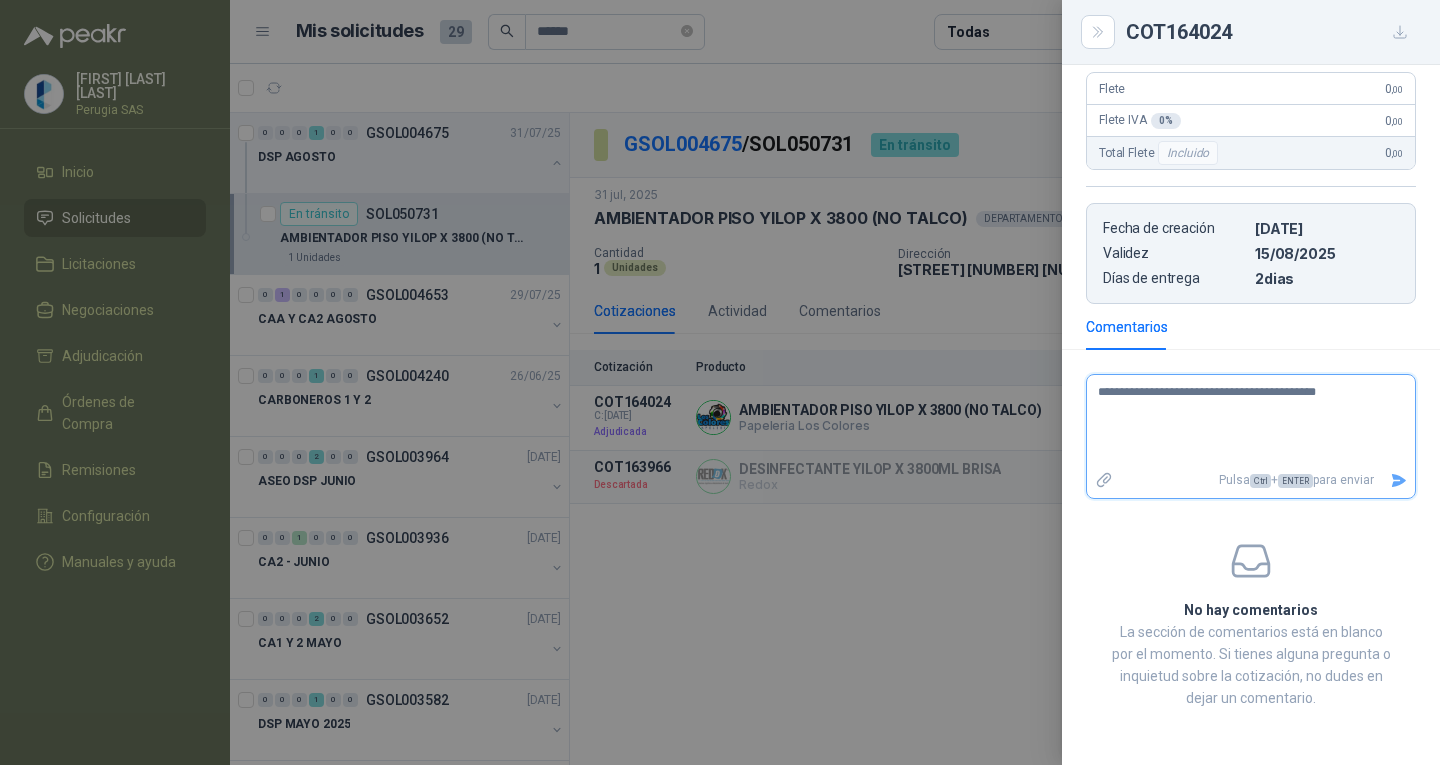type 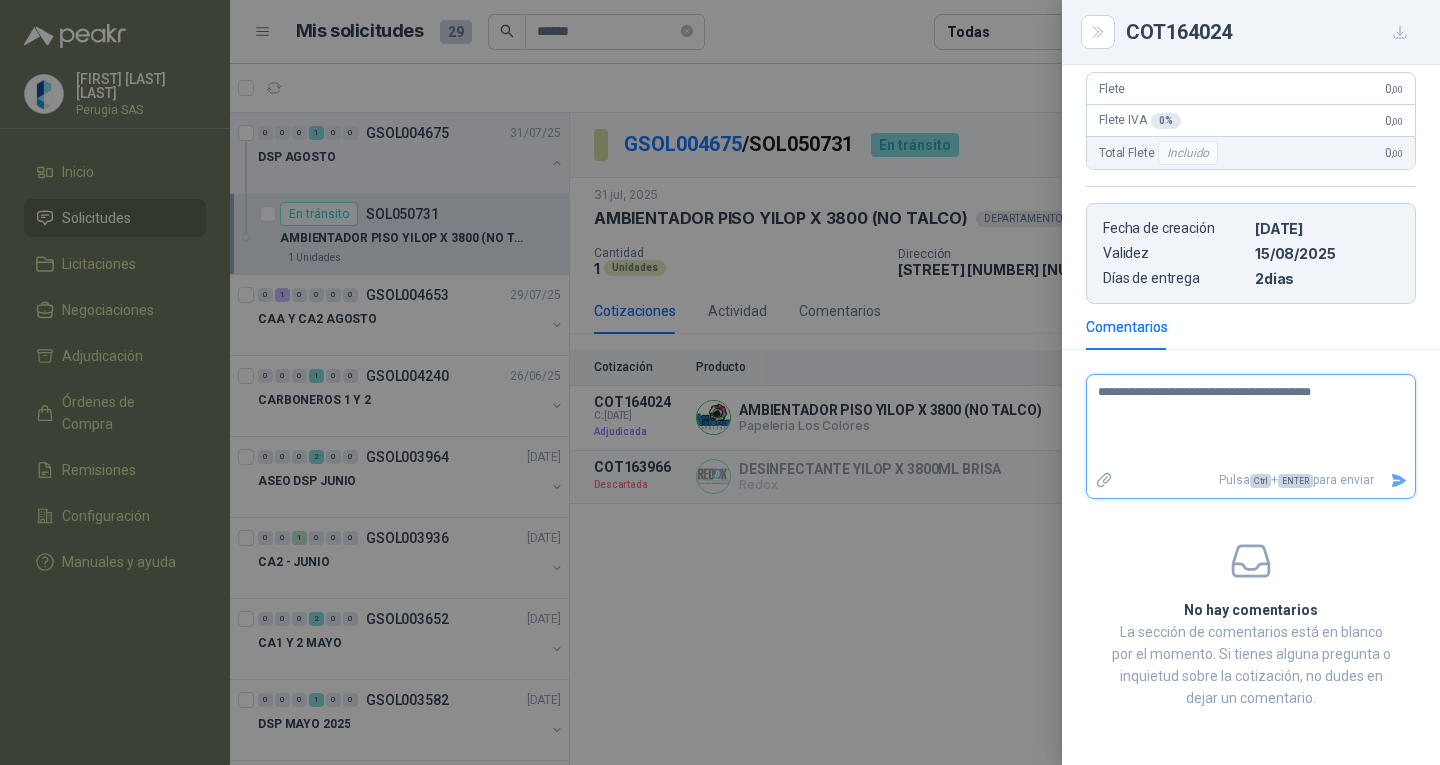 type 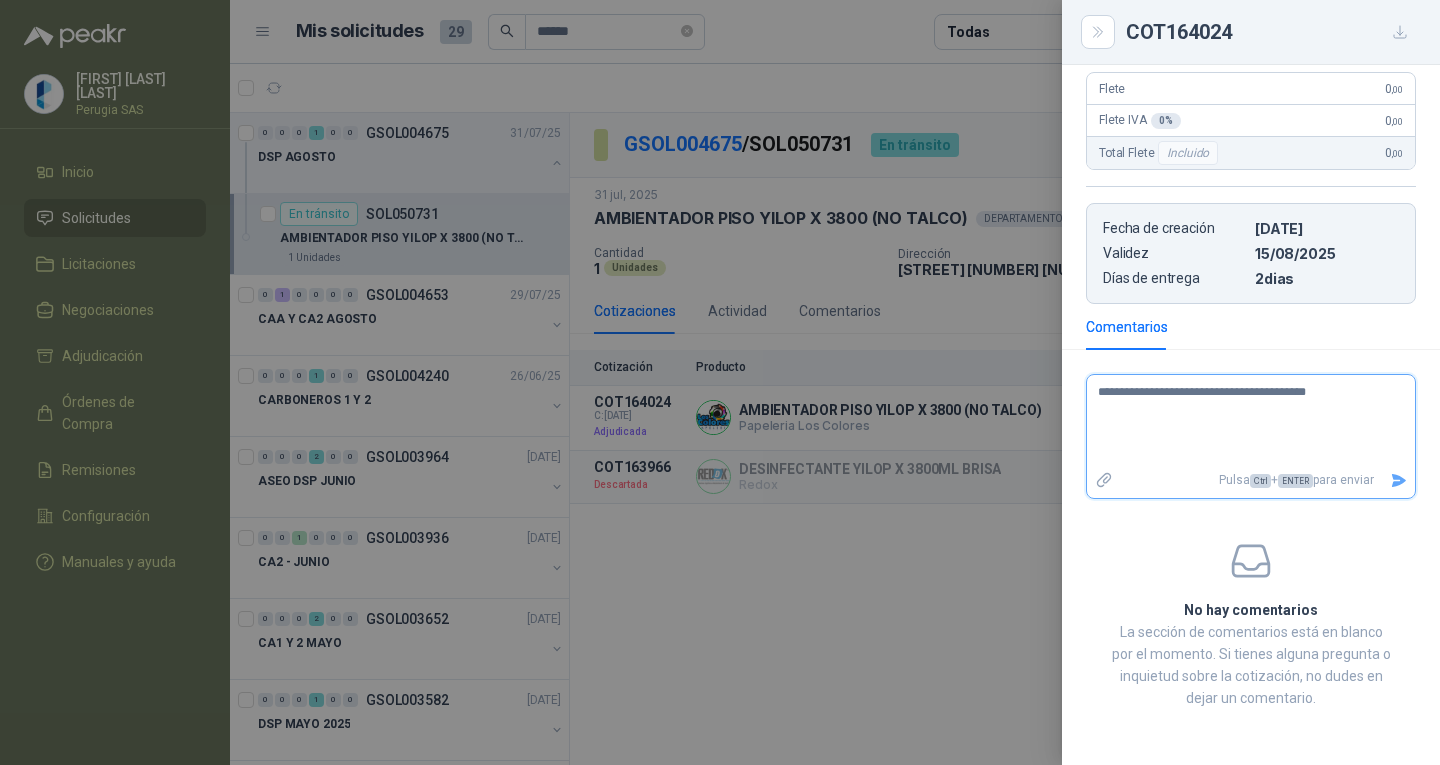 type 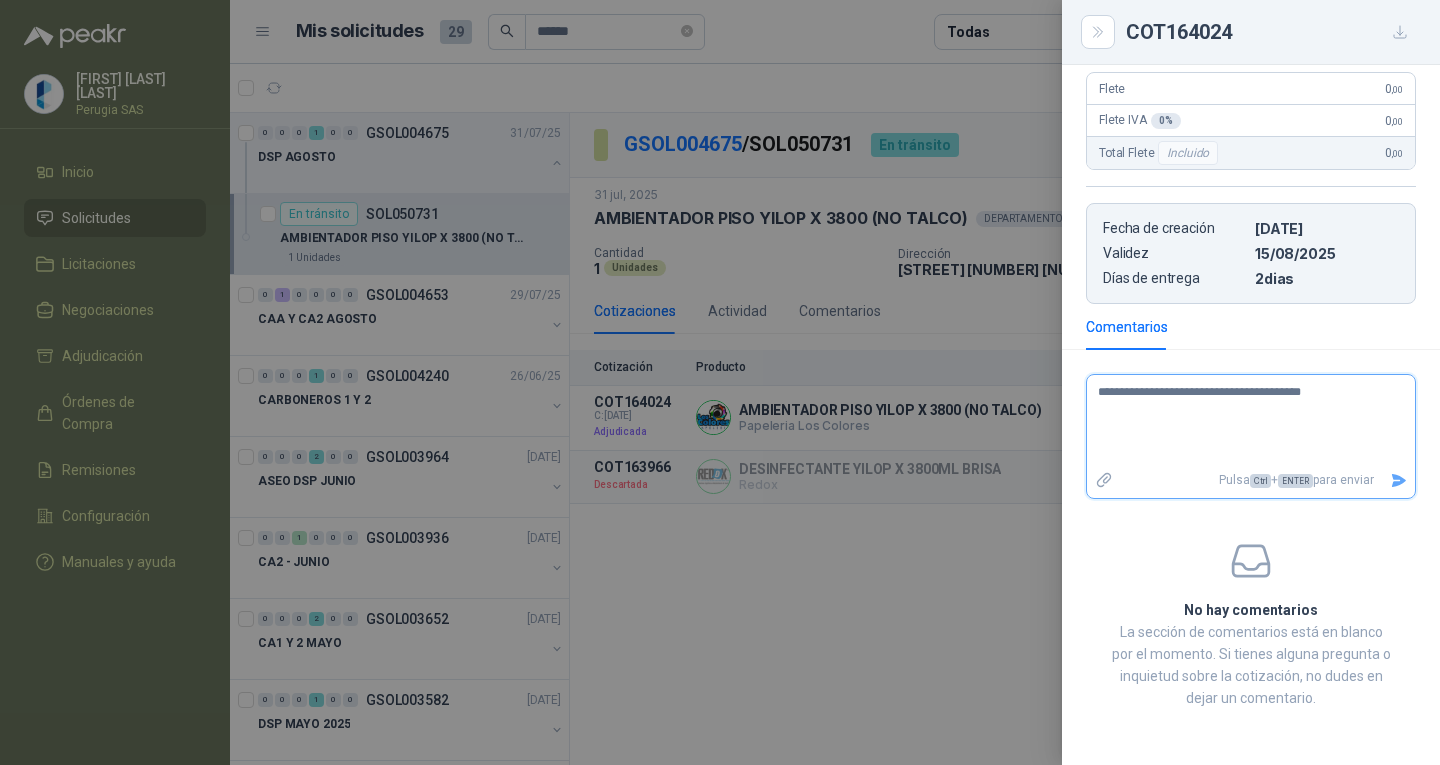 type 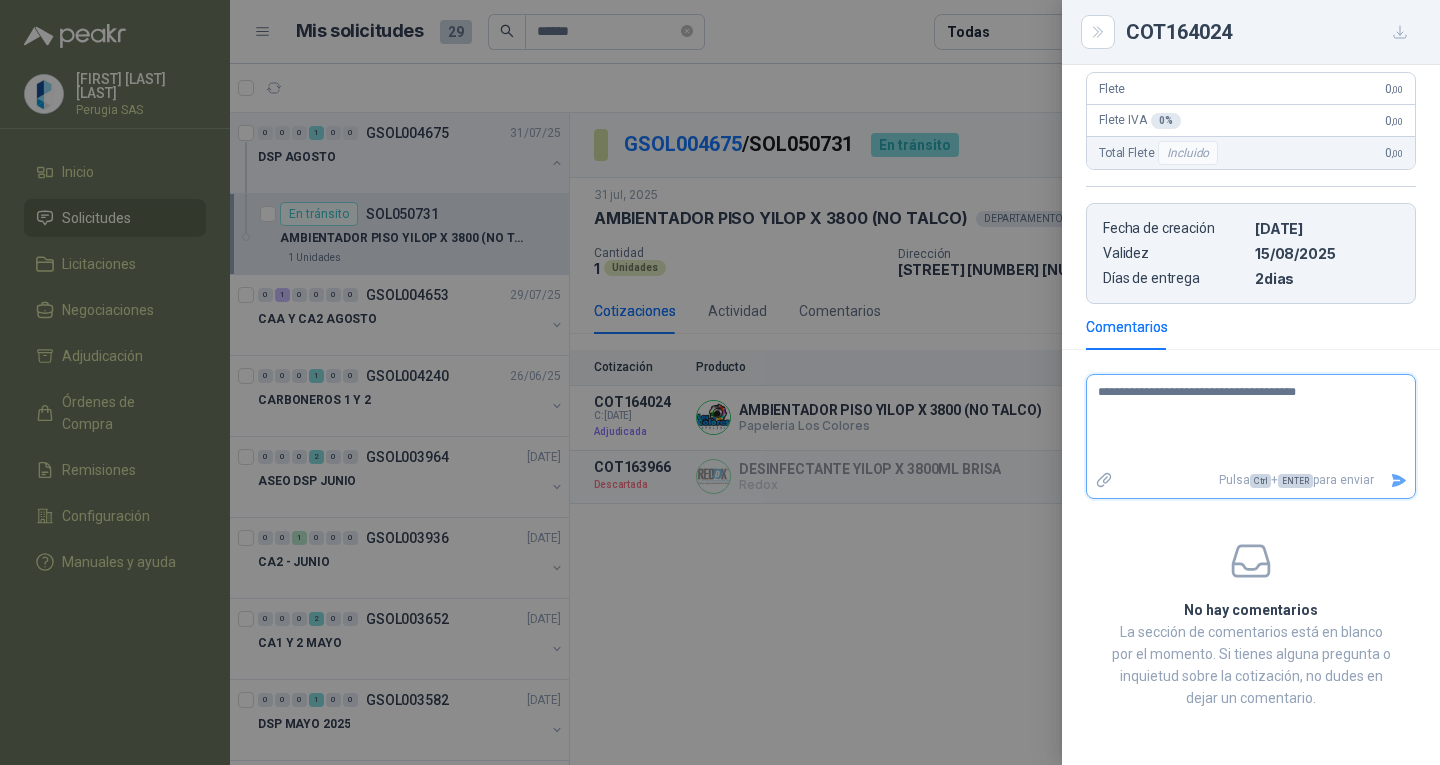 type 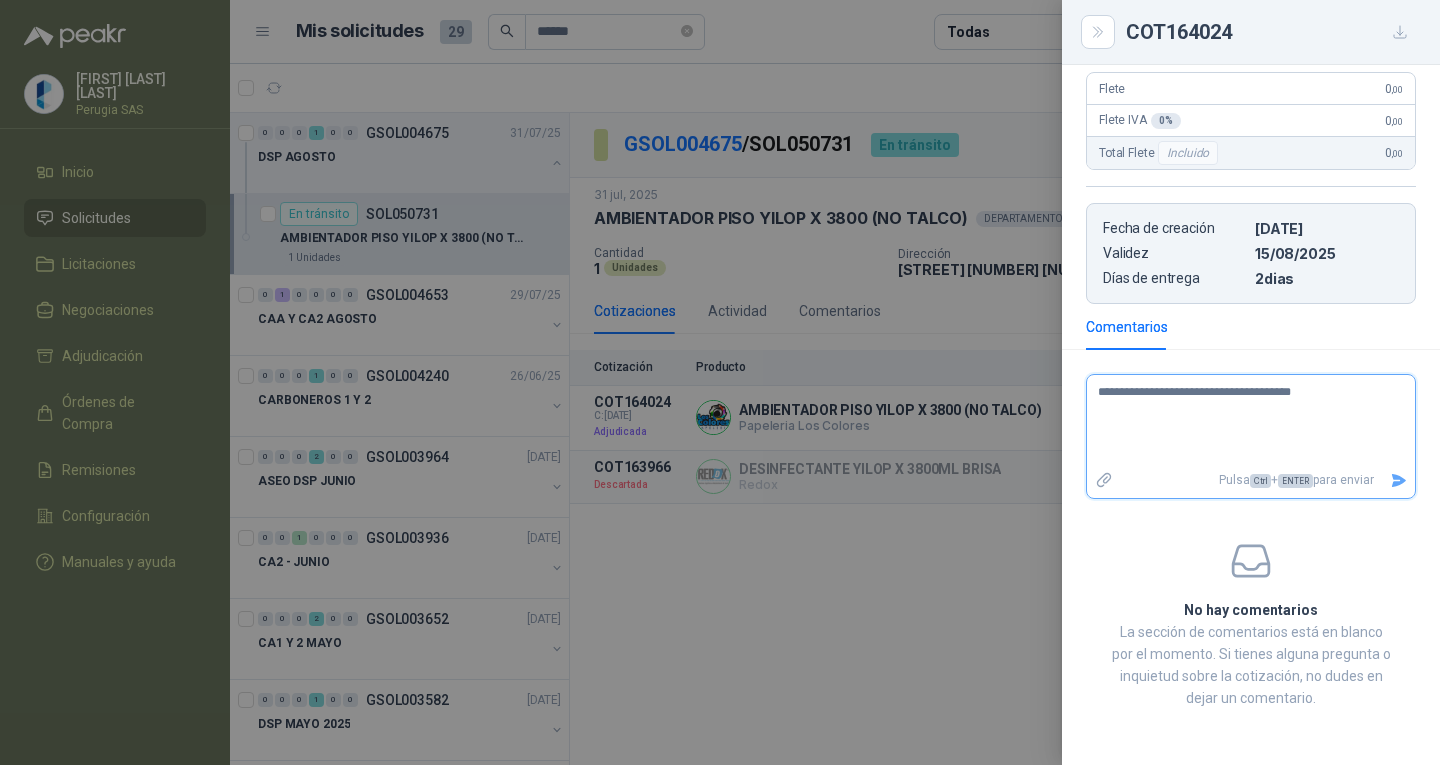 type 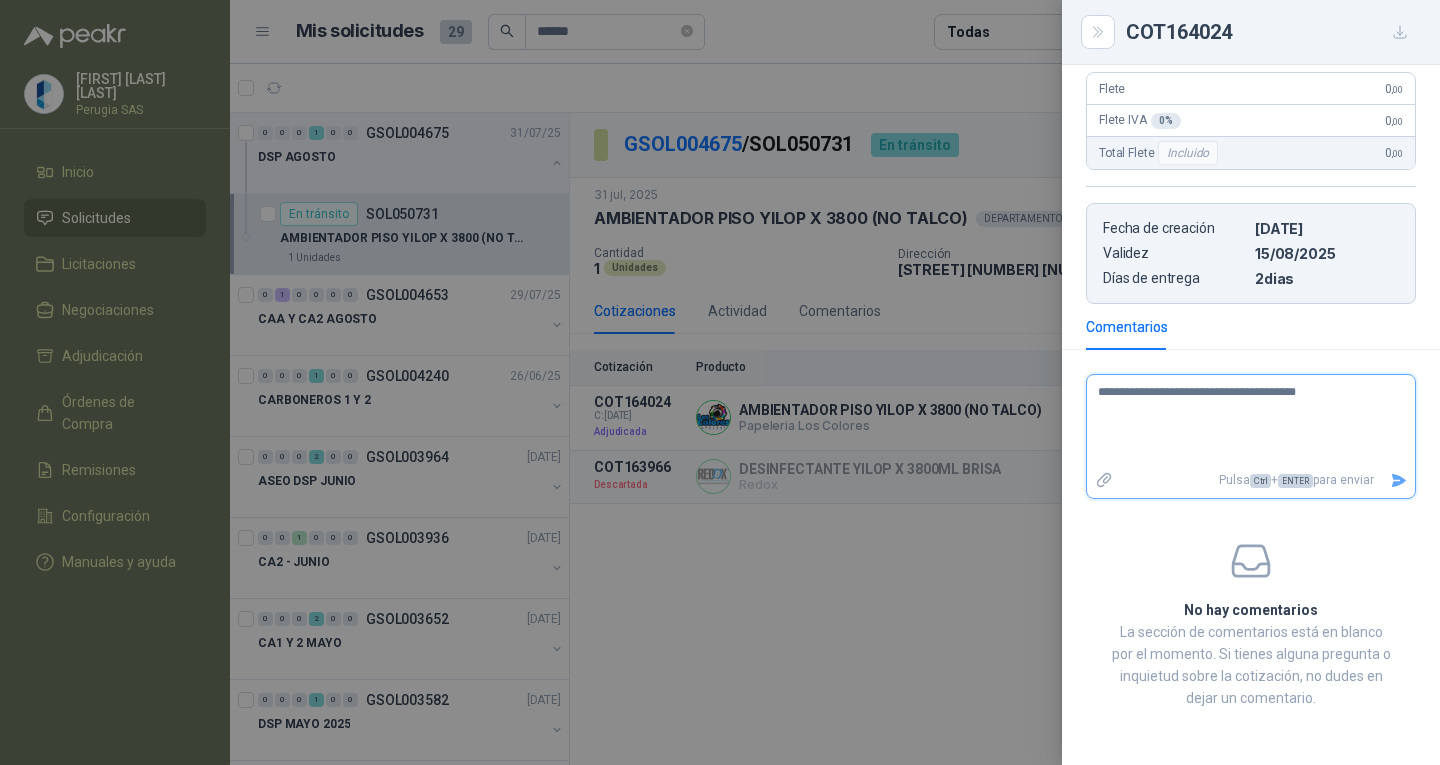 type 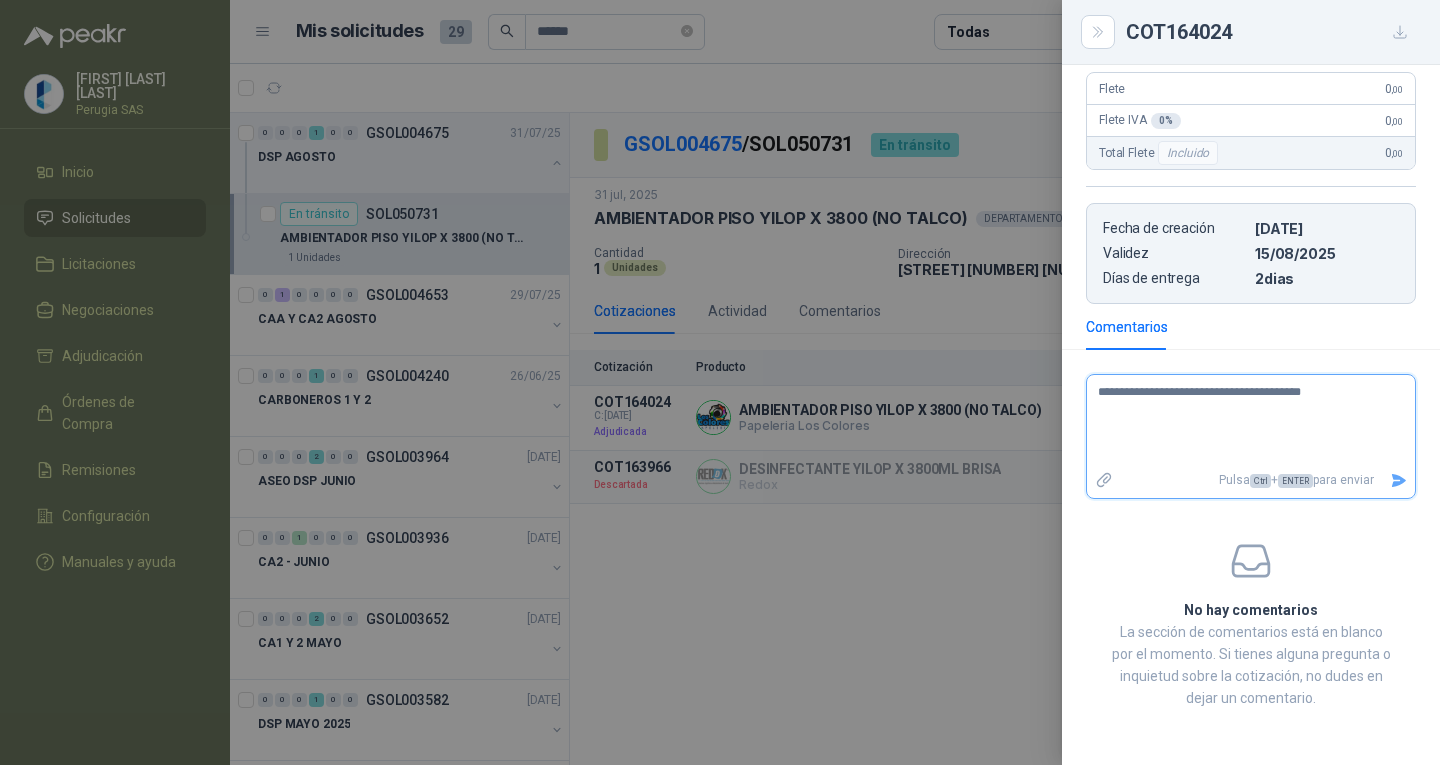 type 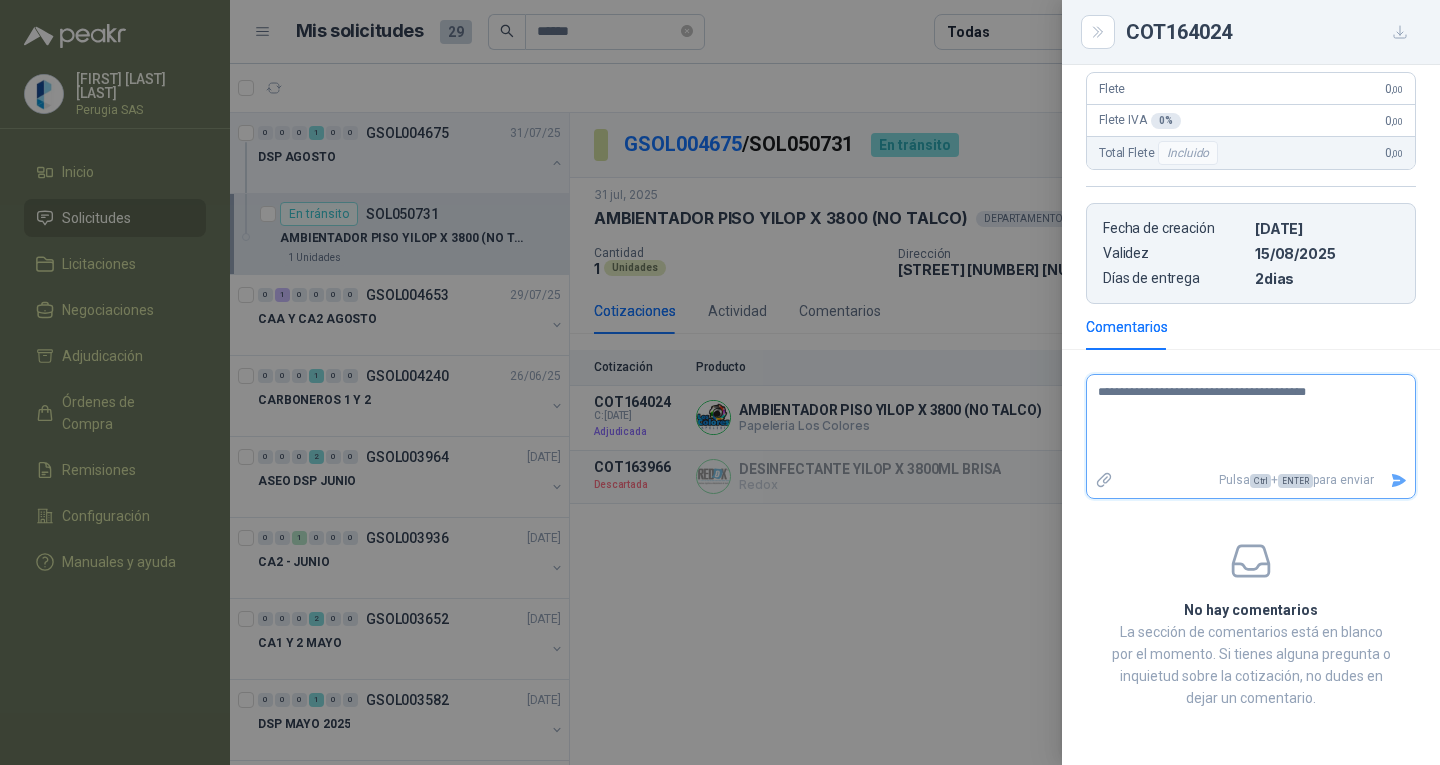 type 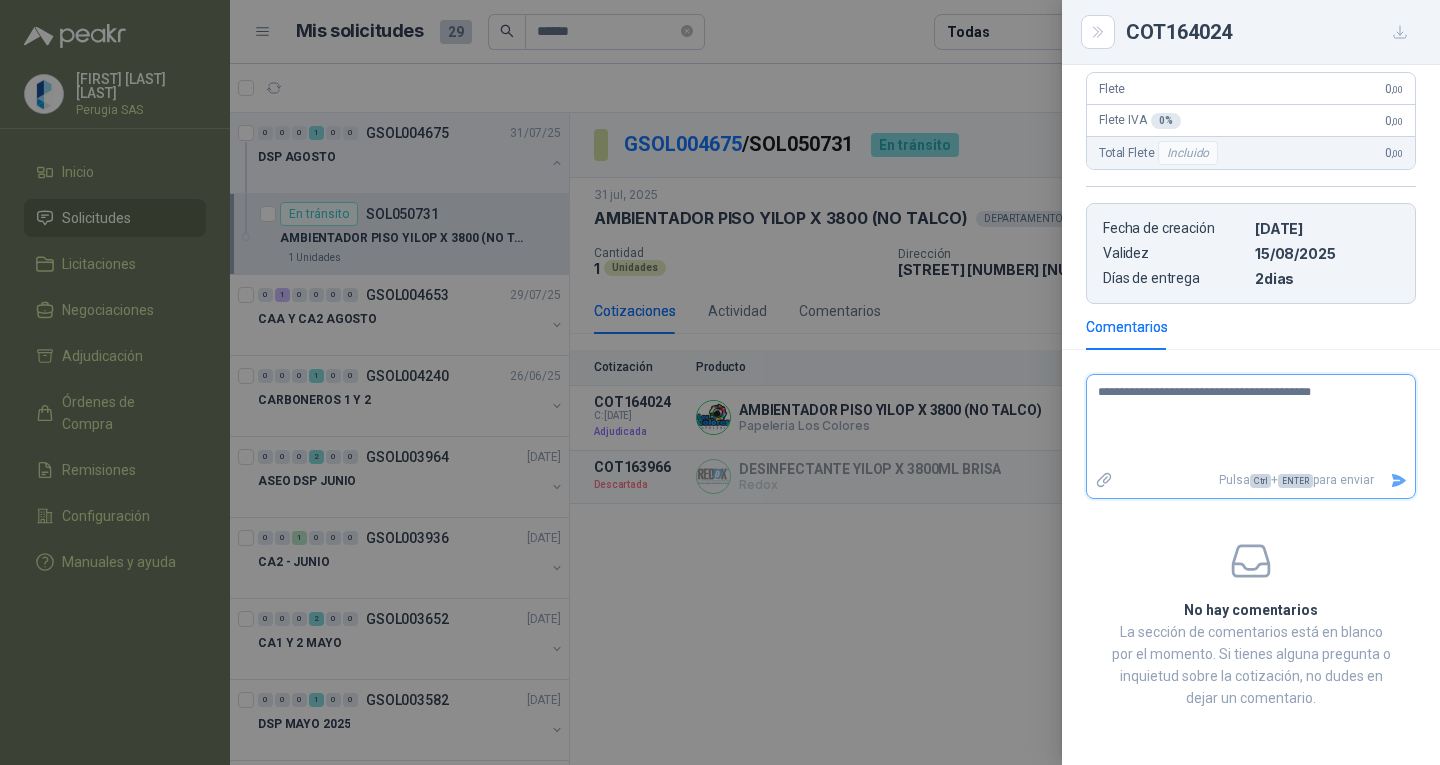 type 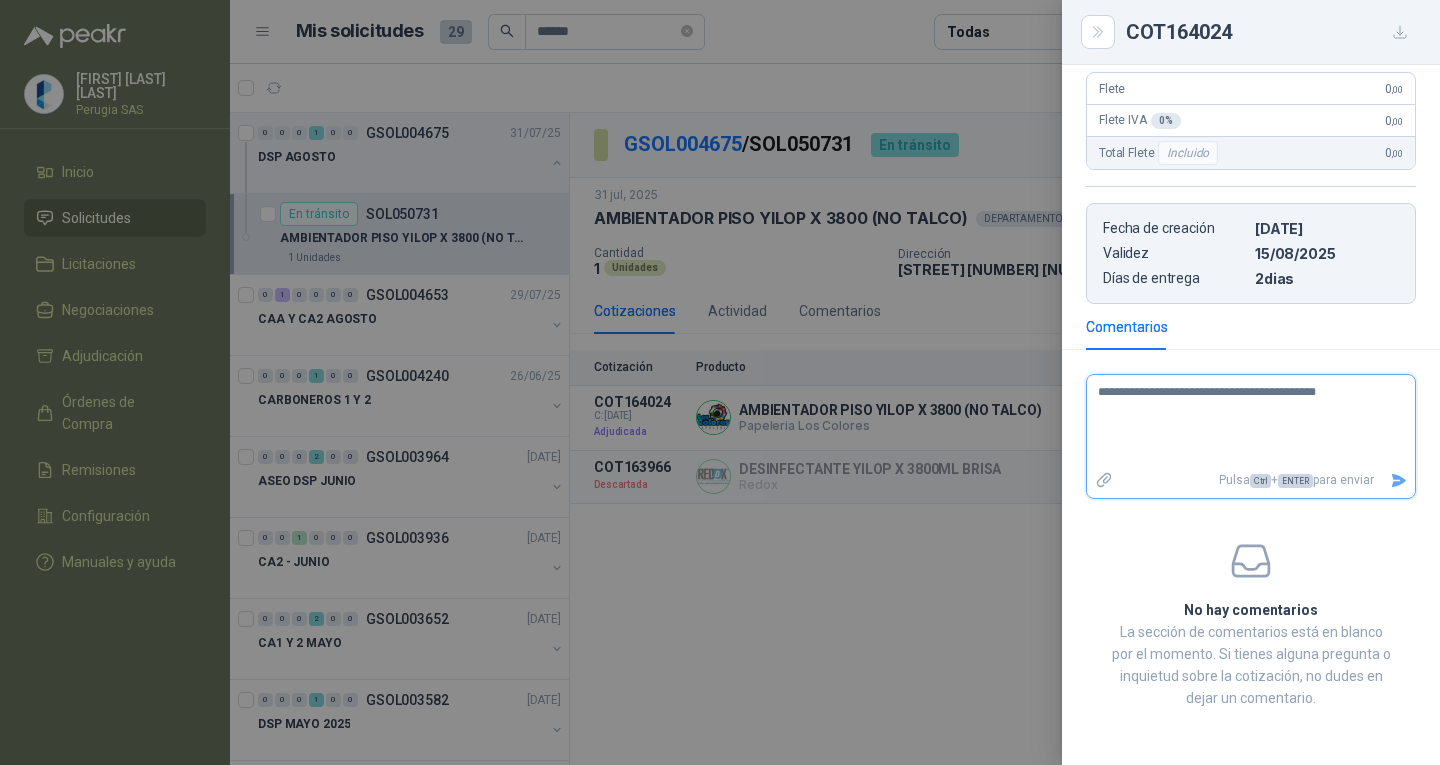 type 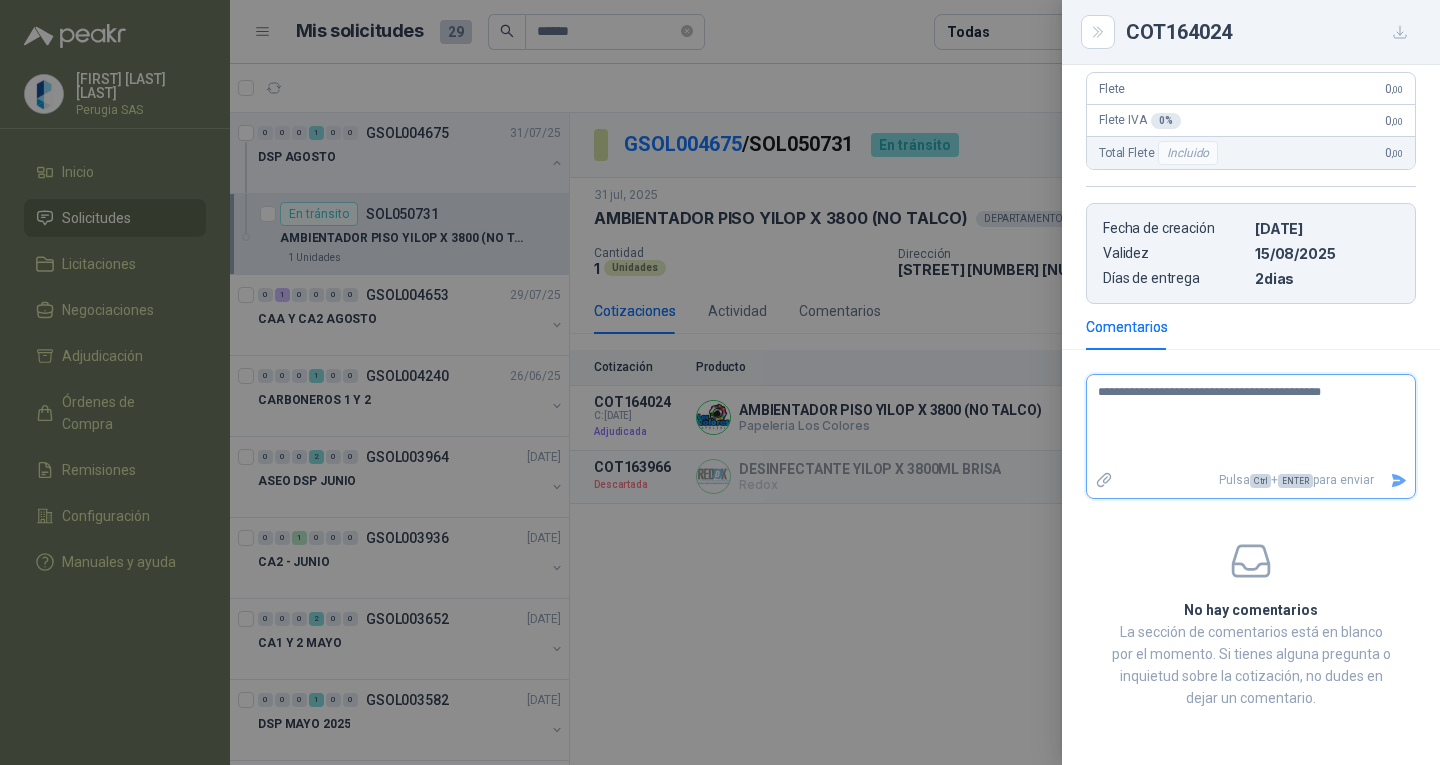 type 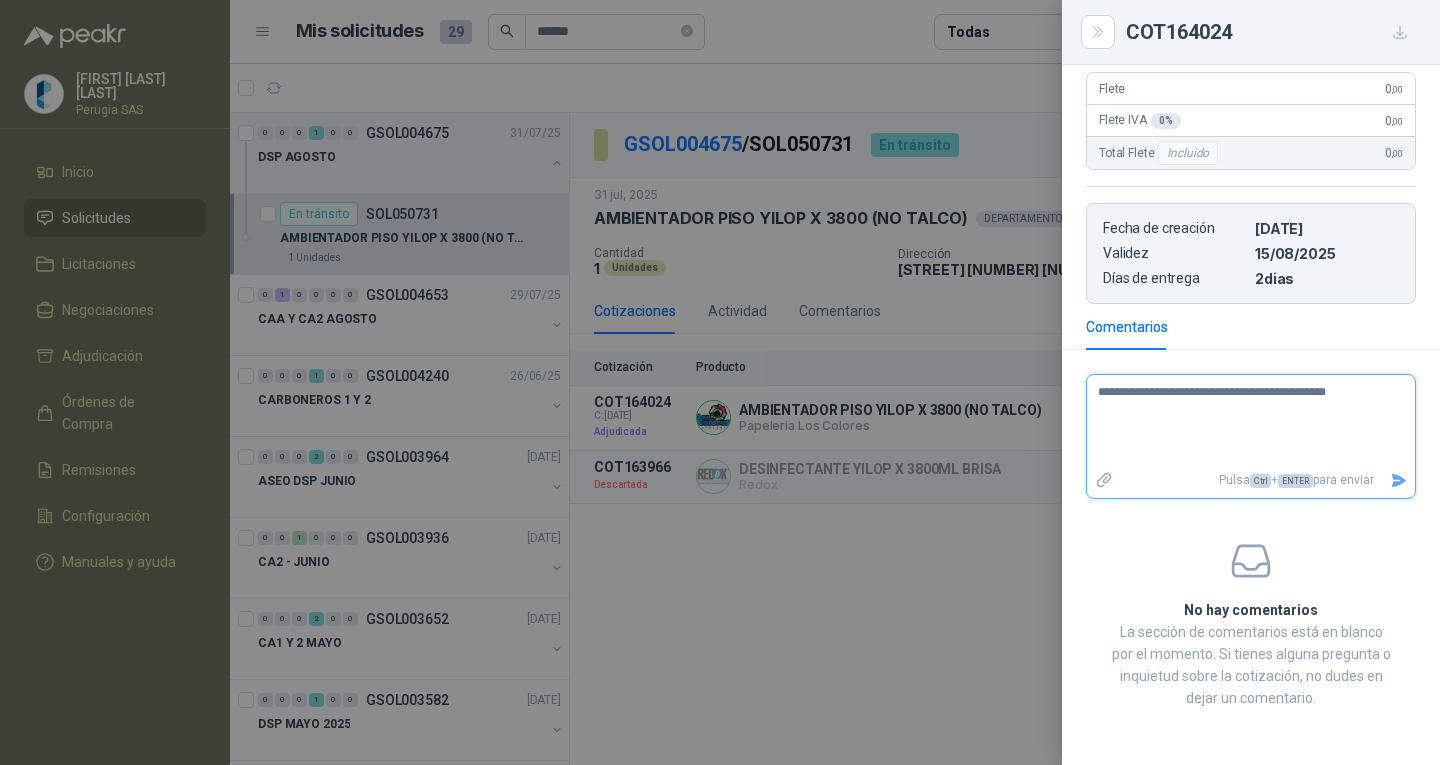 type 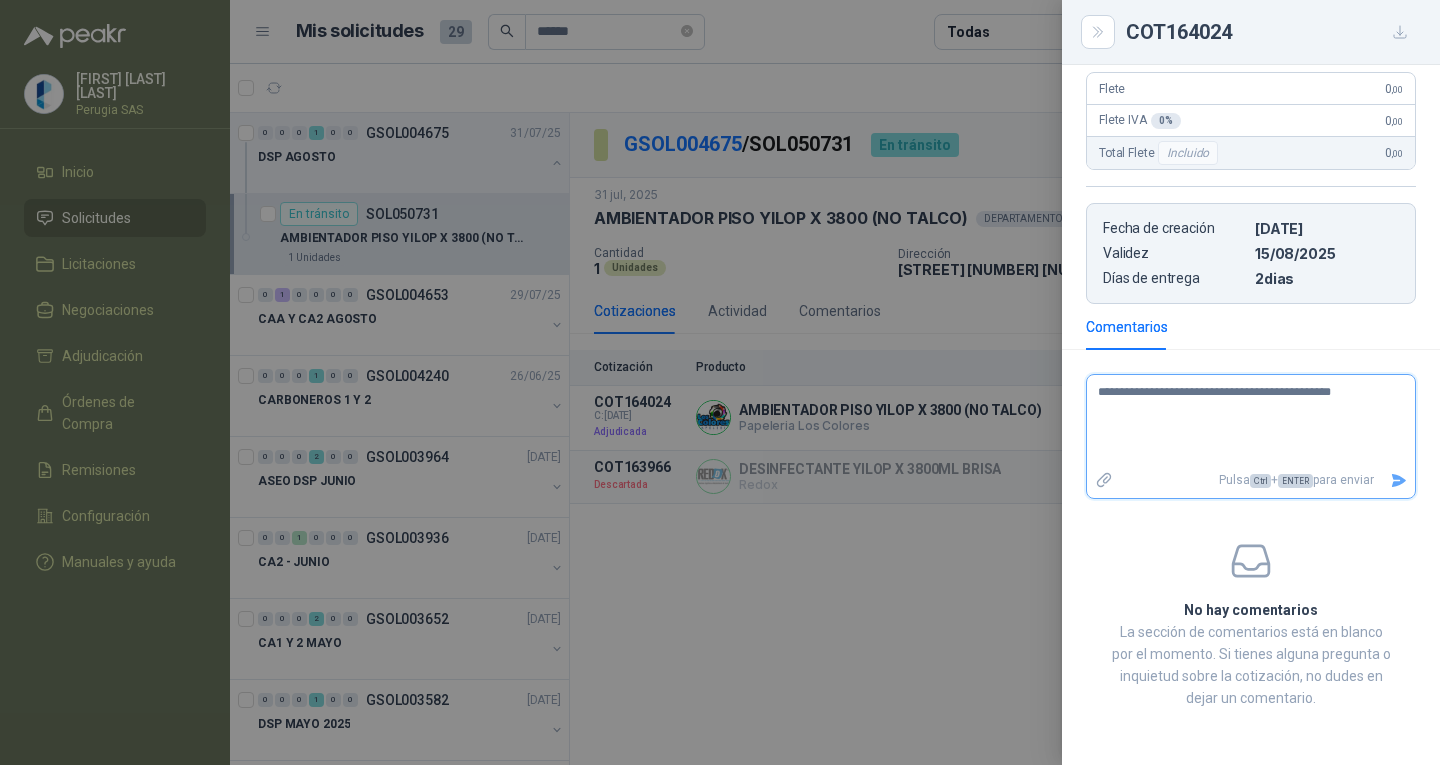 type 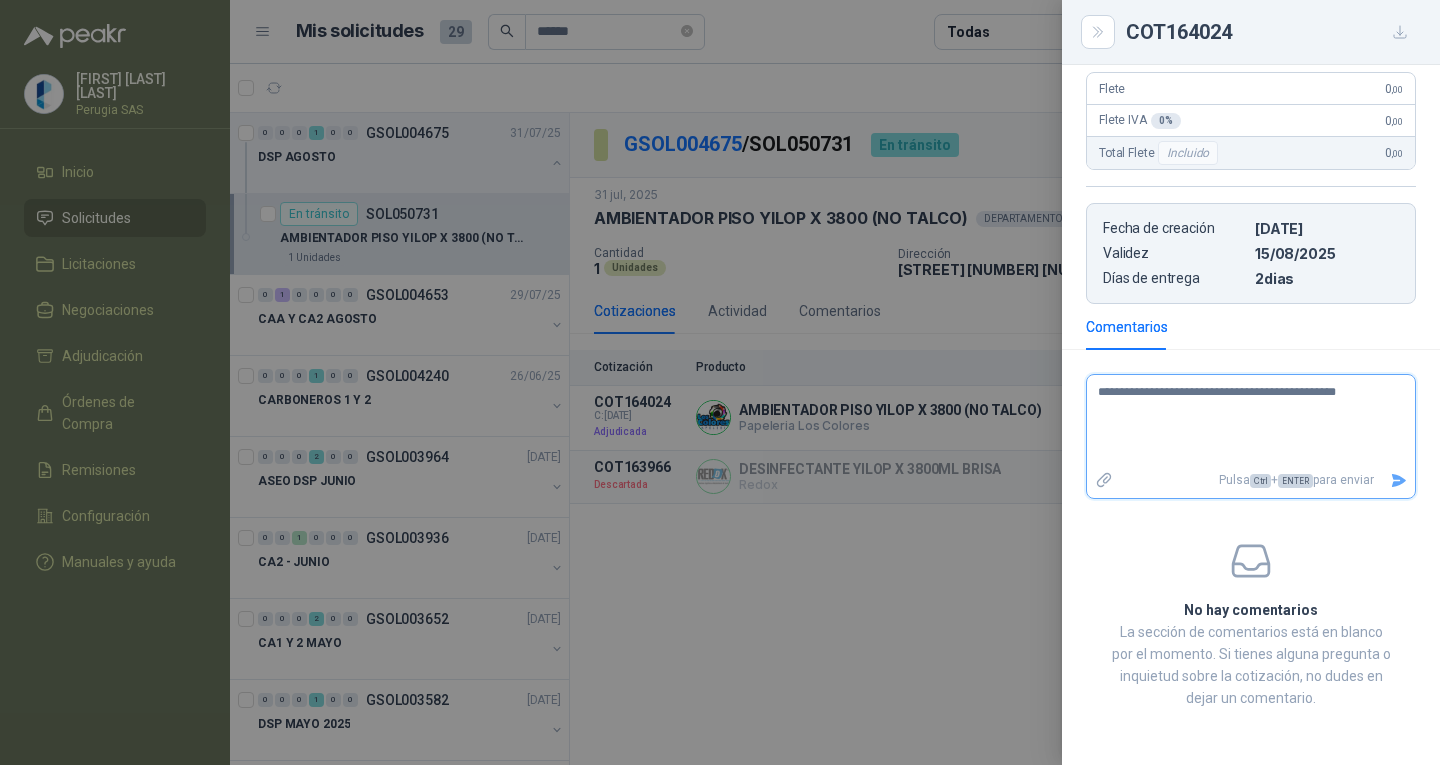 type 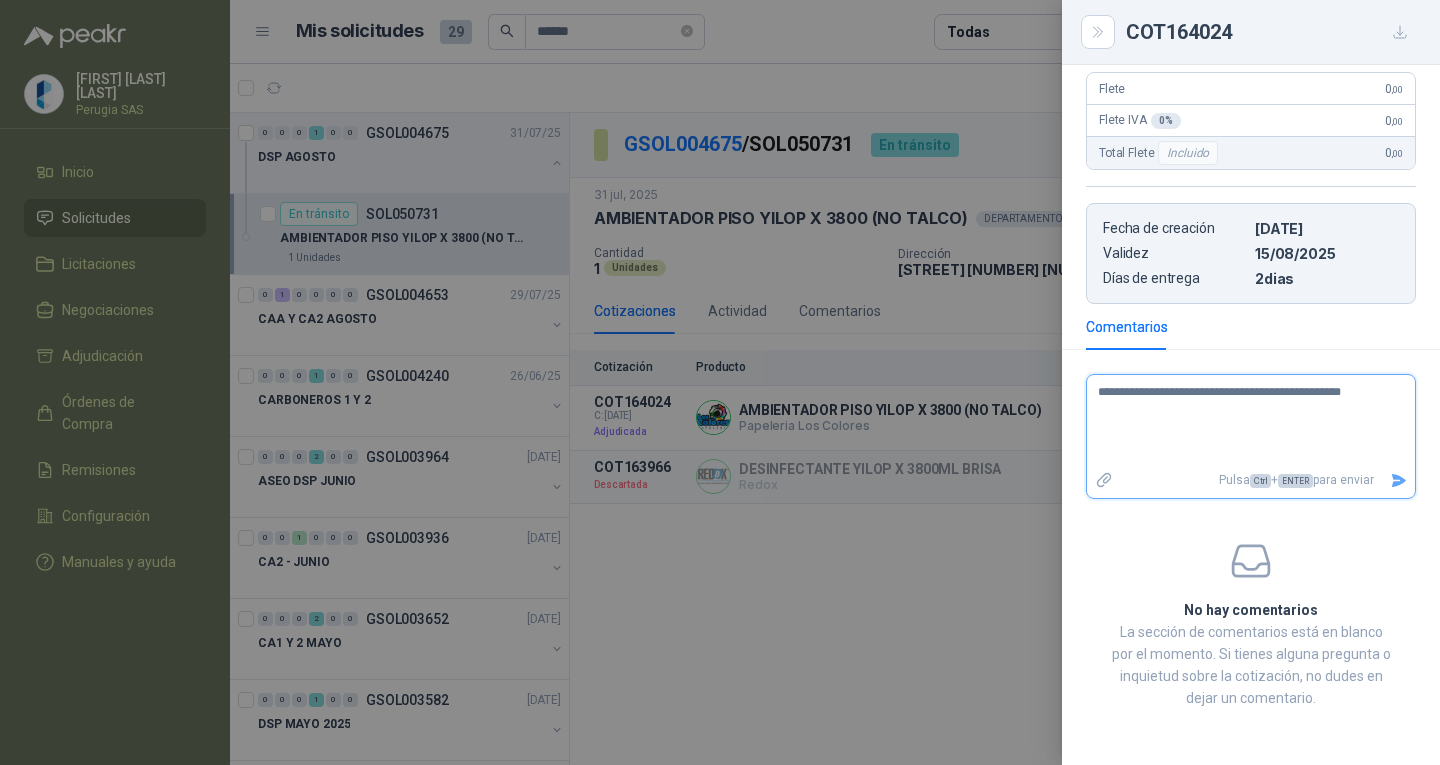 type 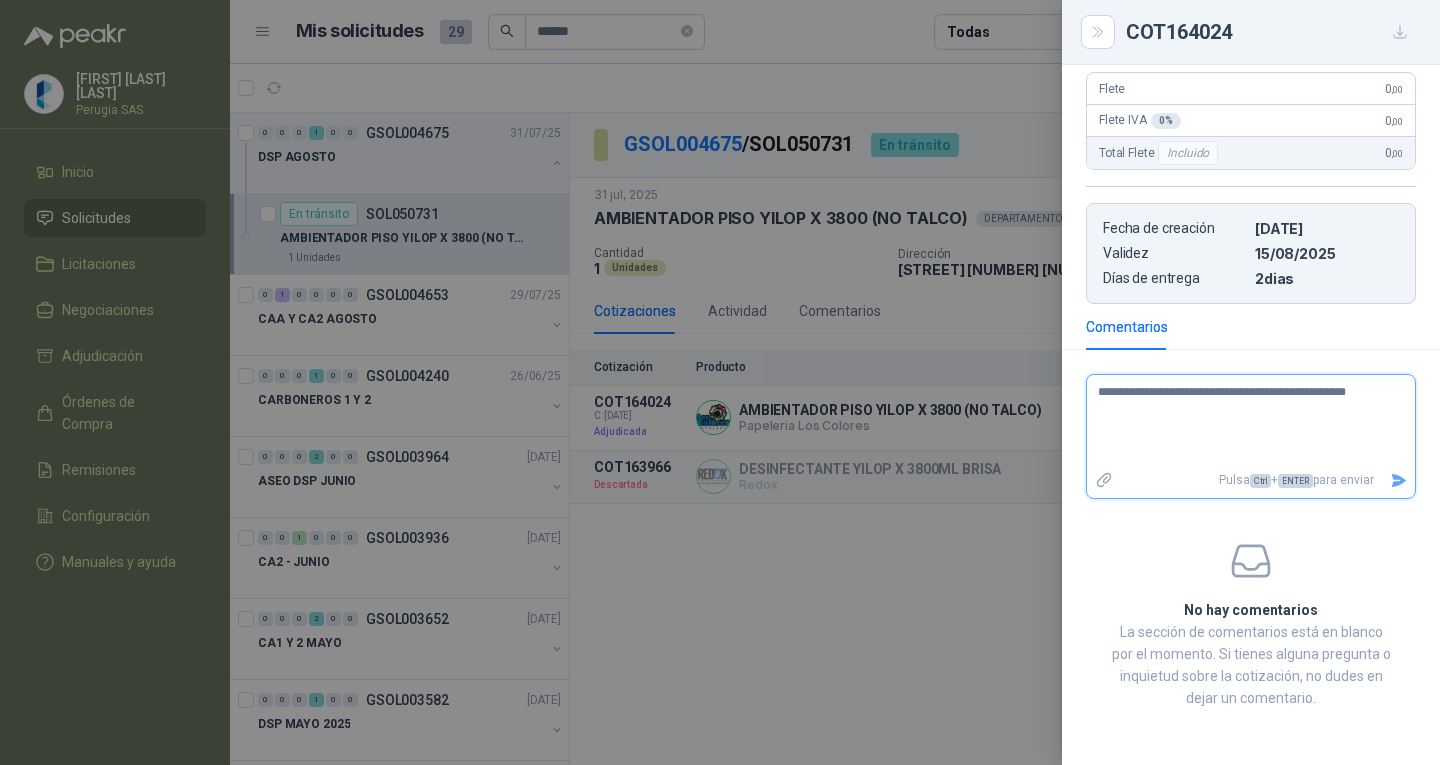 type 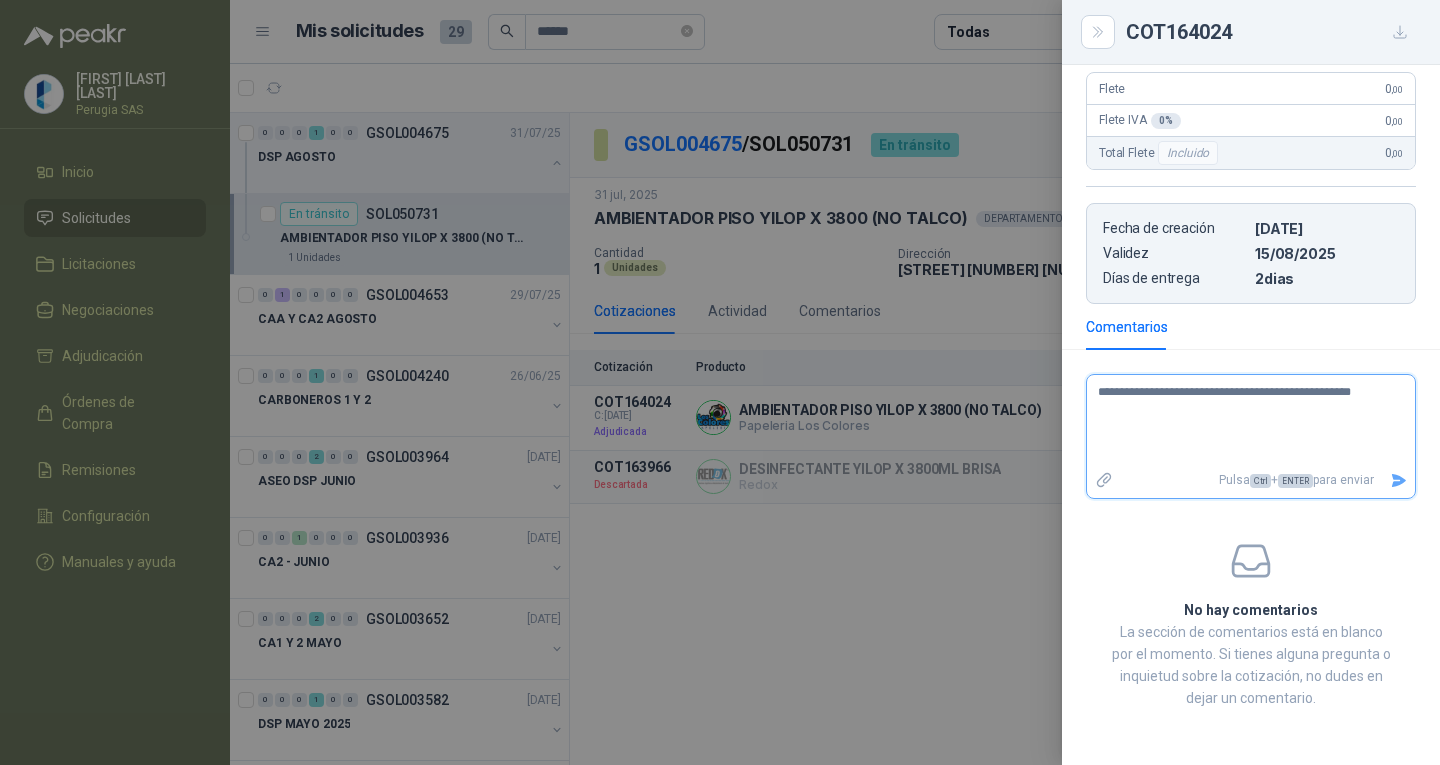 type 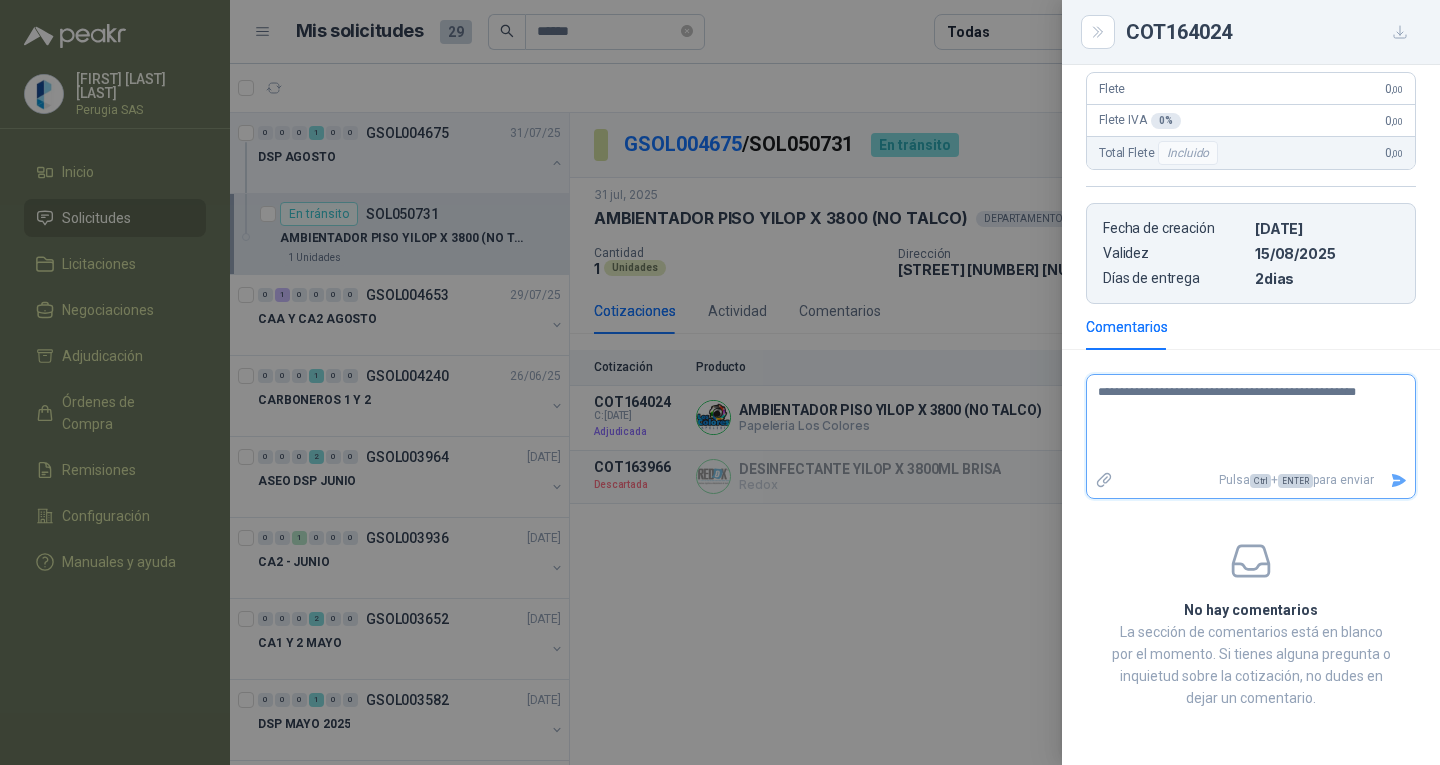 type 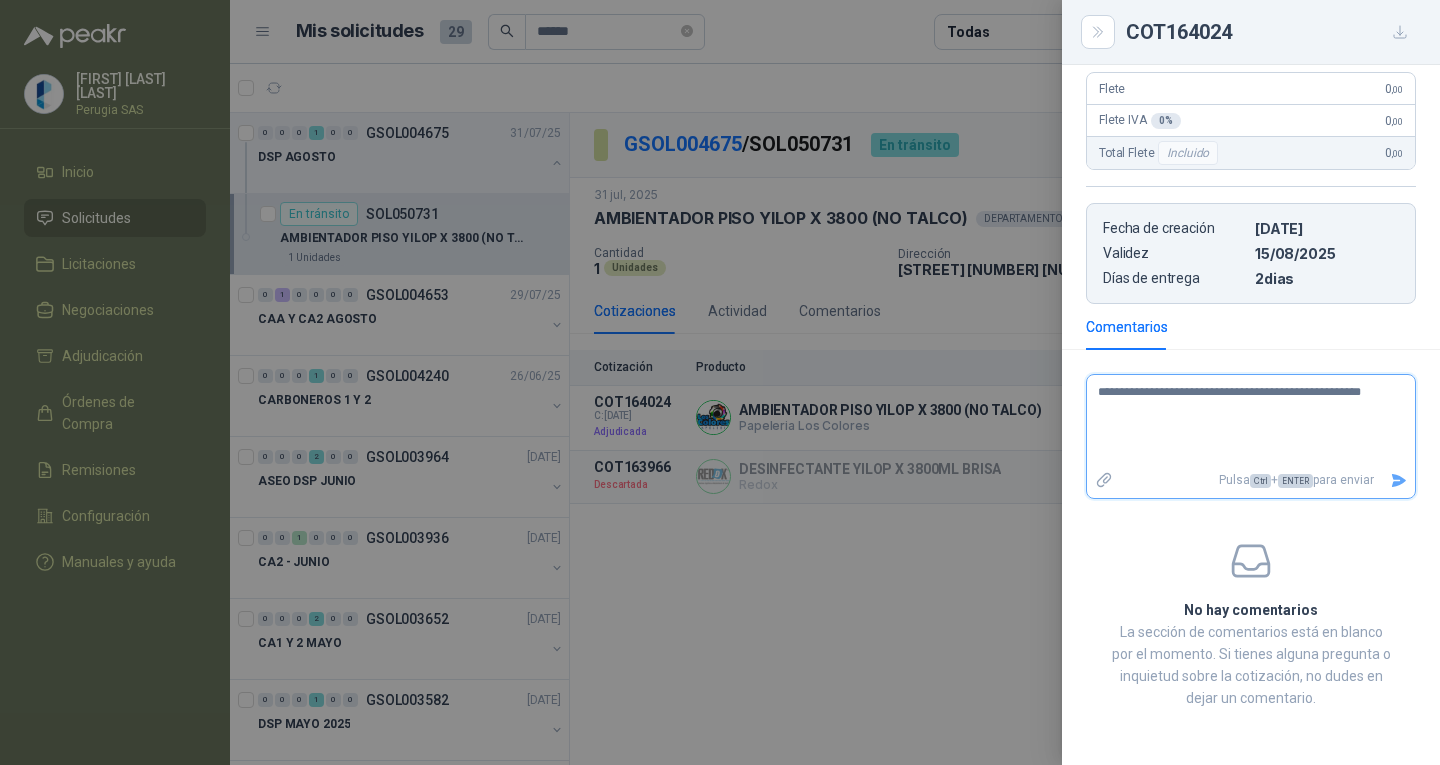 type on "**********" 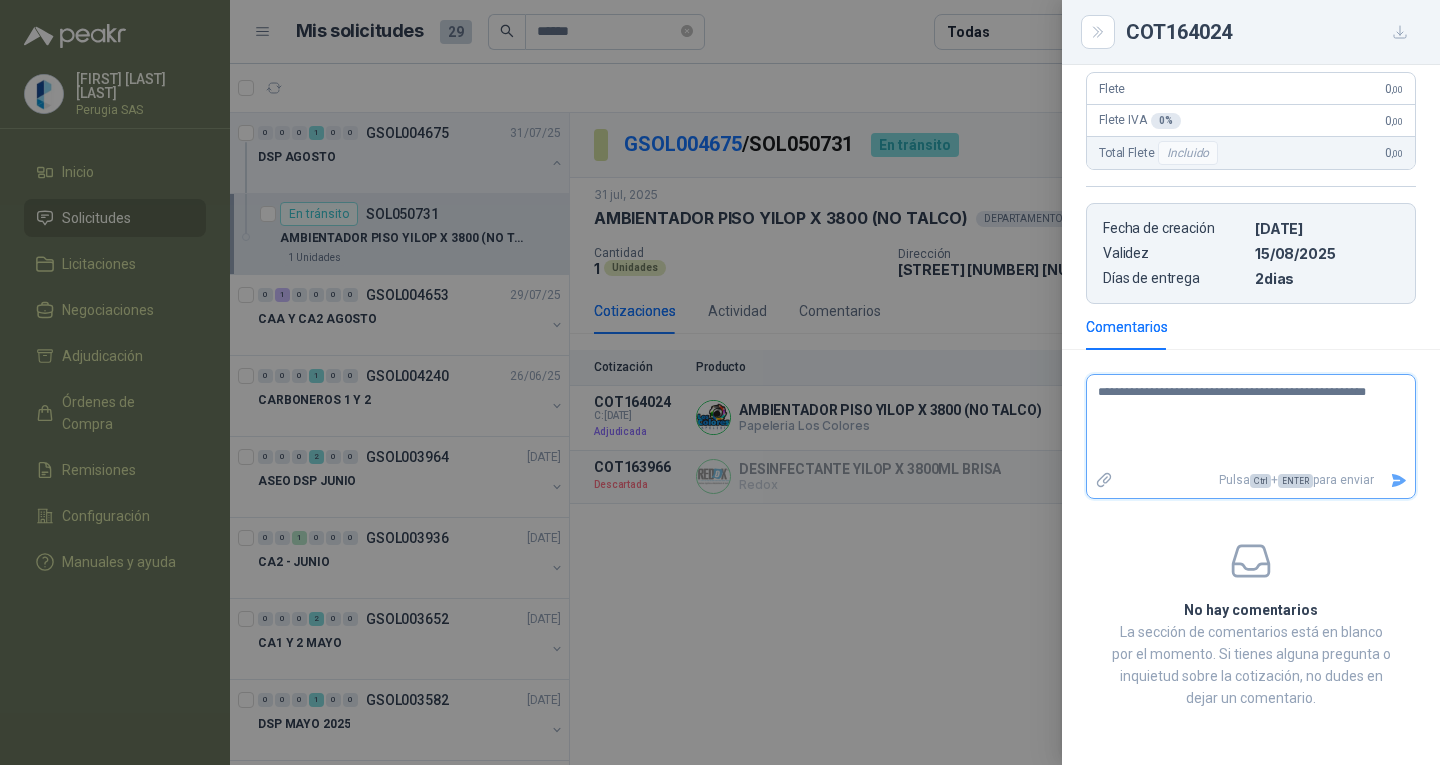 type 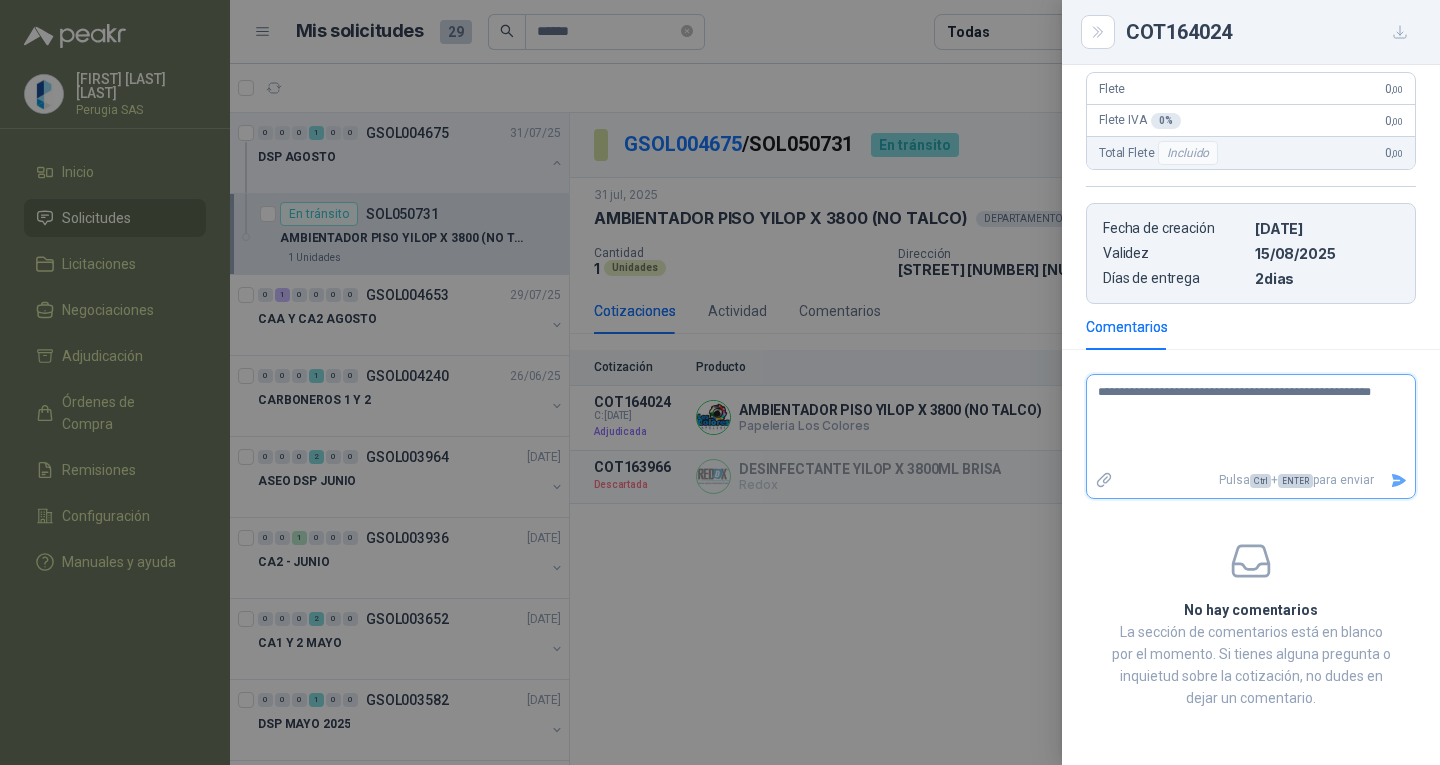 type 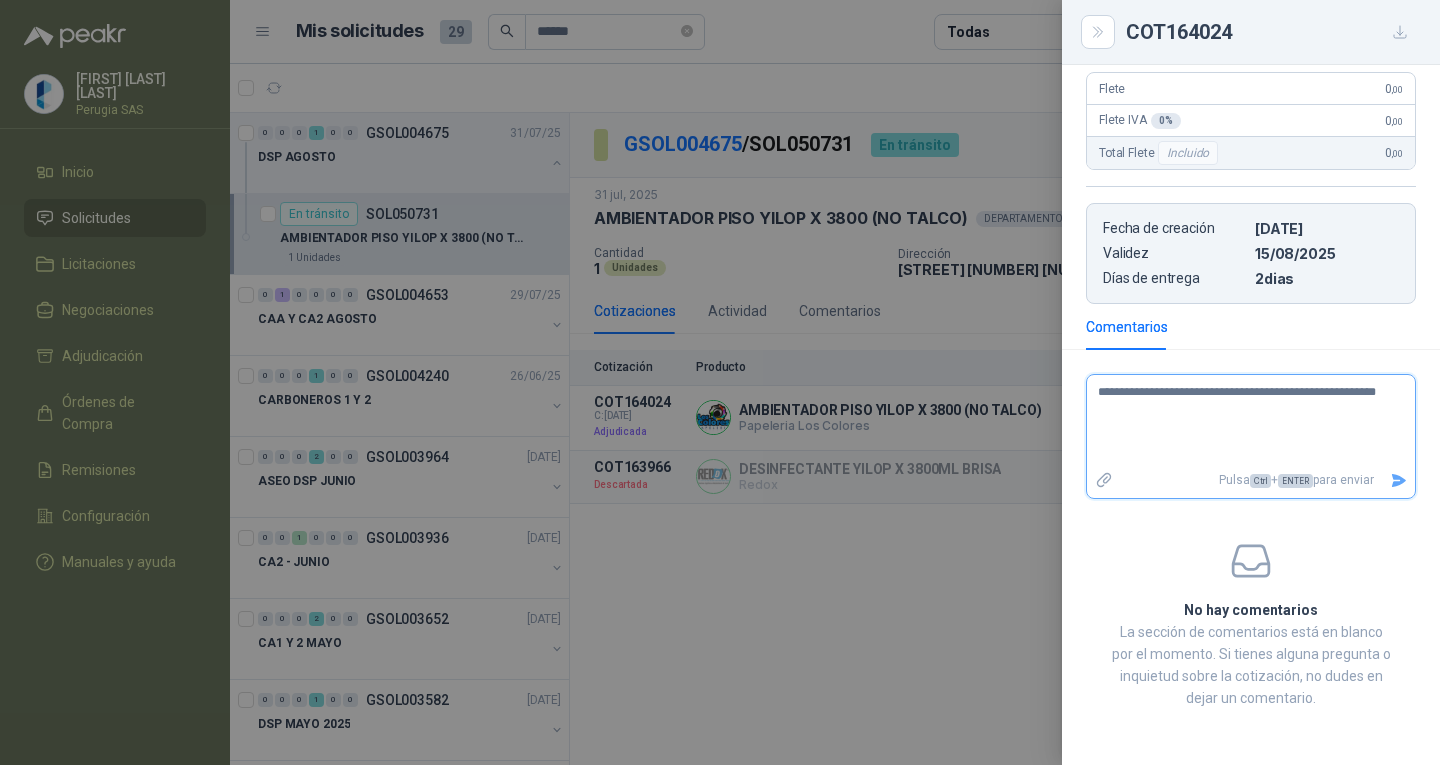 type 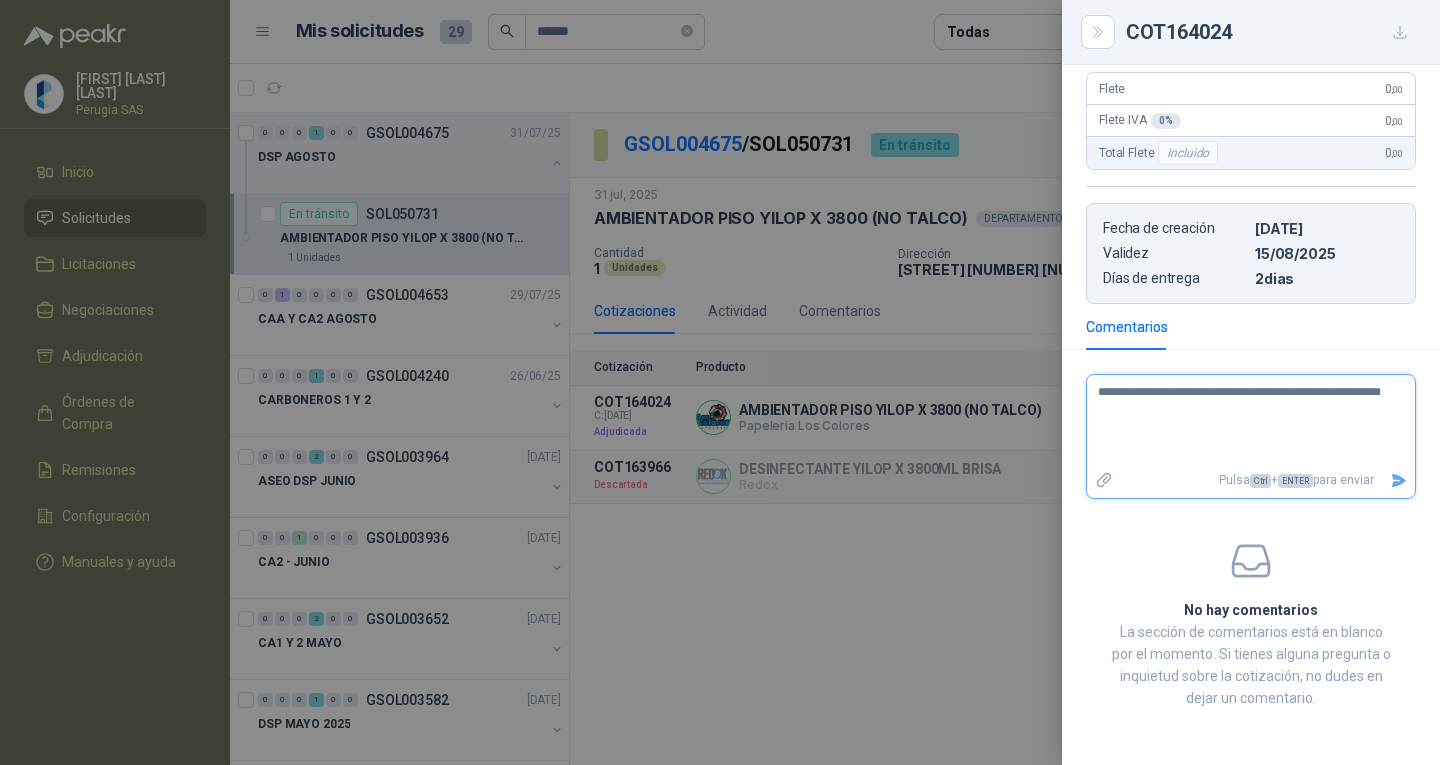 type 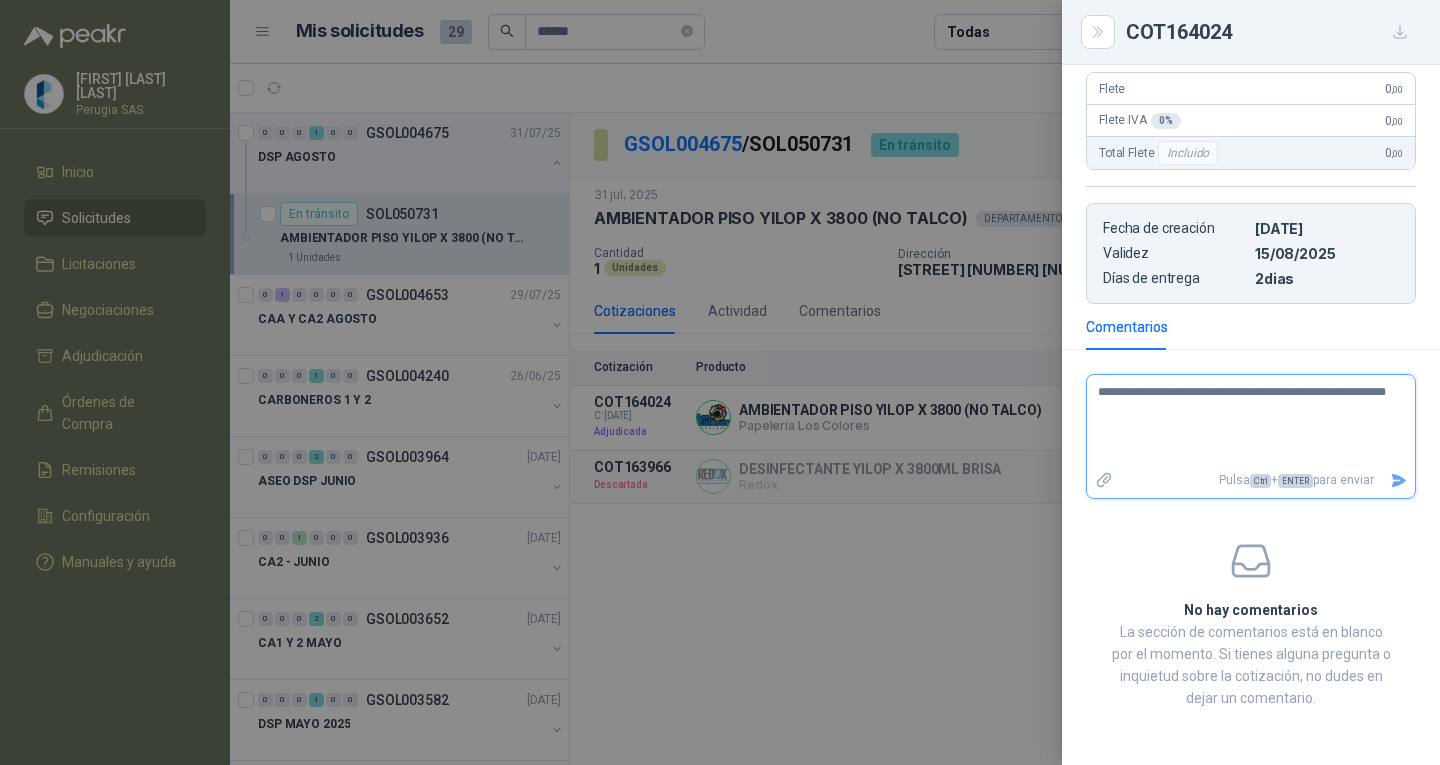 type 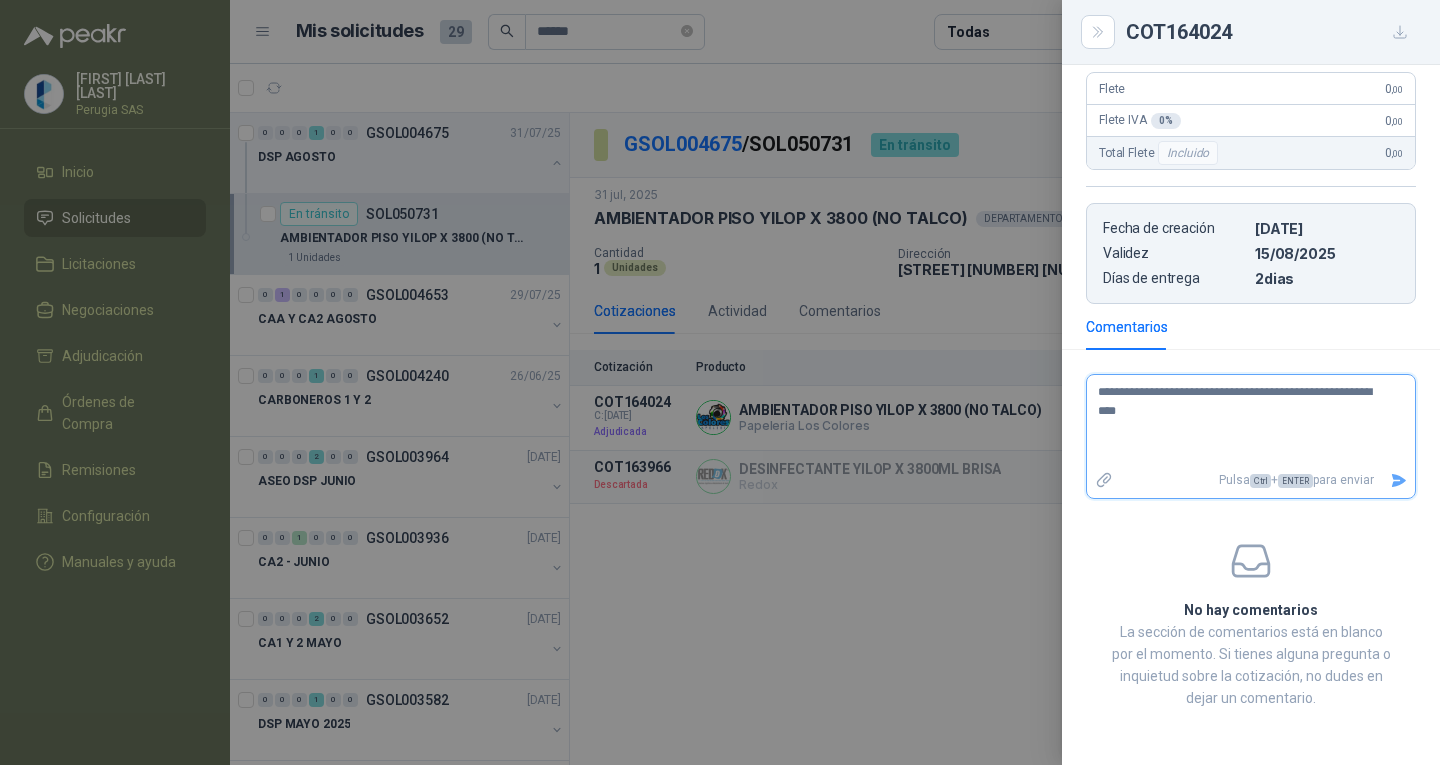 type on "**********" 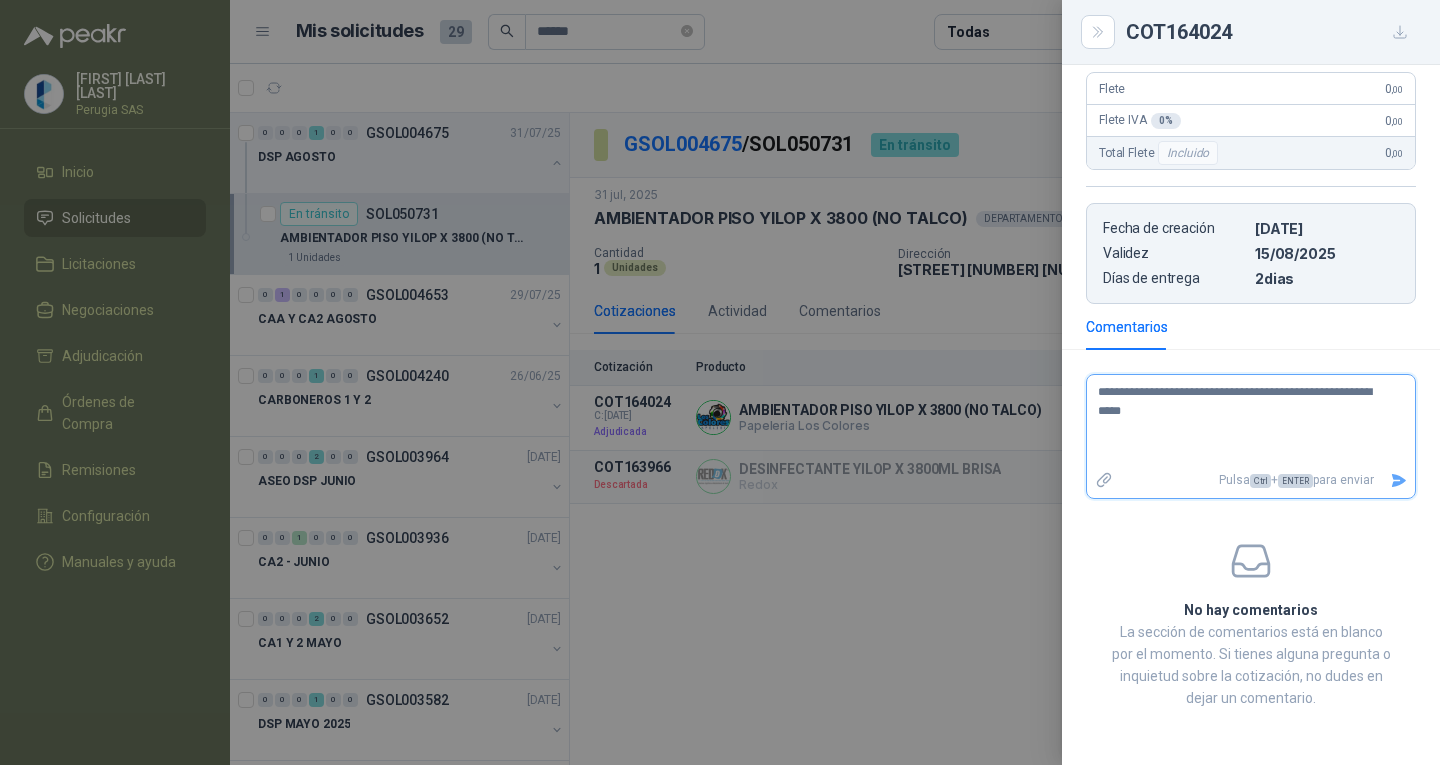 type 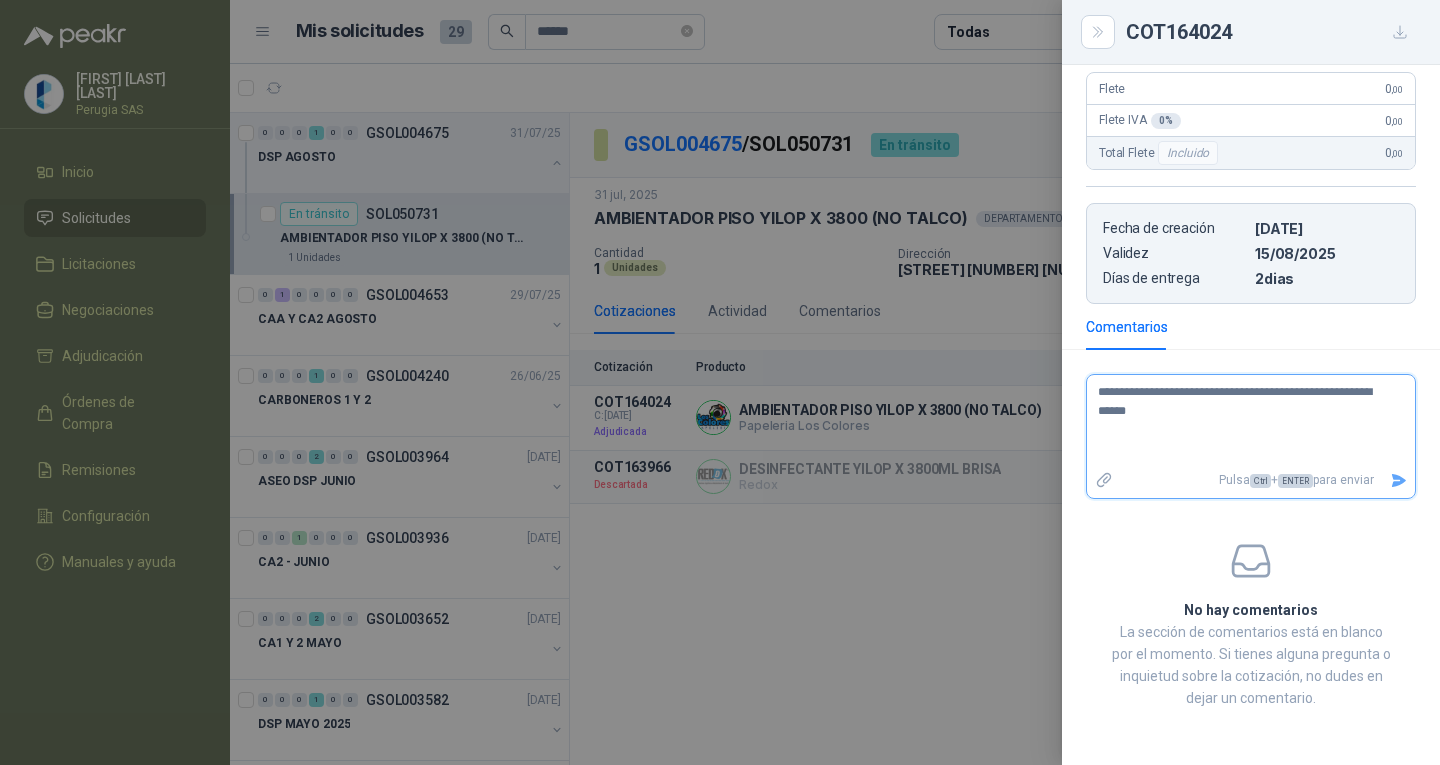 type on "**********" 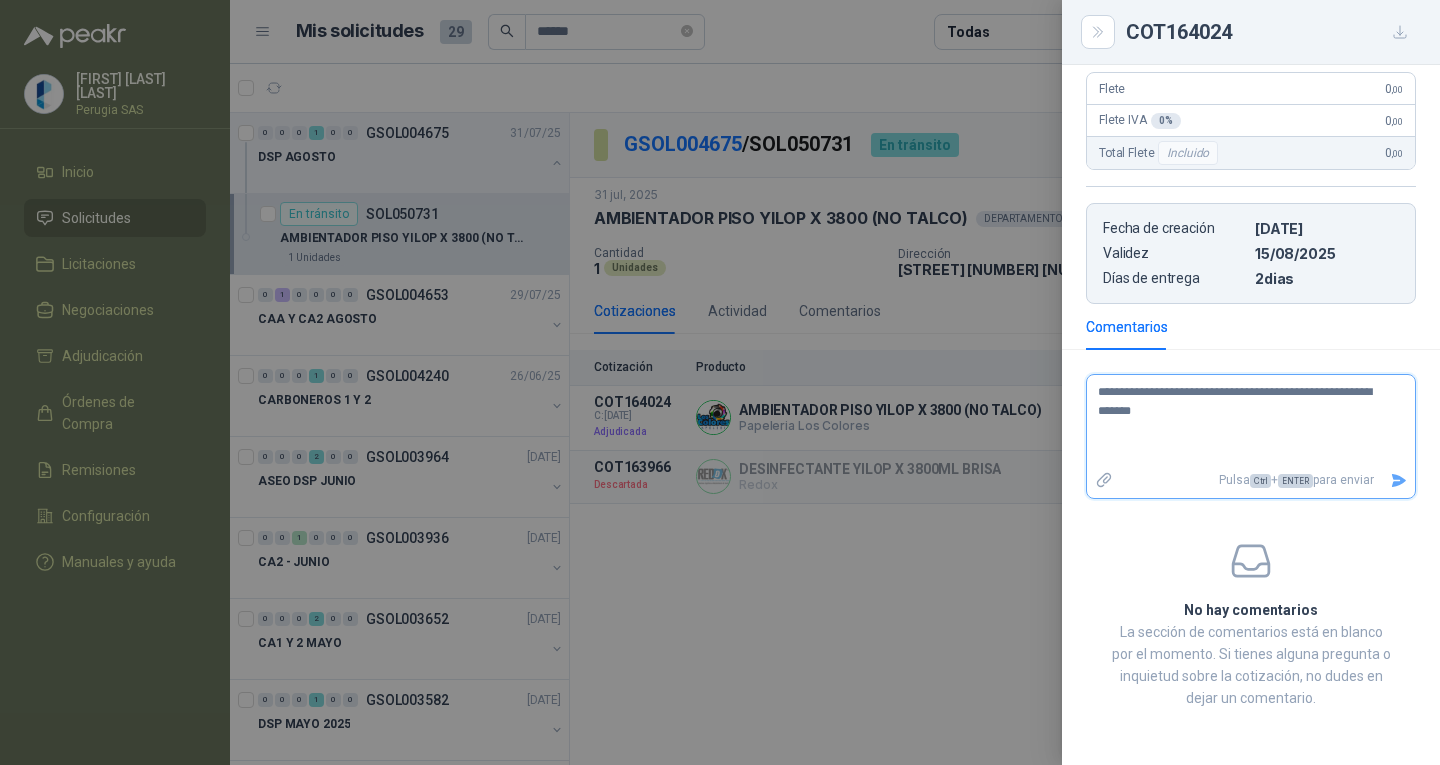 type 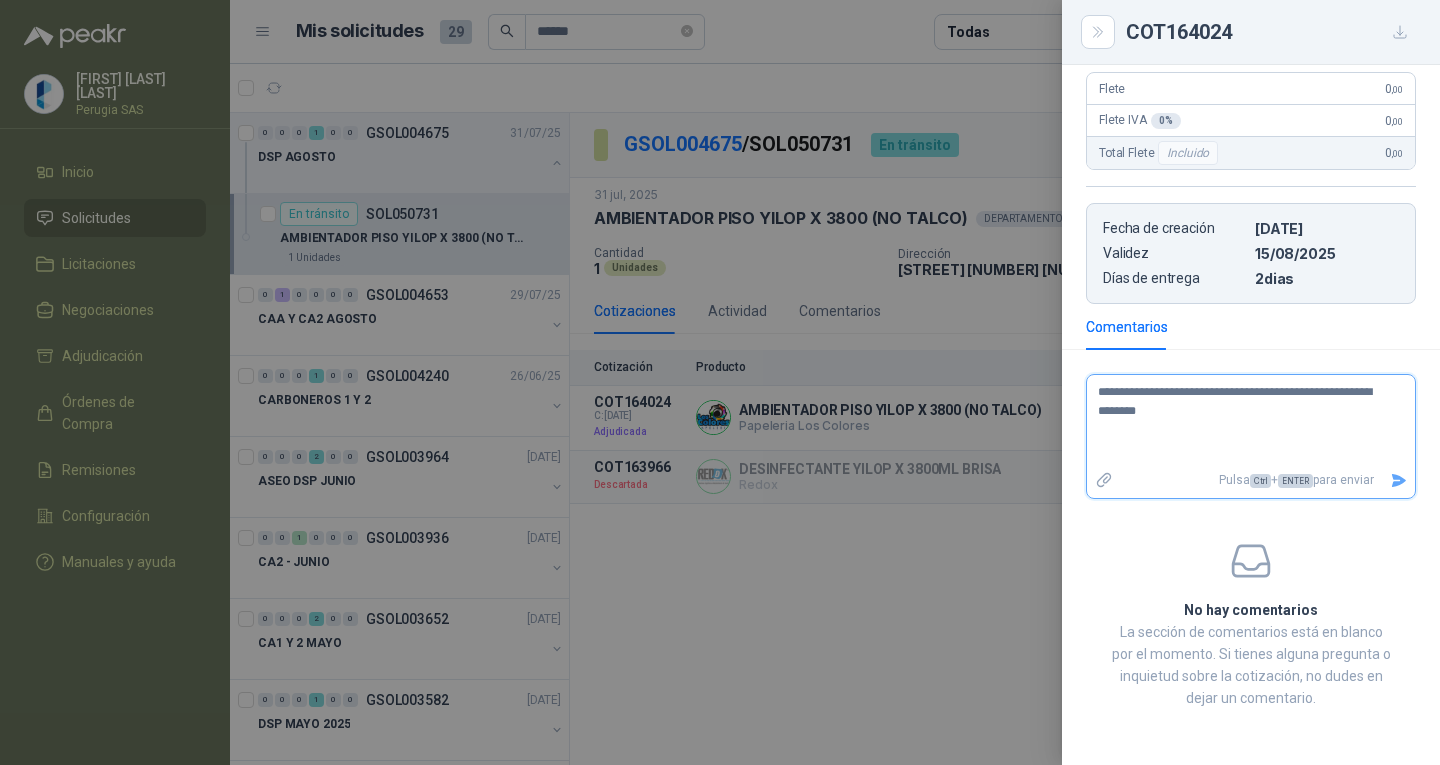 type 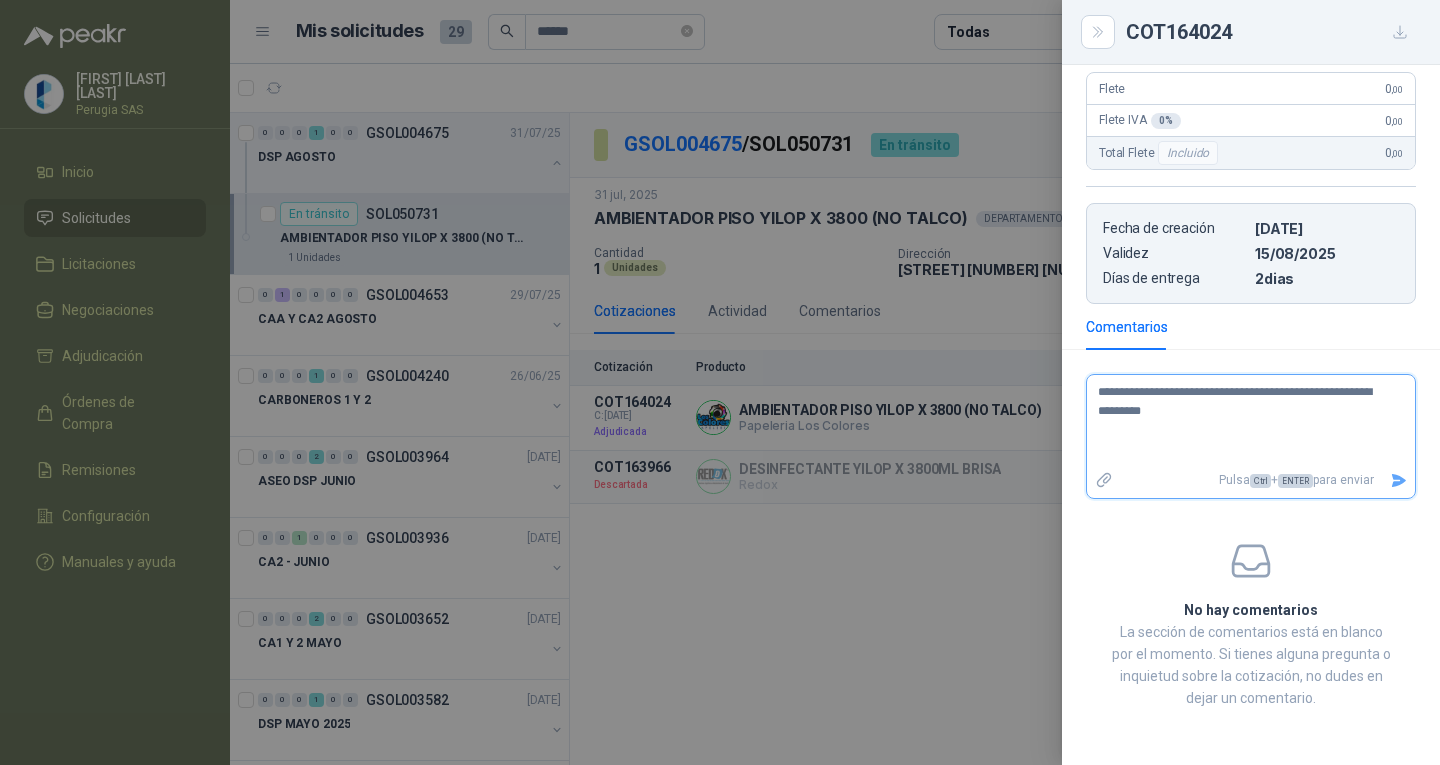 type 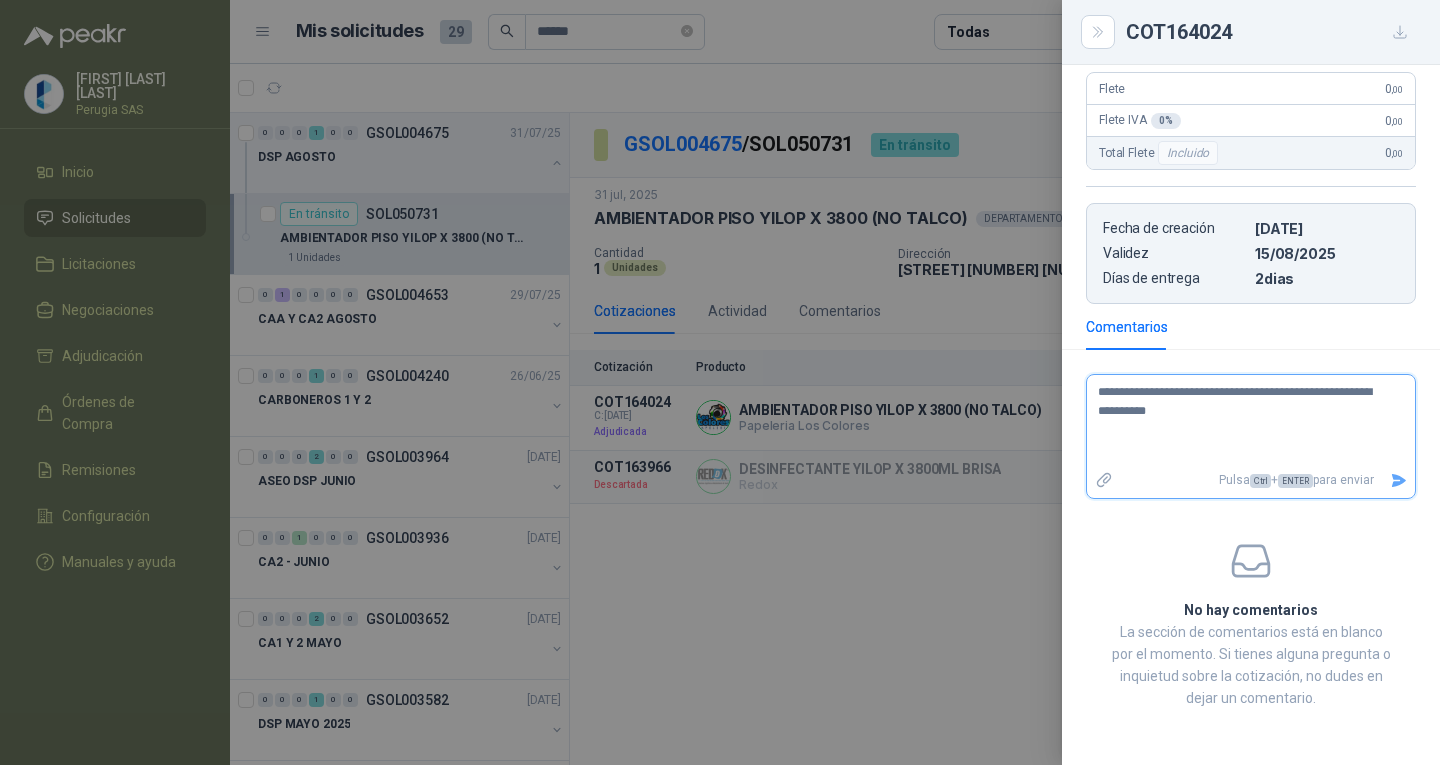 type 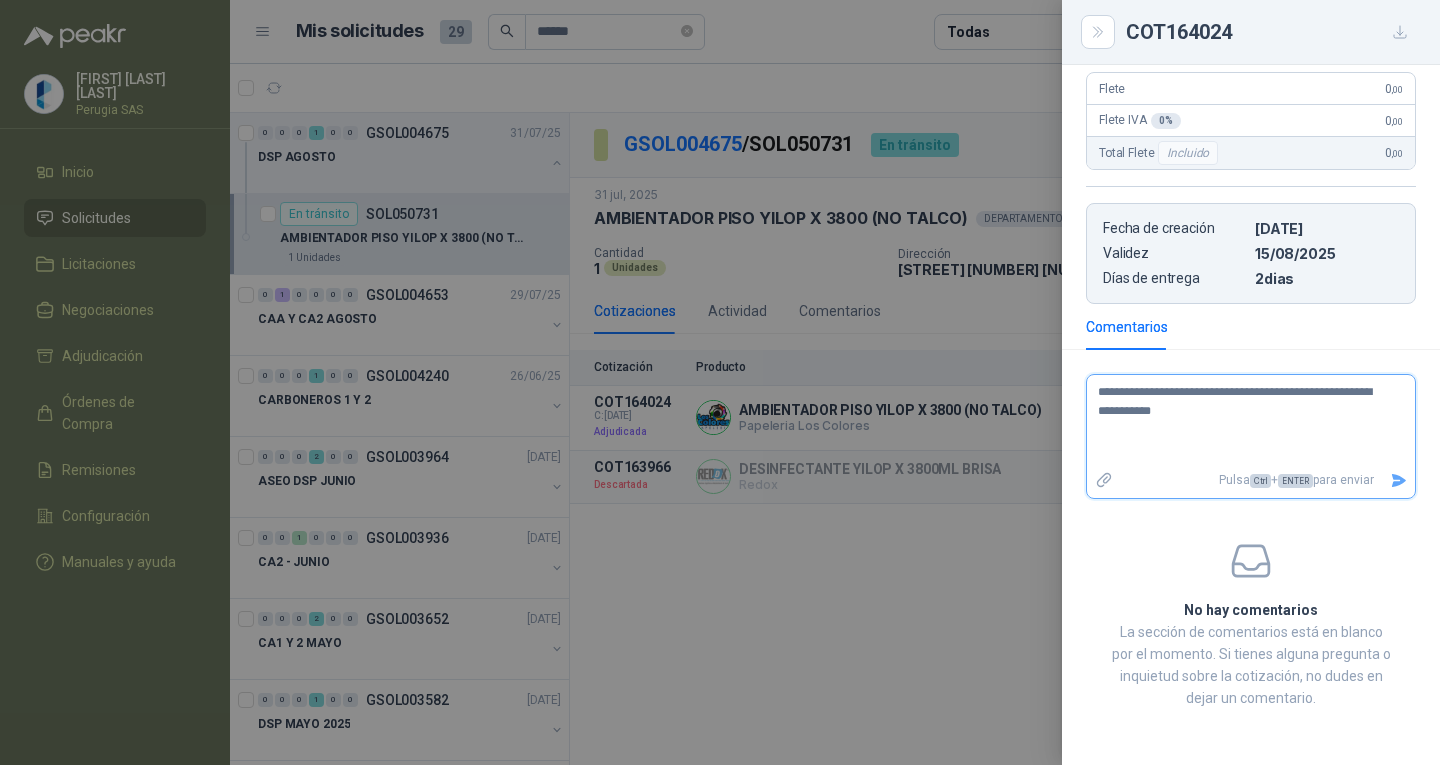 type 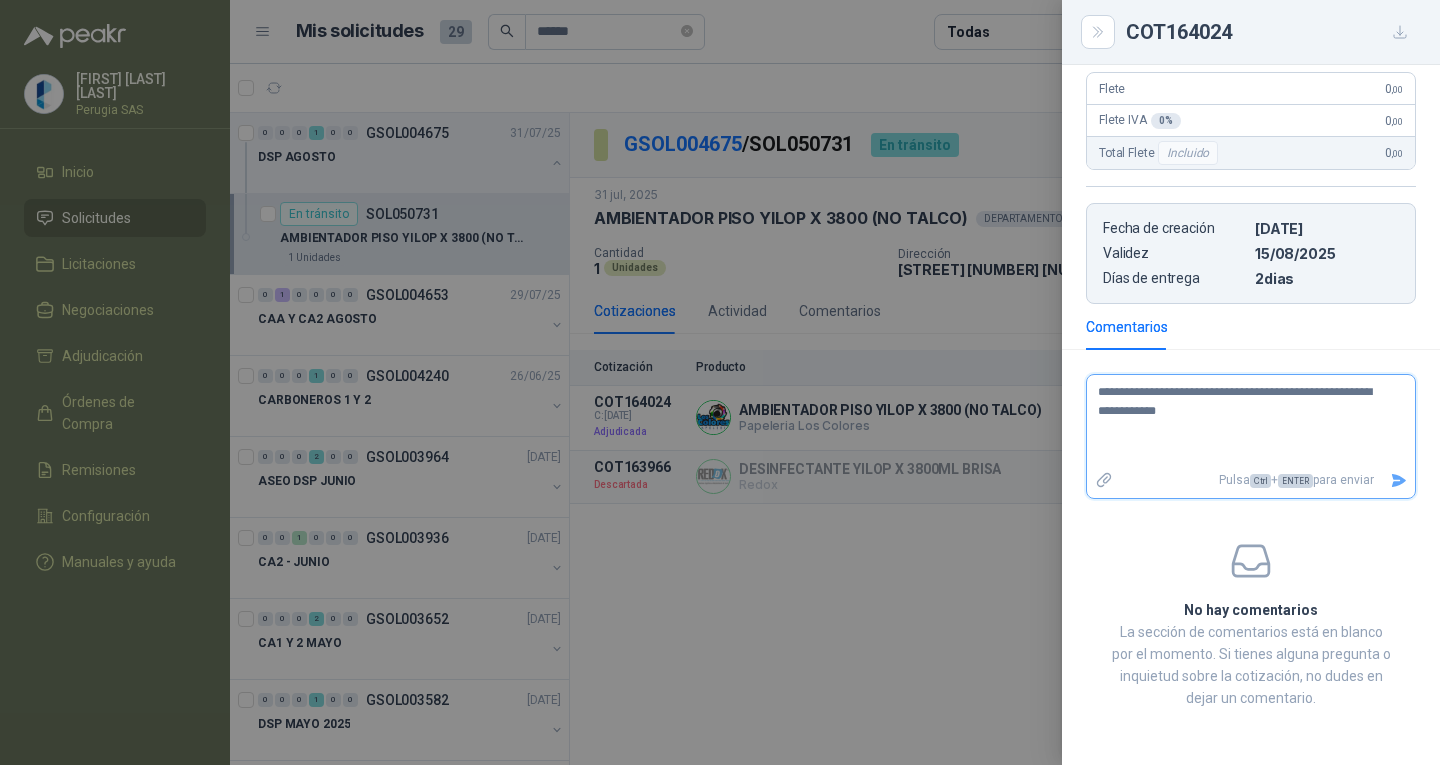 type 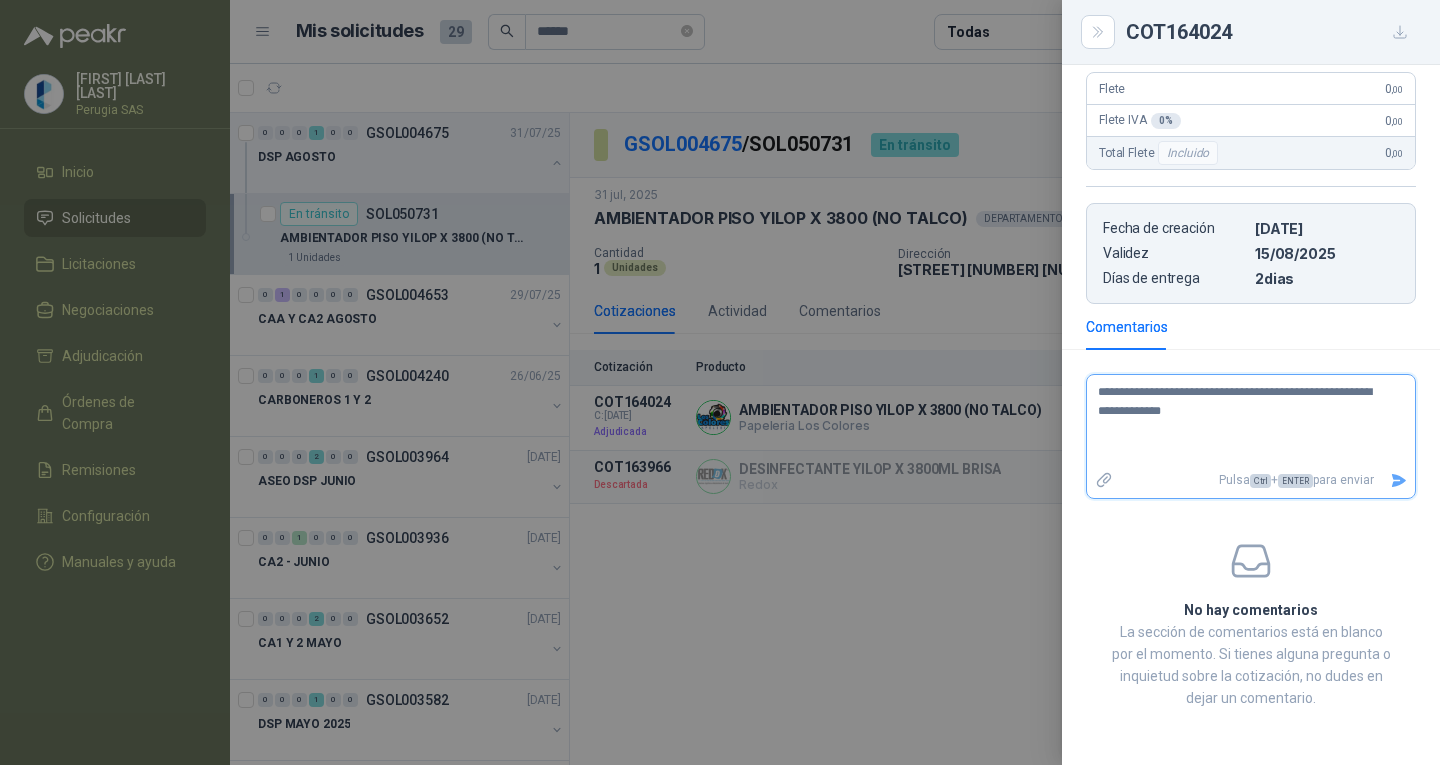 type 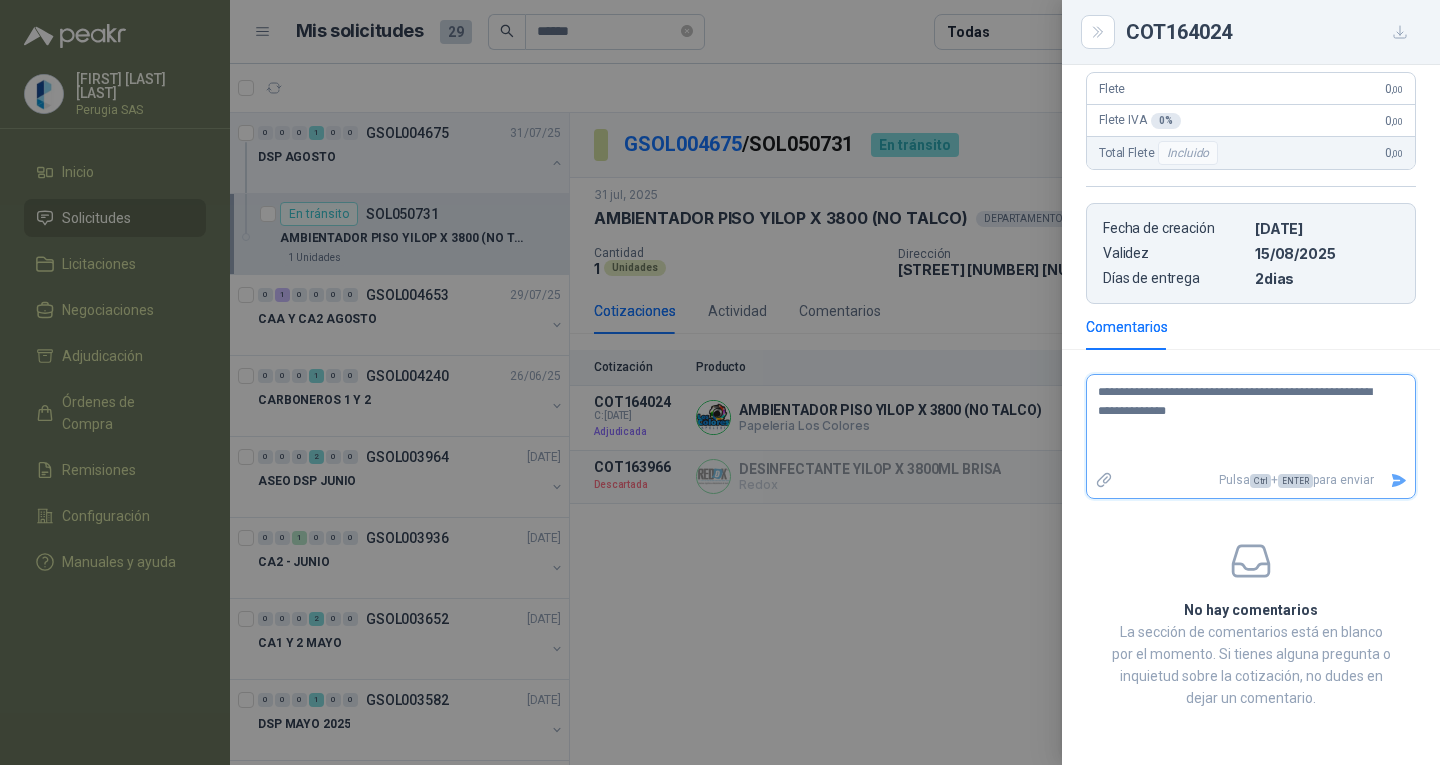 type 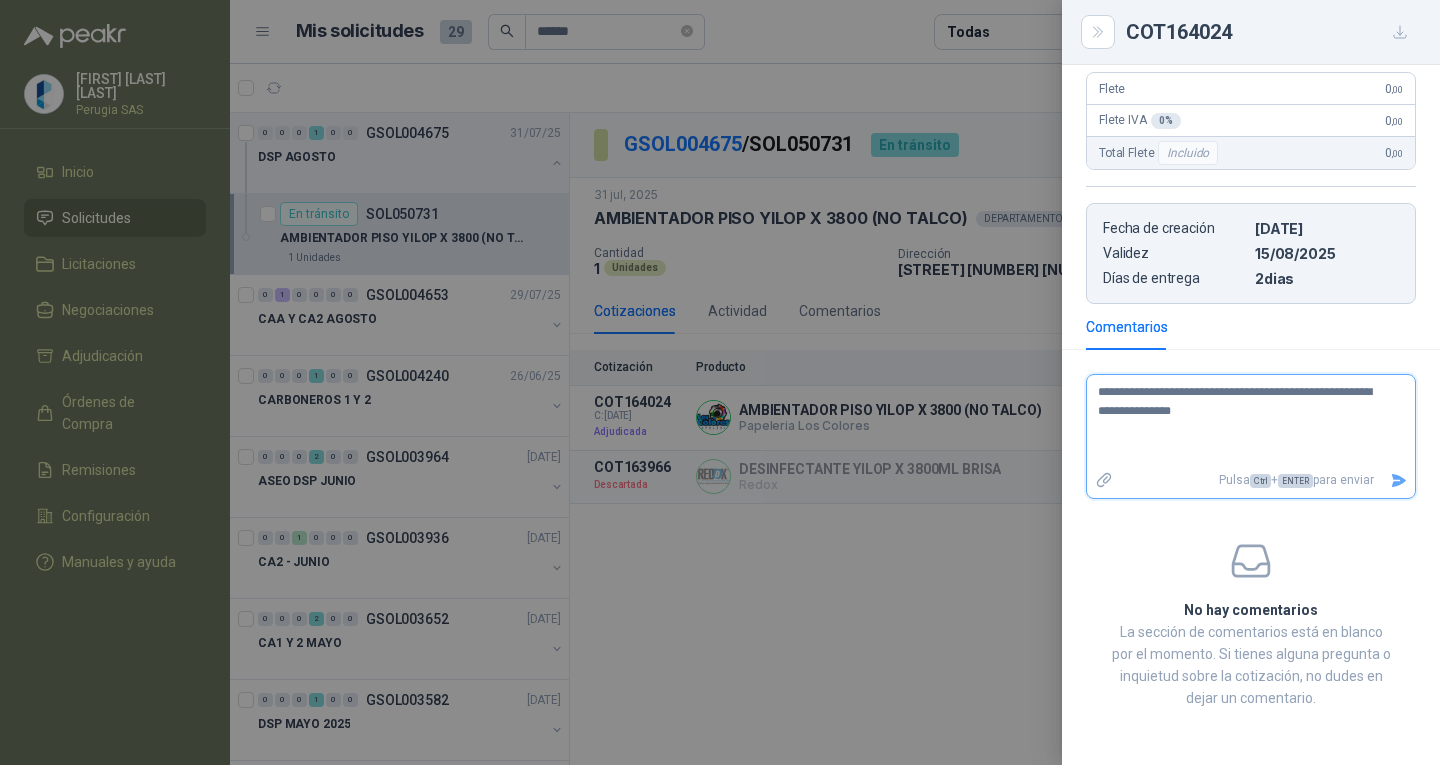 type 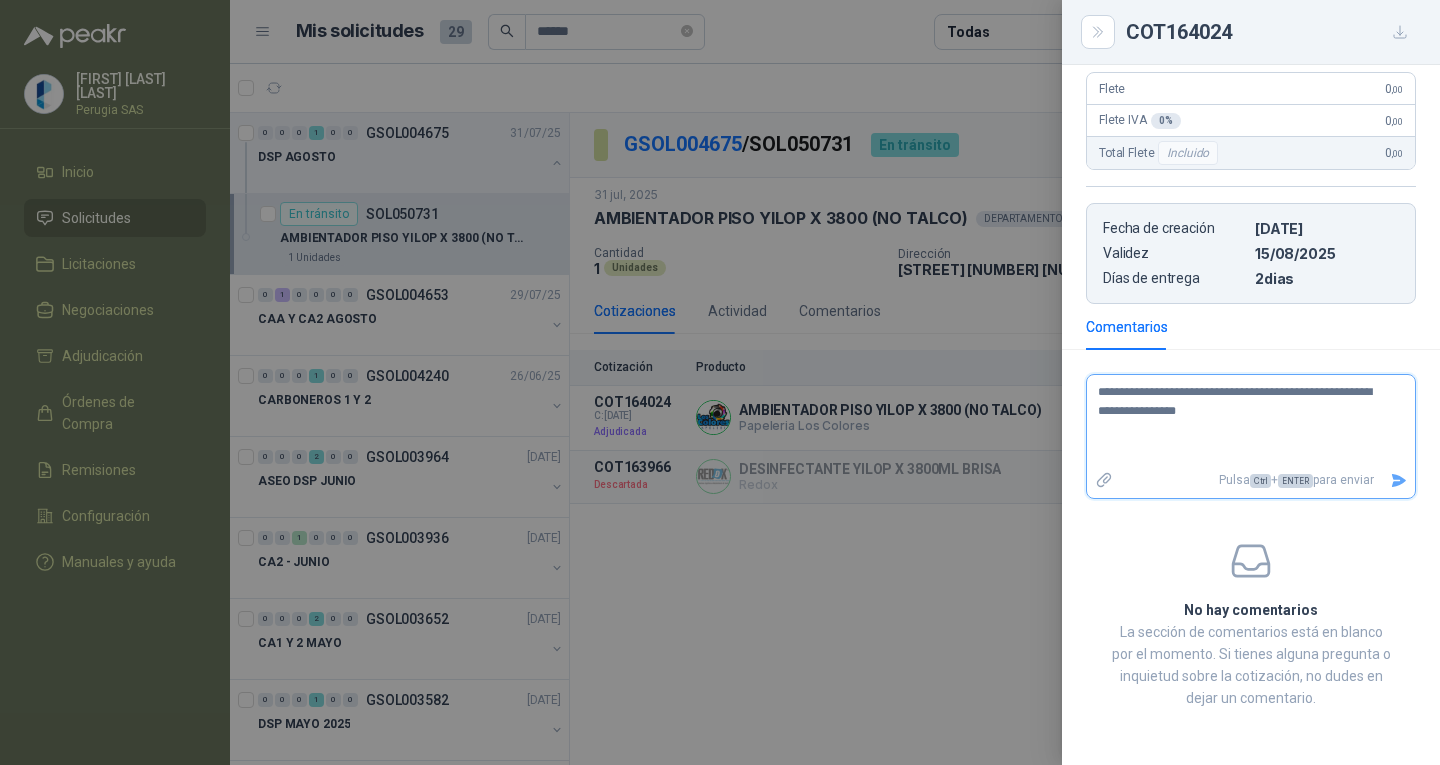 type 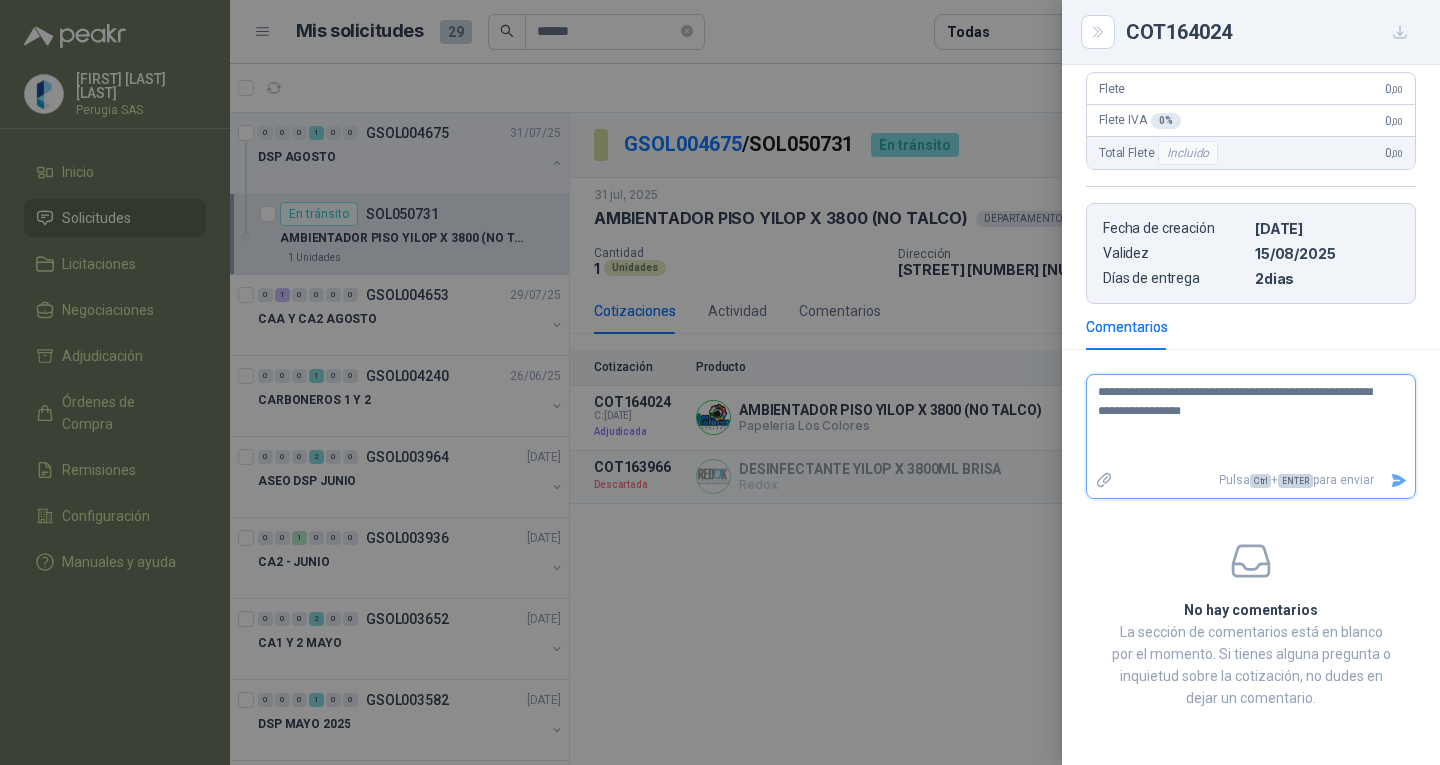 type 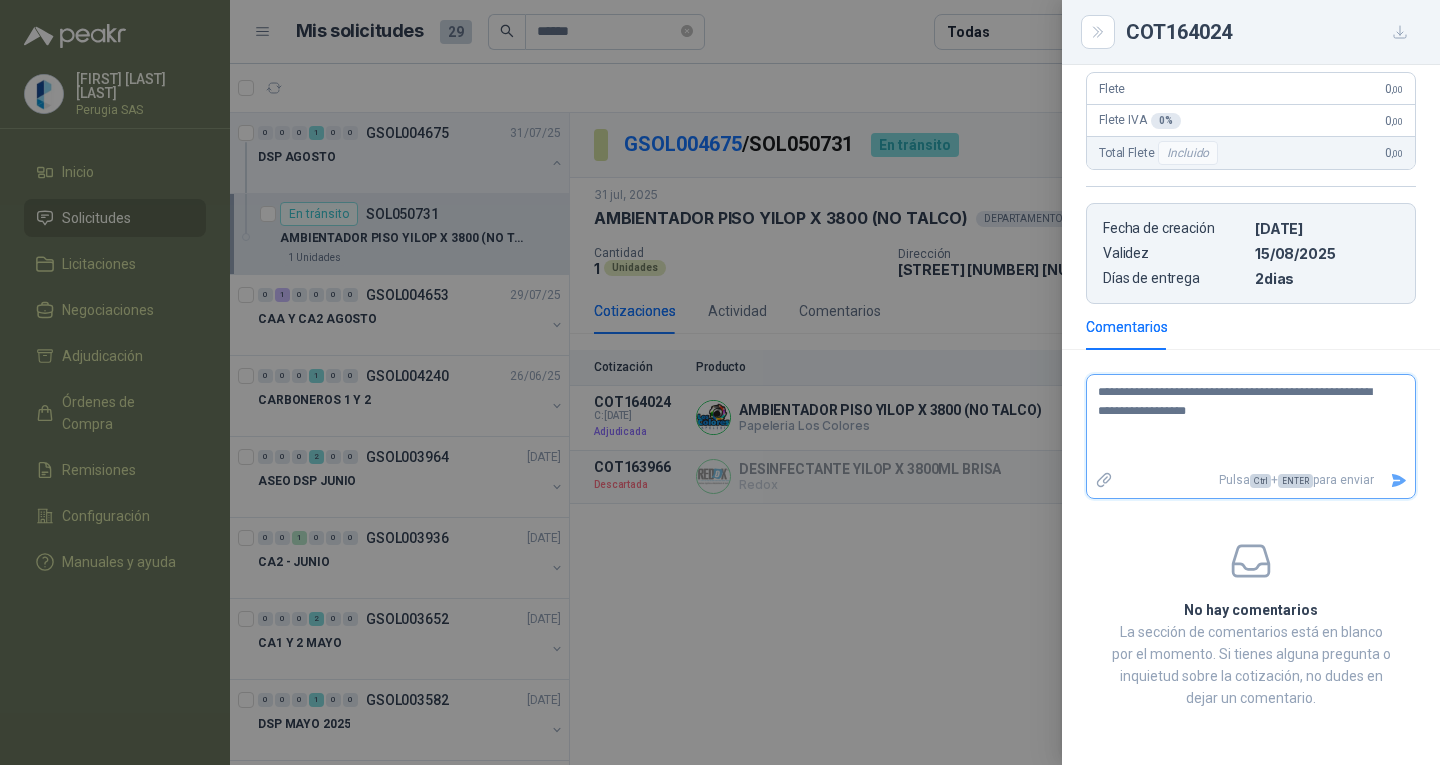 type 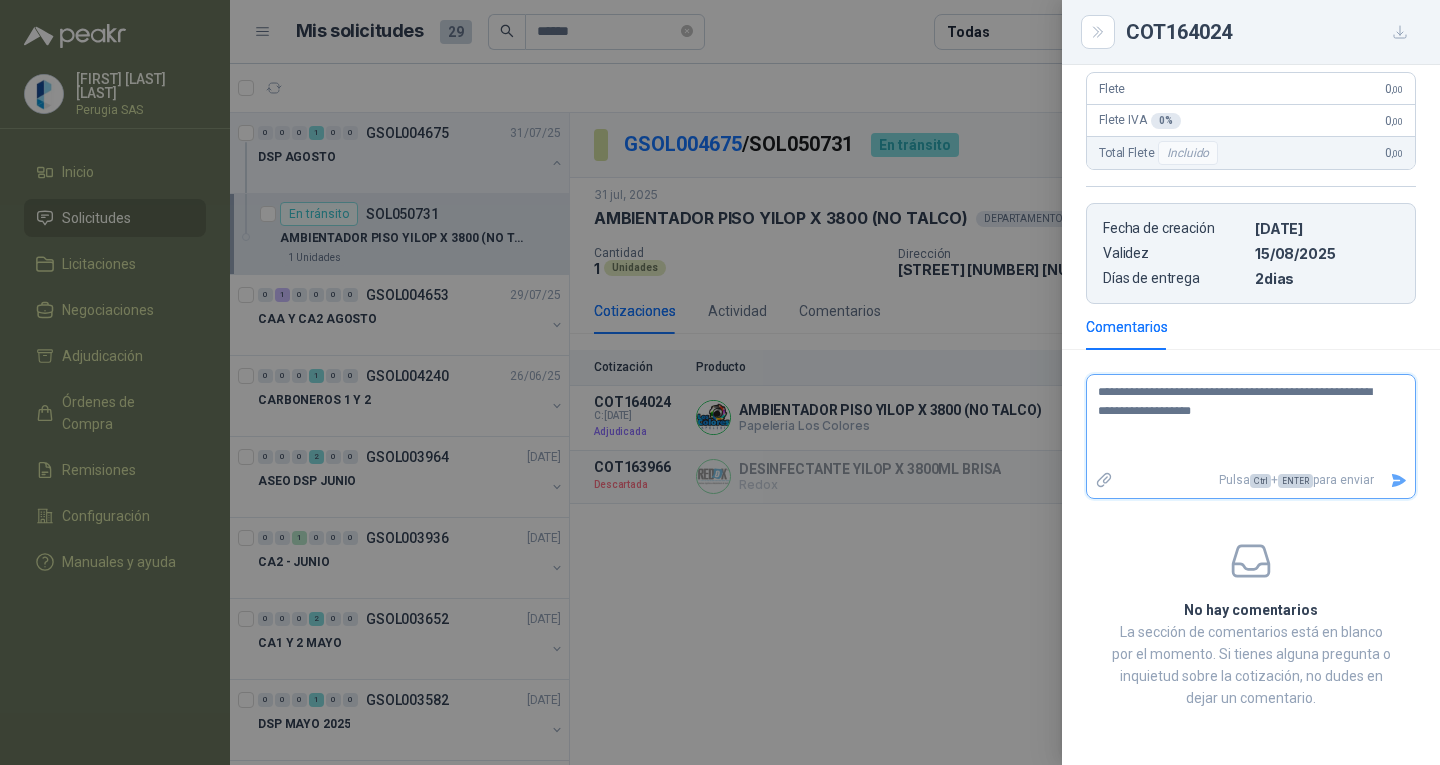 type 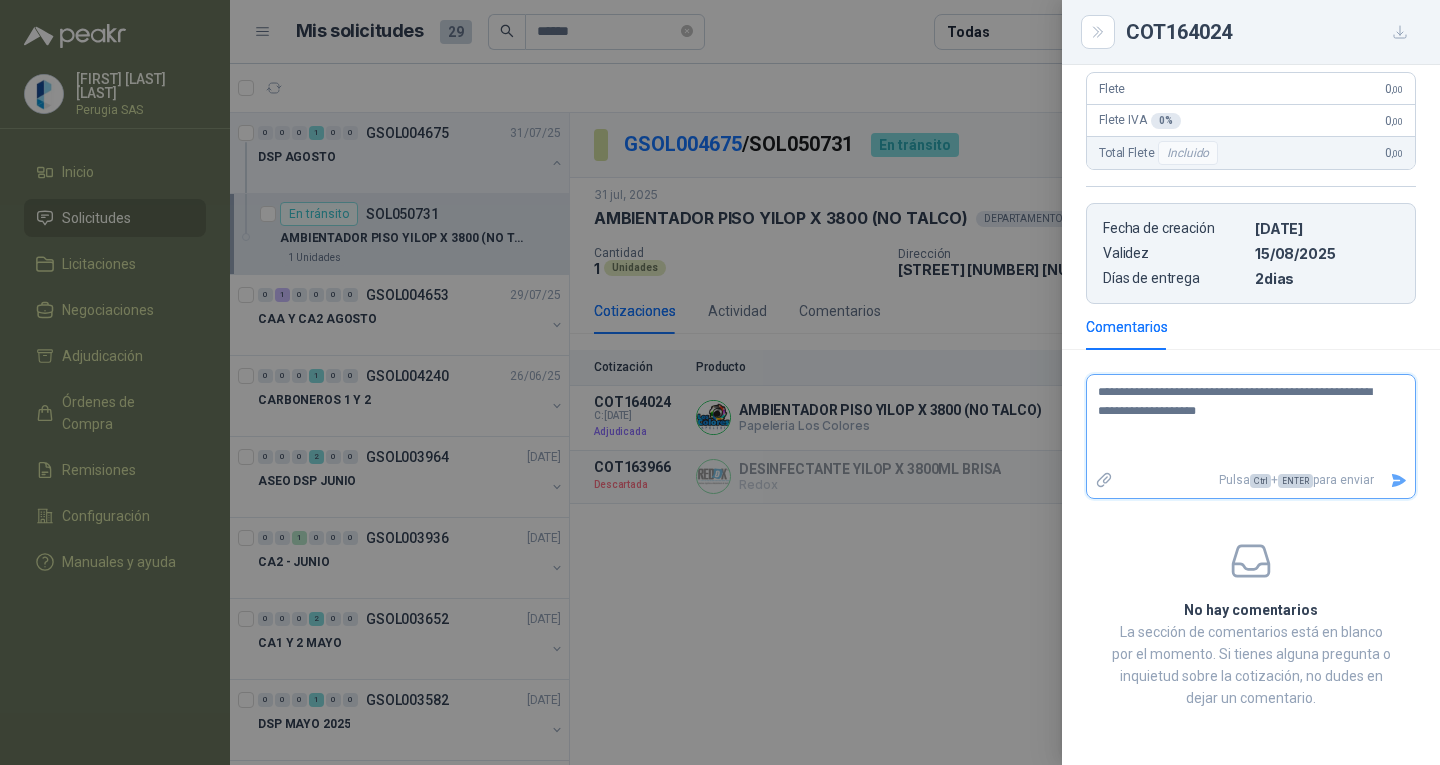 type 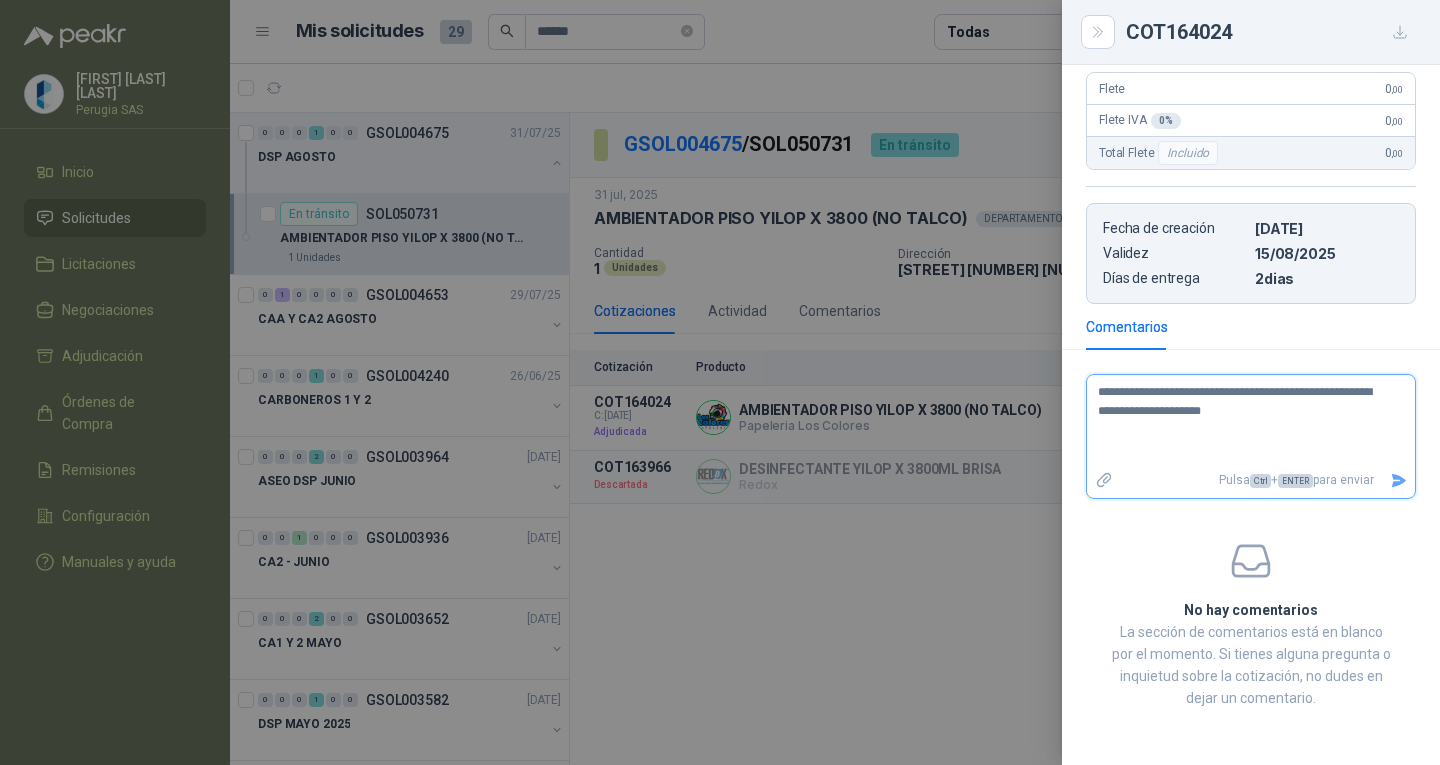 type 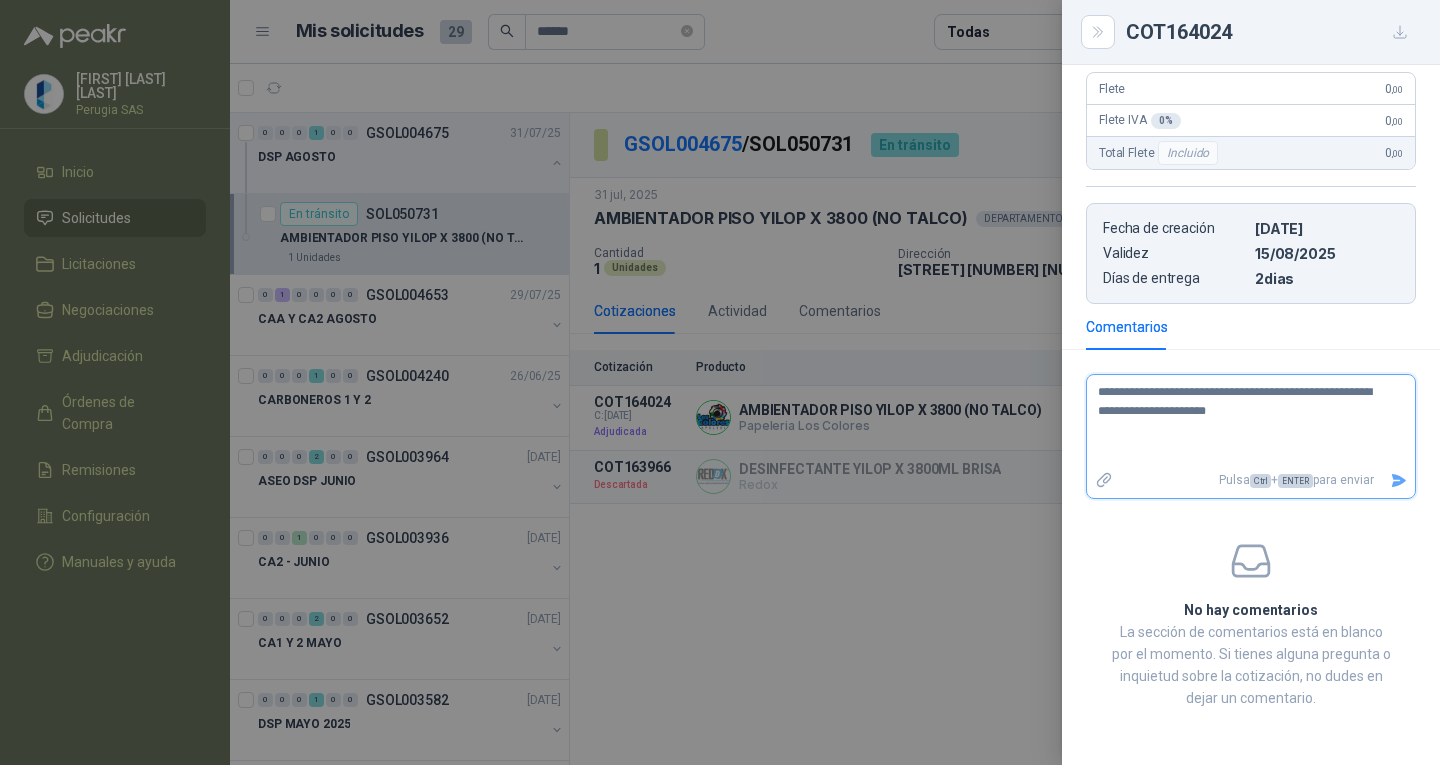 type 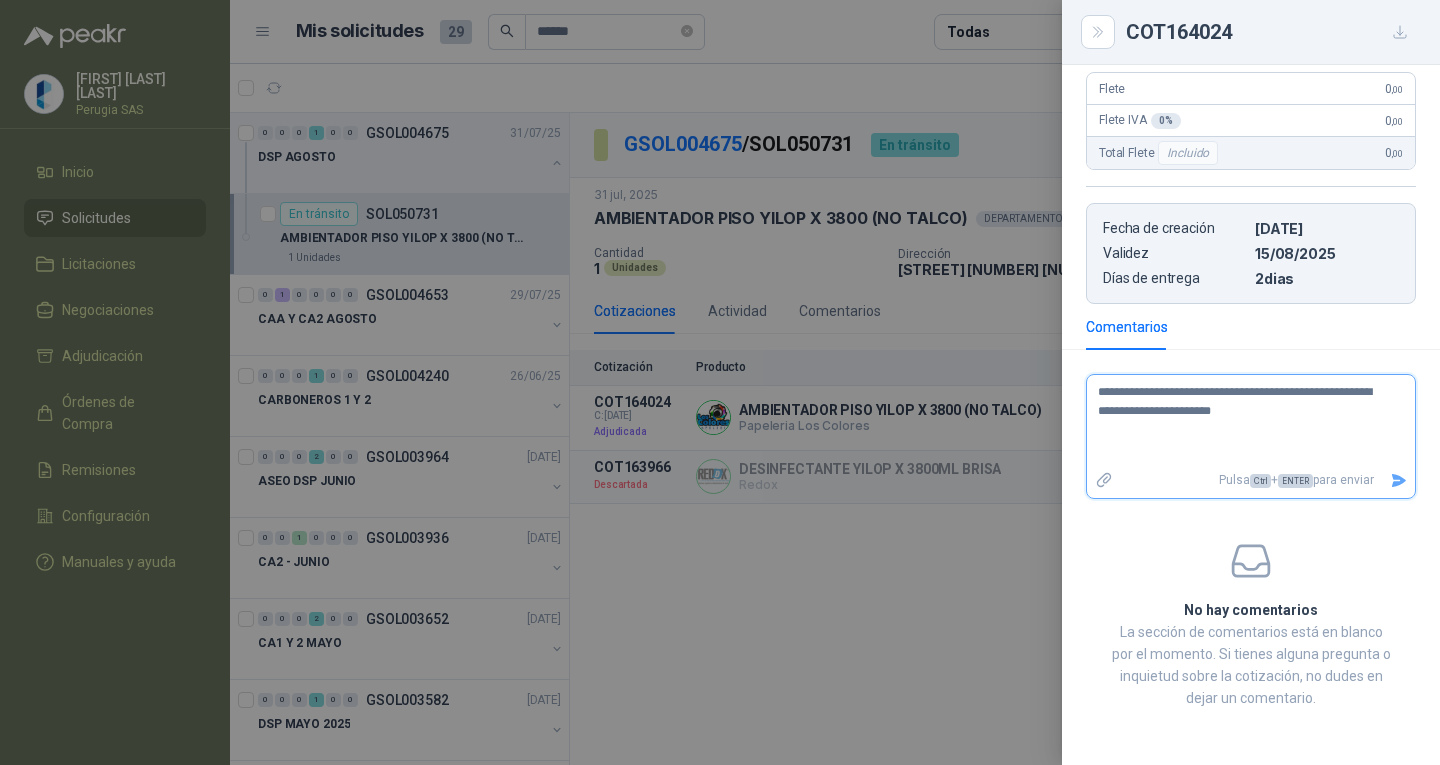 type 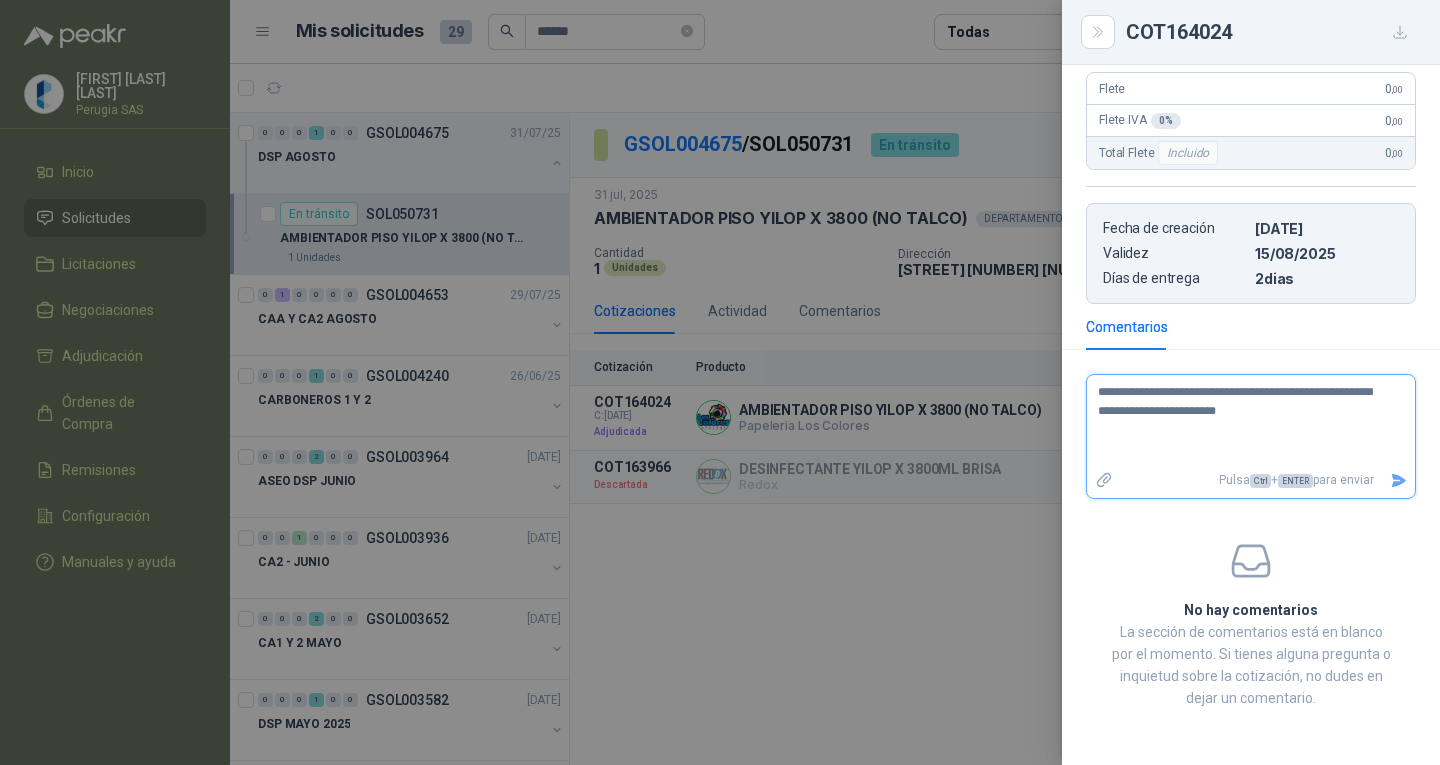 type on "**********" 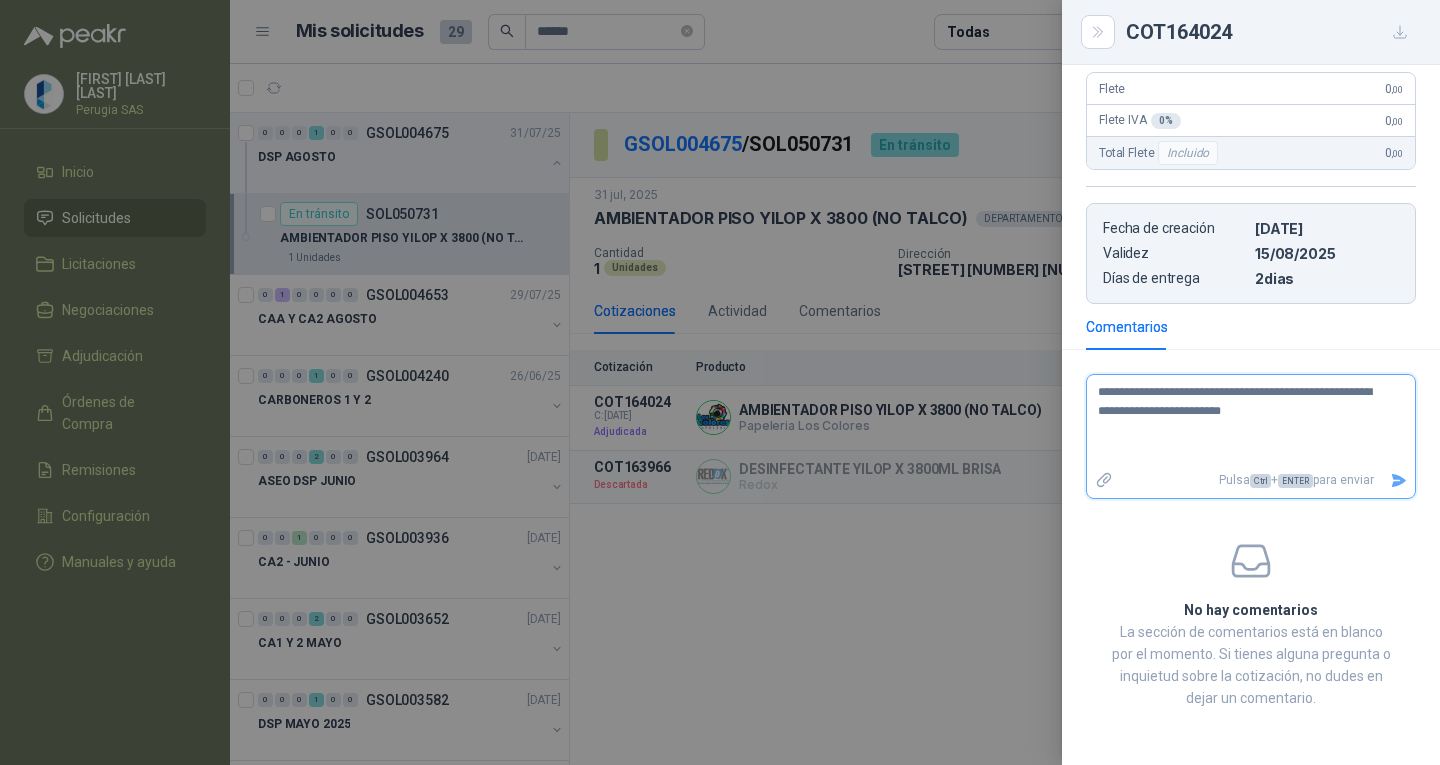 type 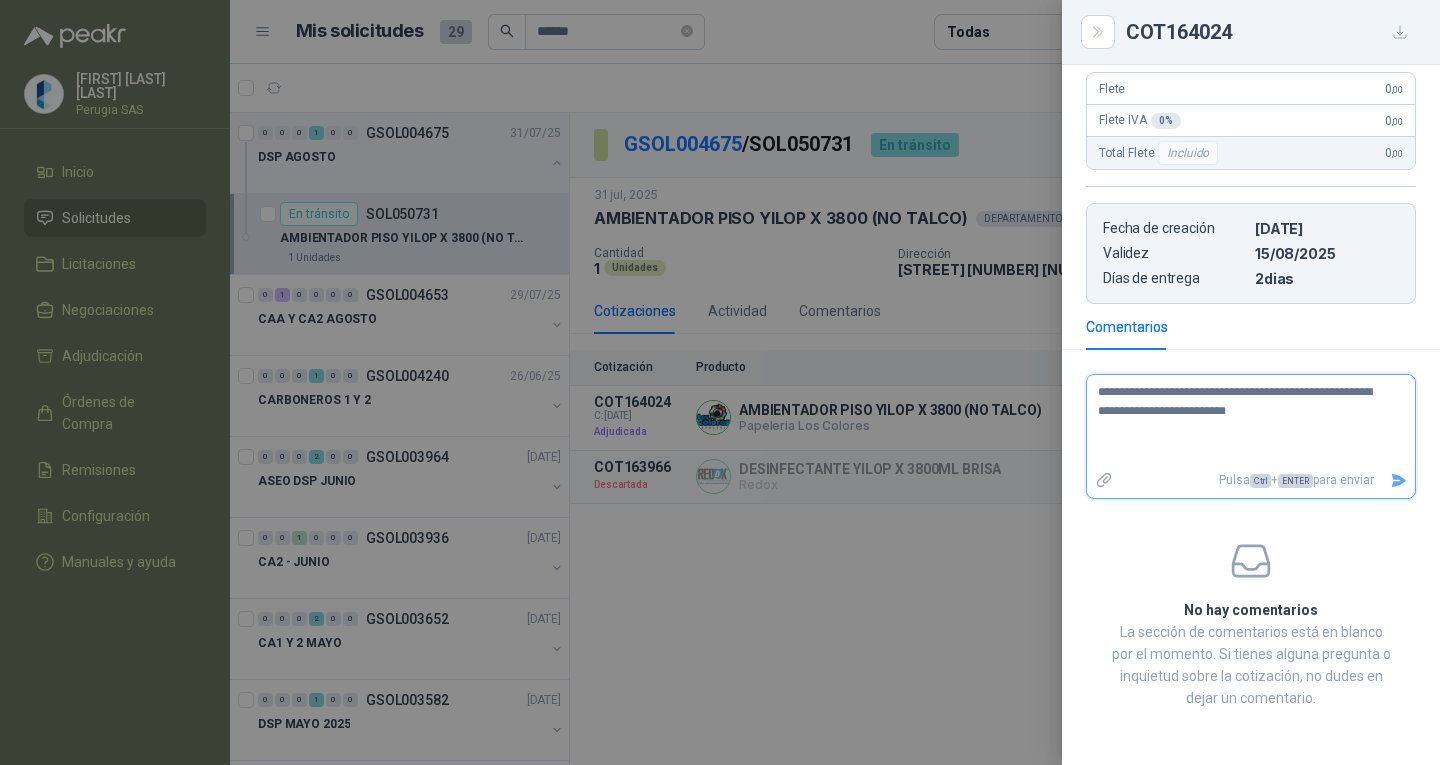 type 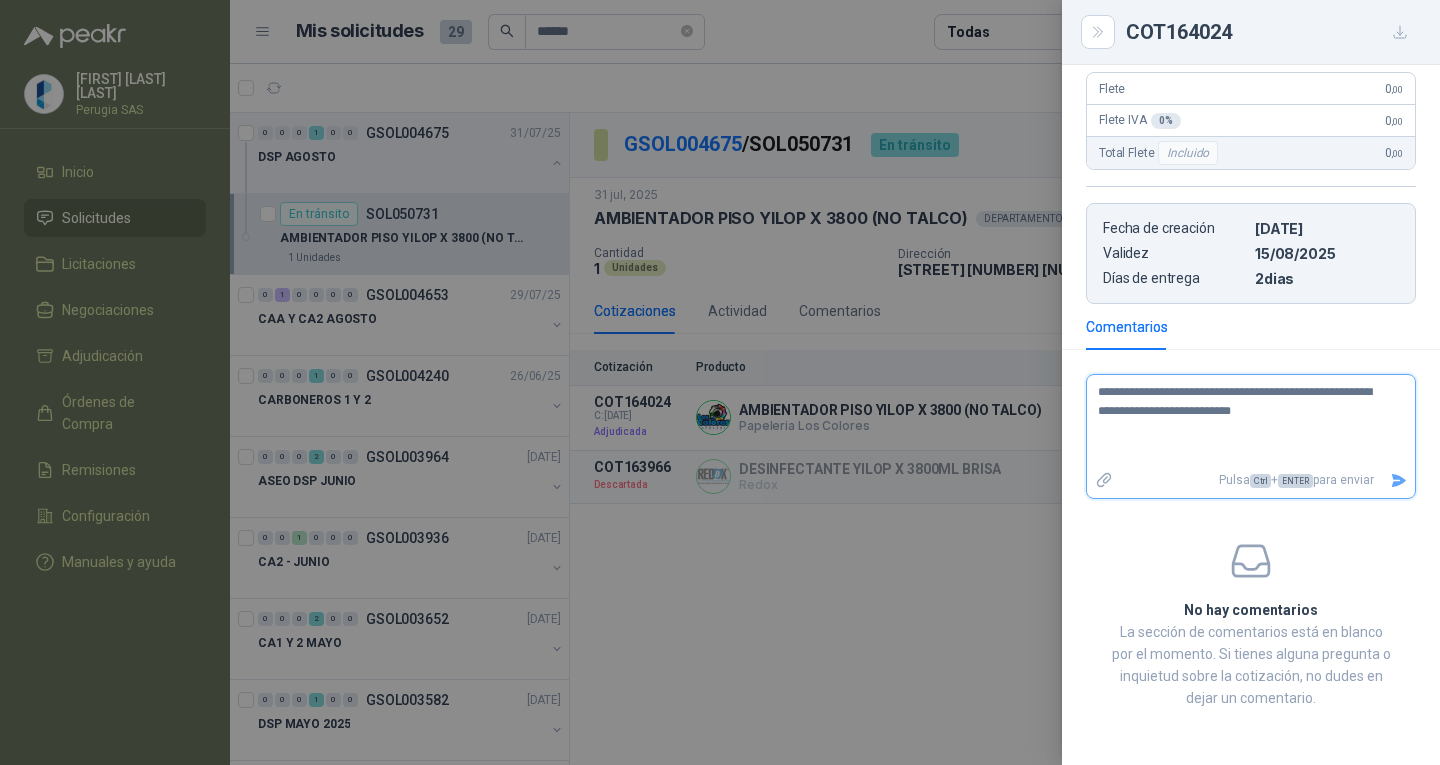 type 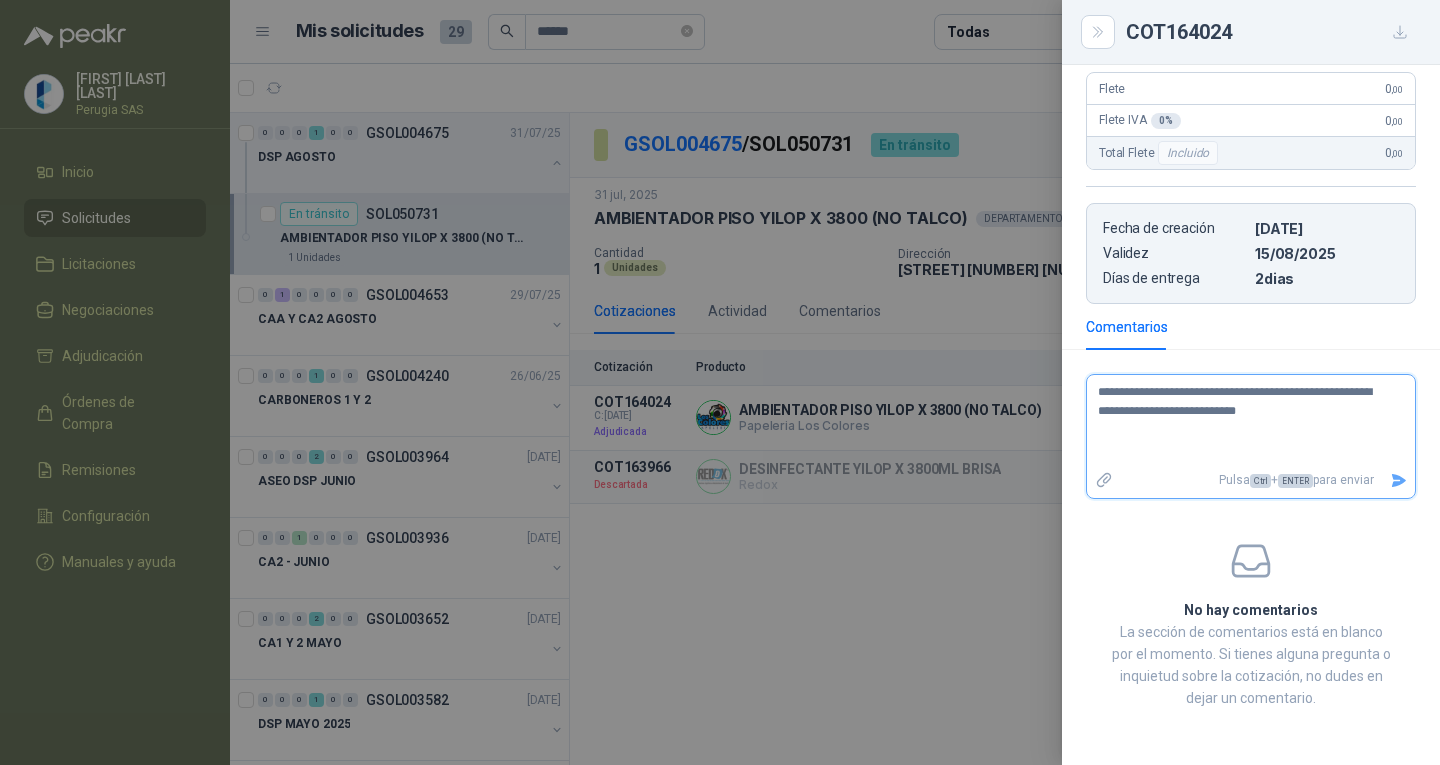 type 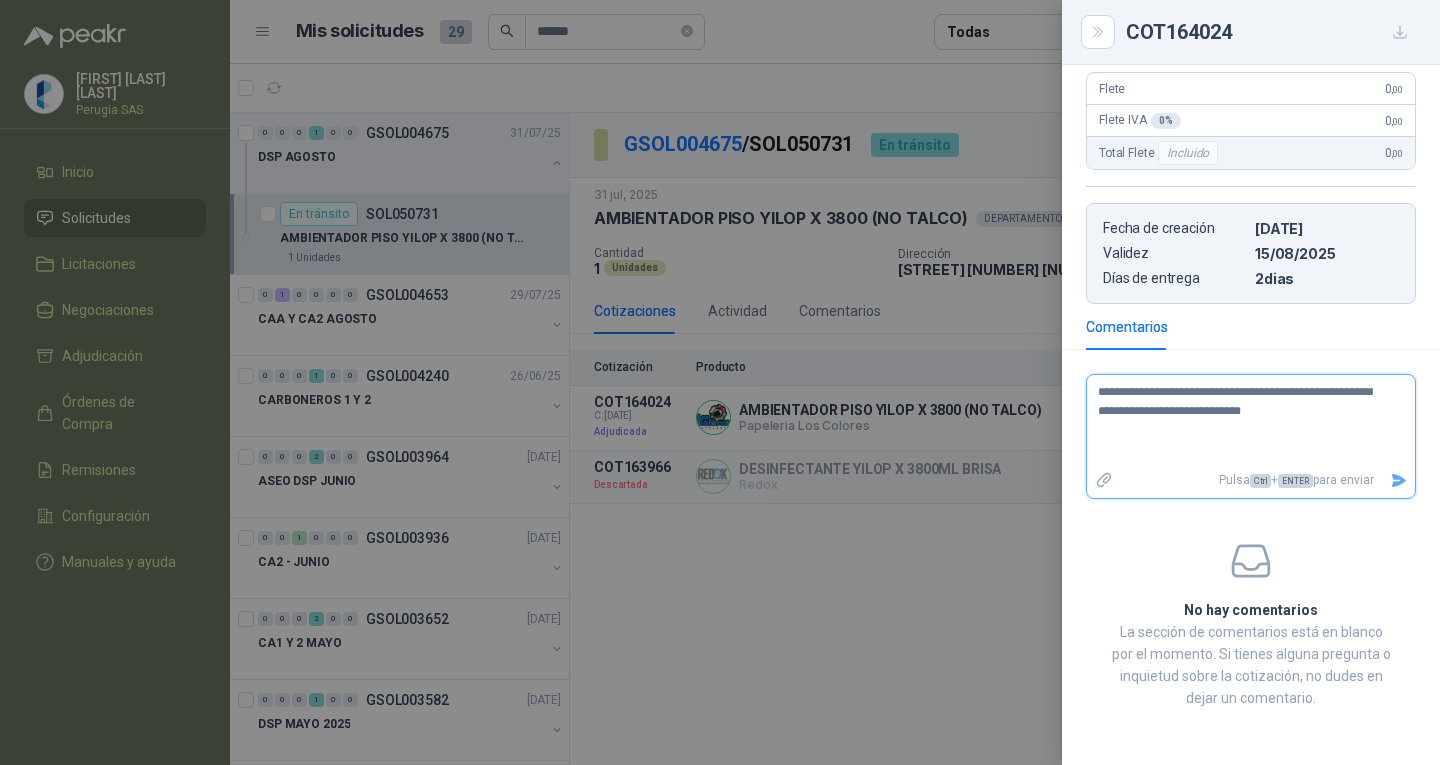 type 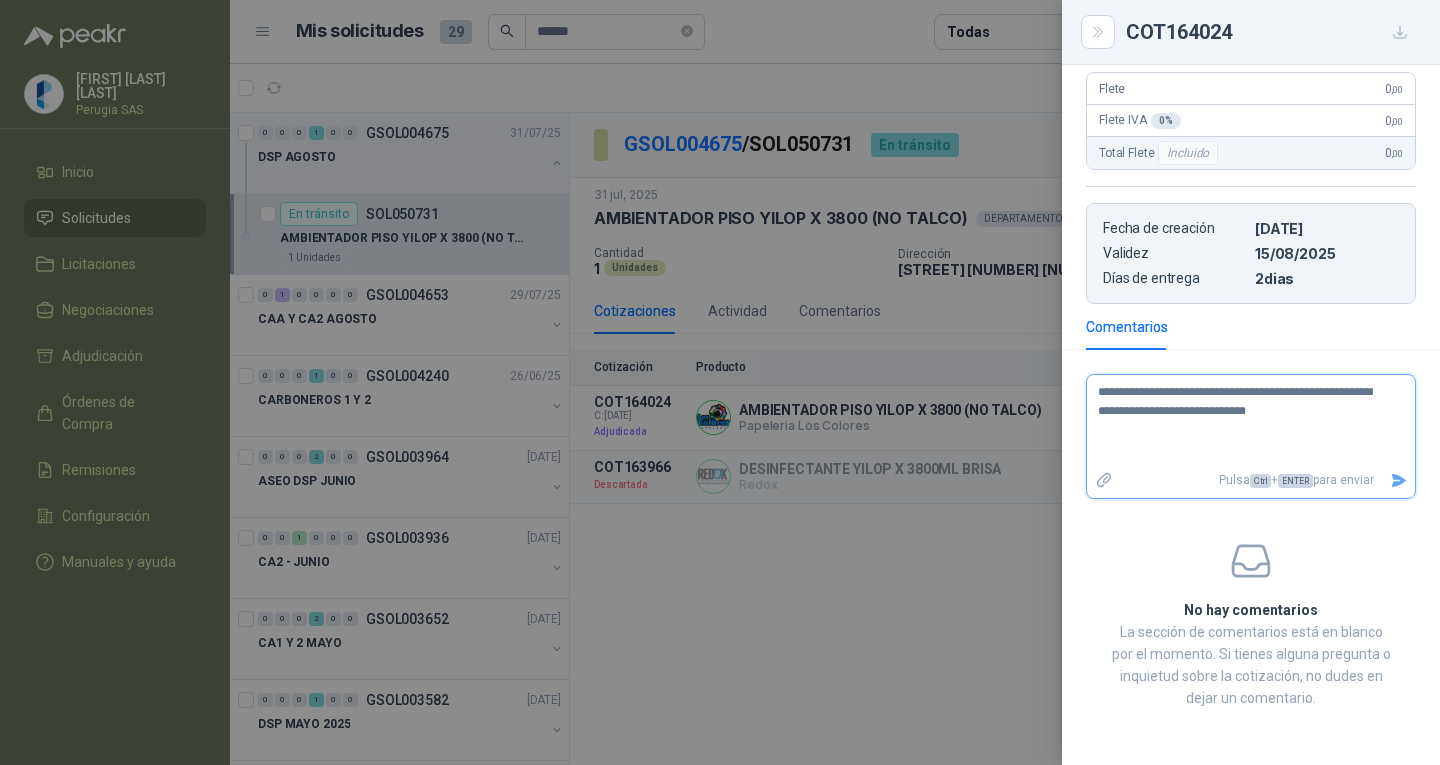 type 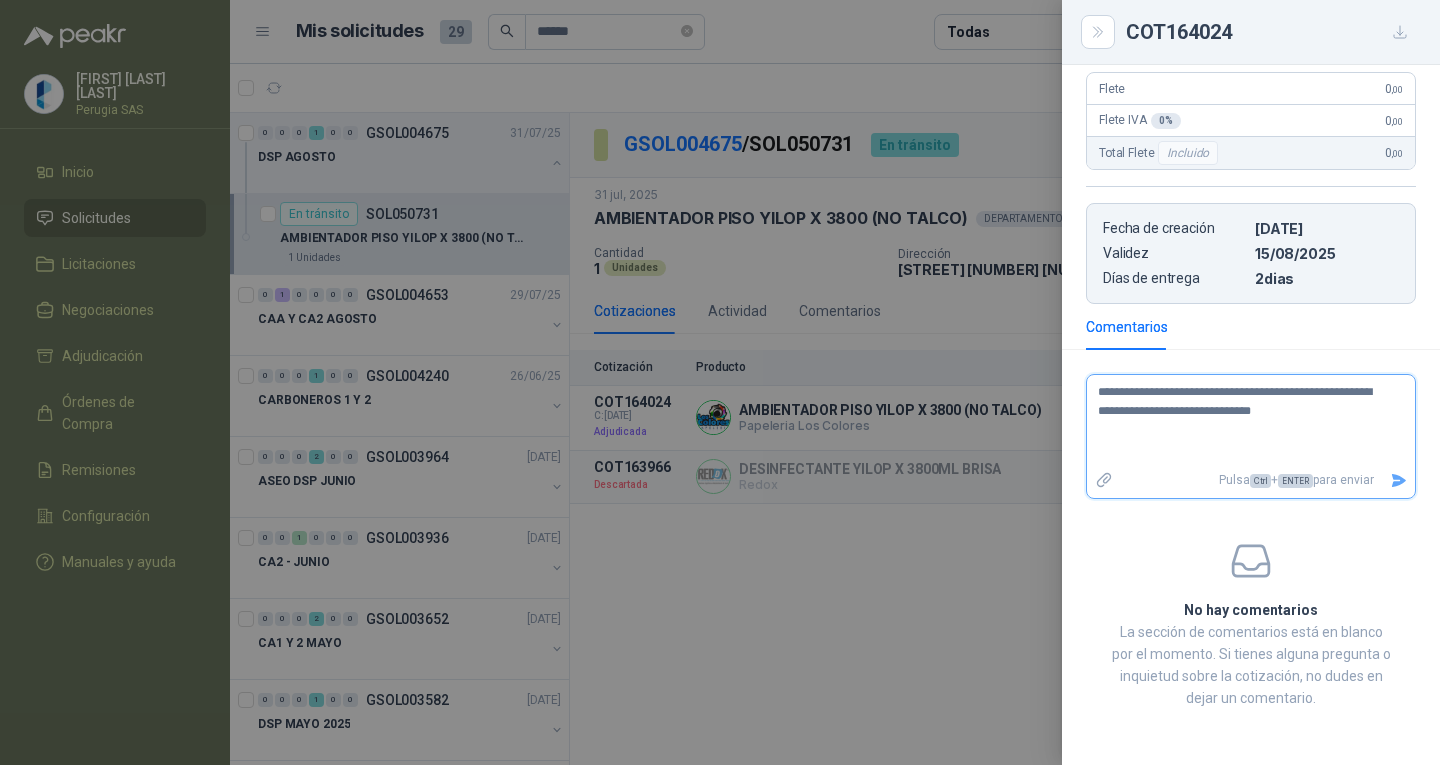 type 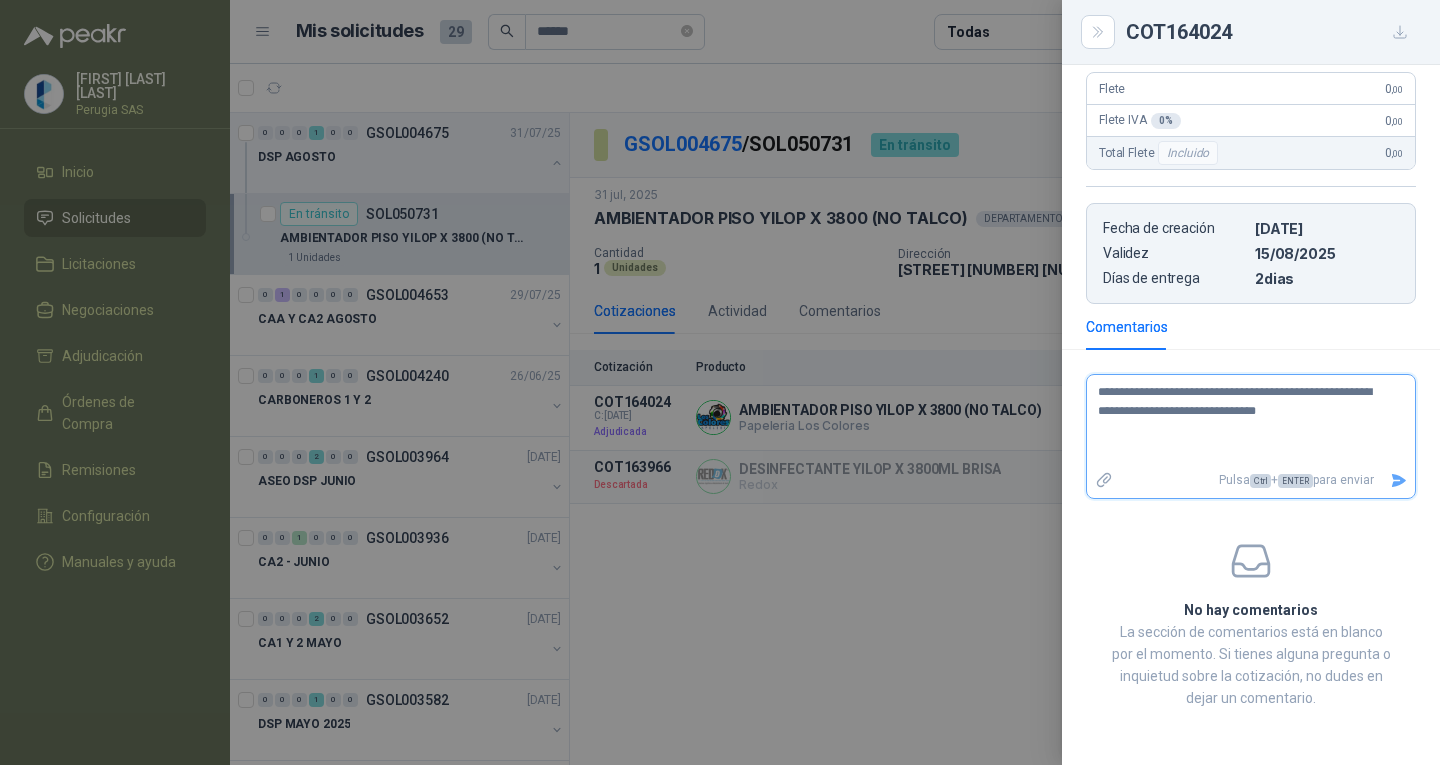 type 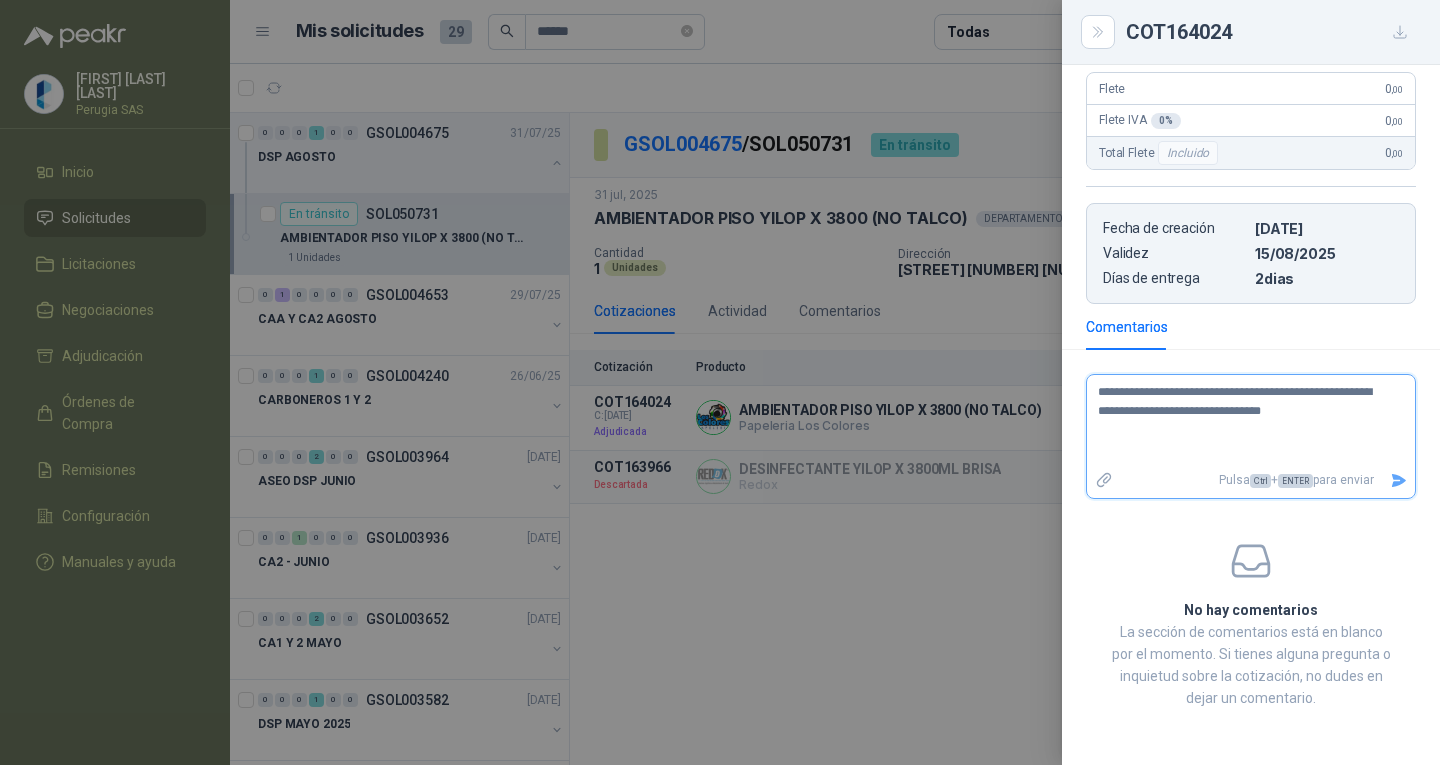 type 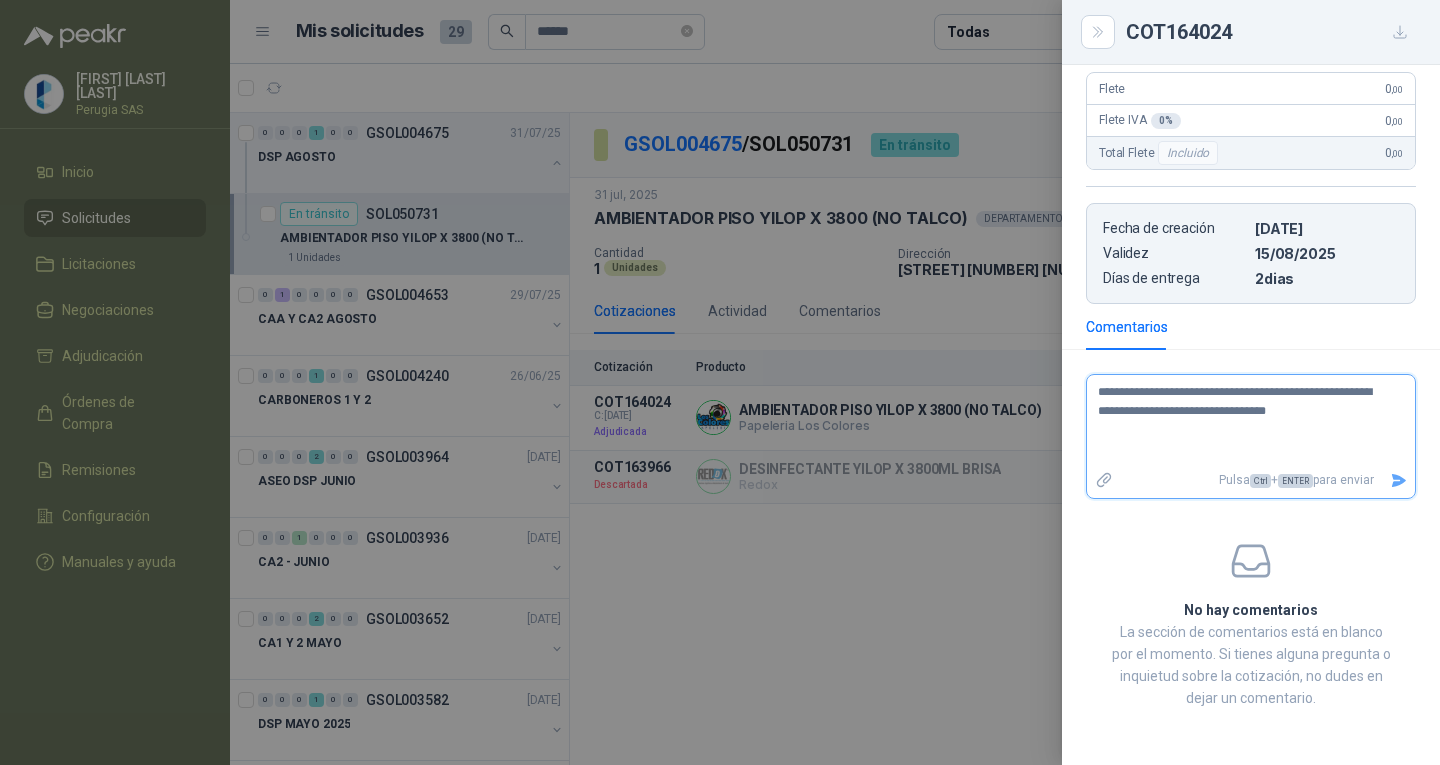 type 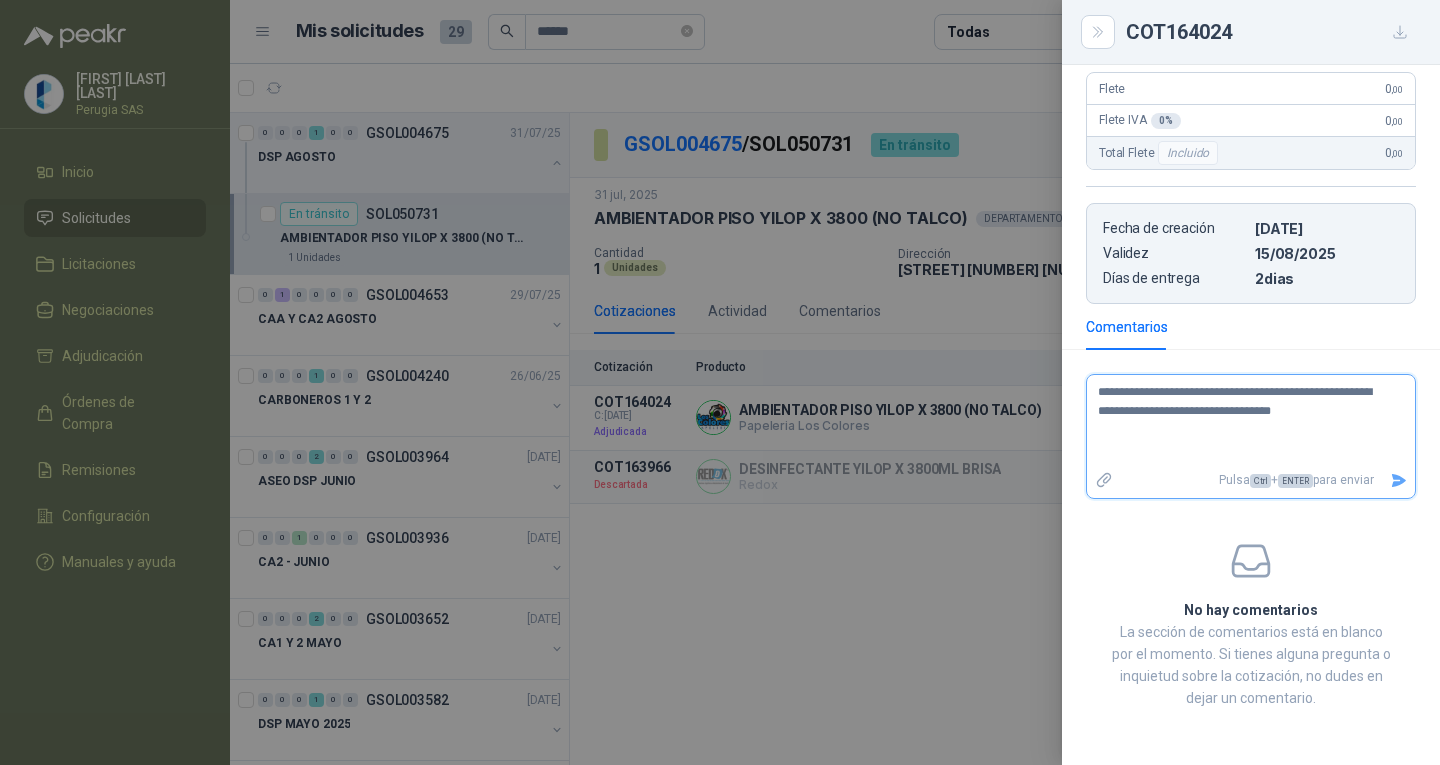 type 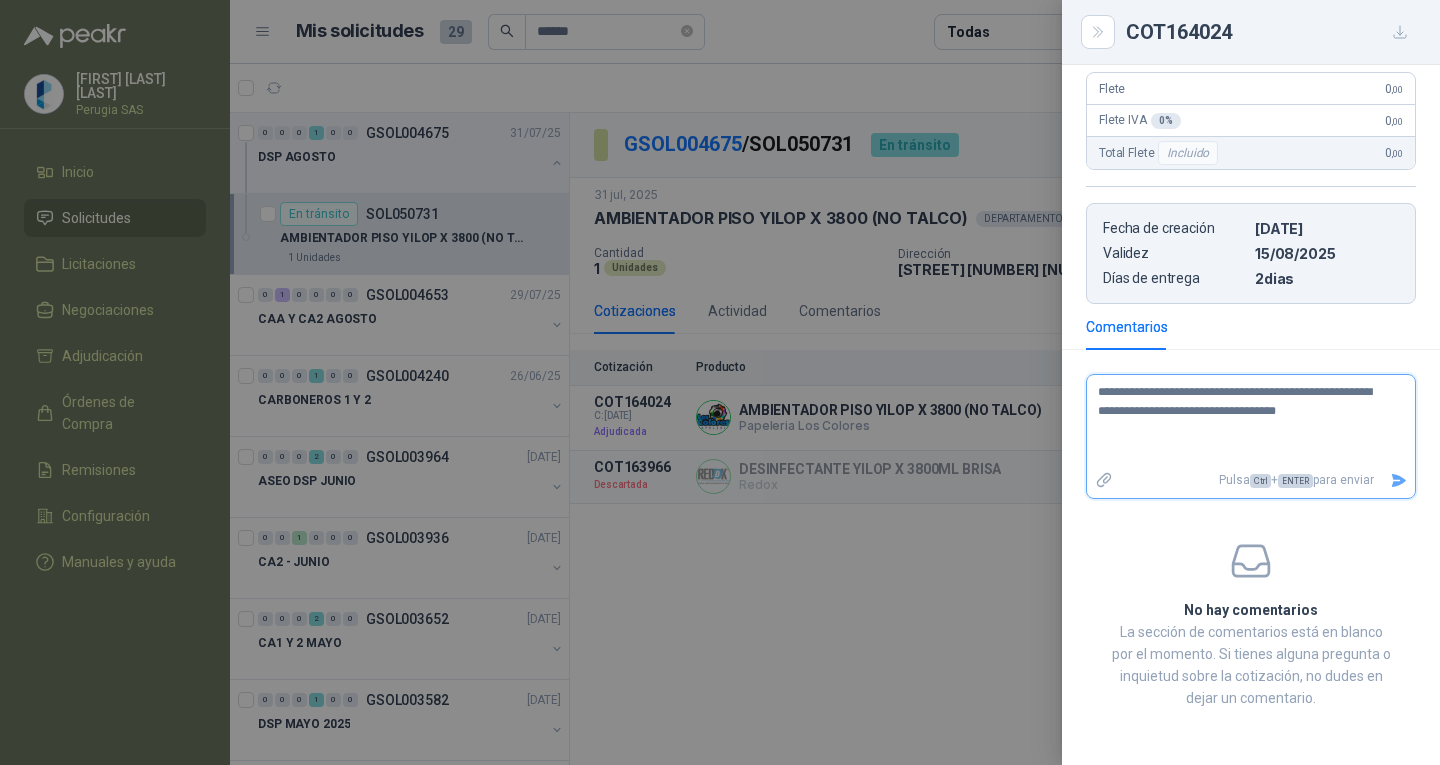 type 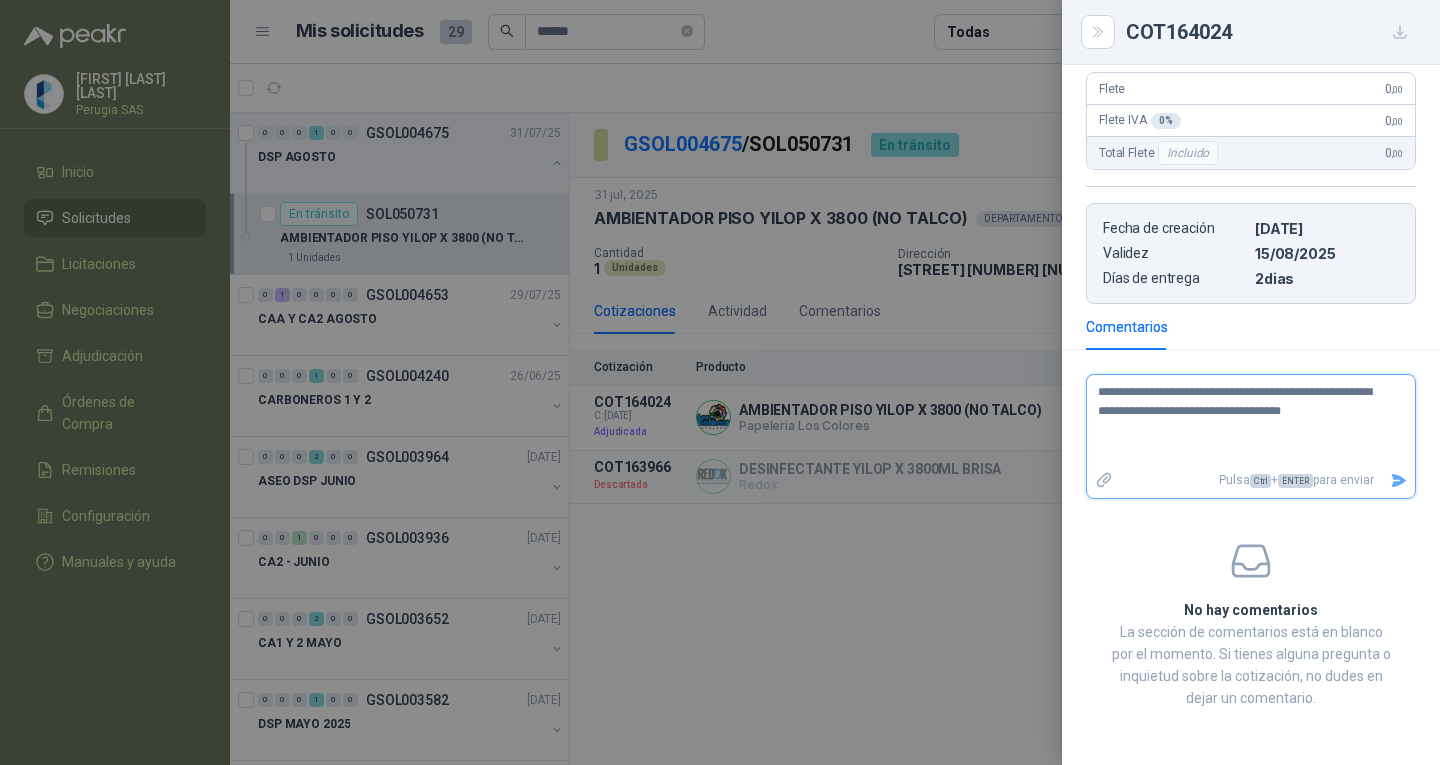 type 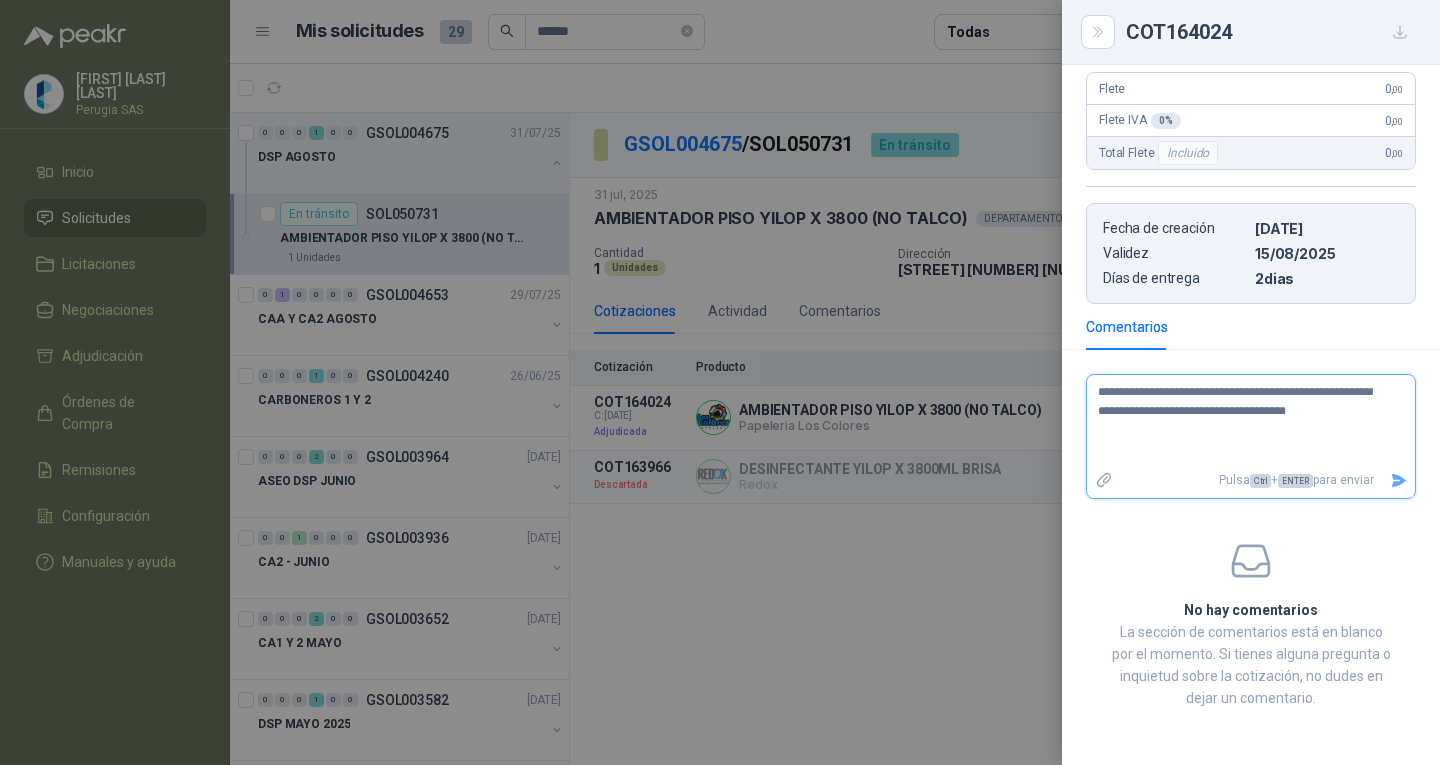 type 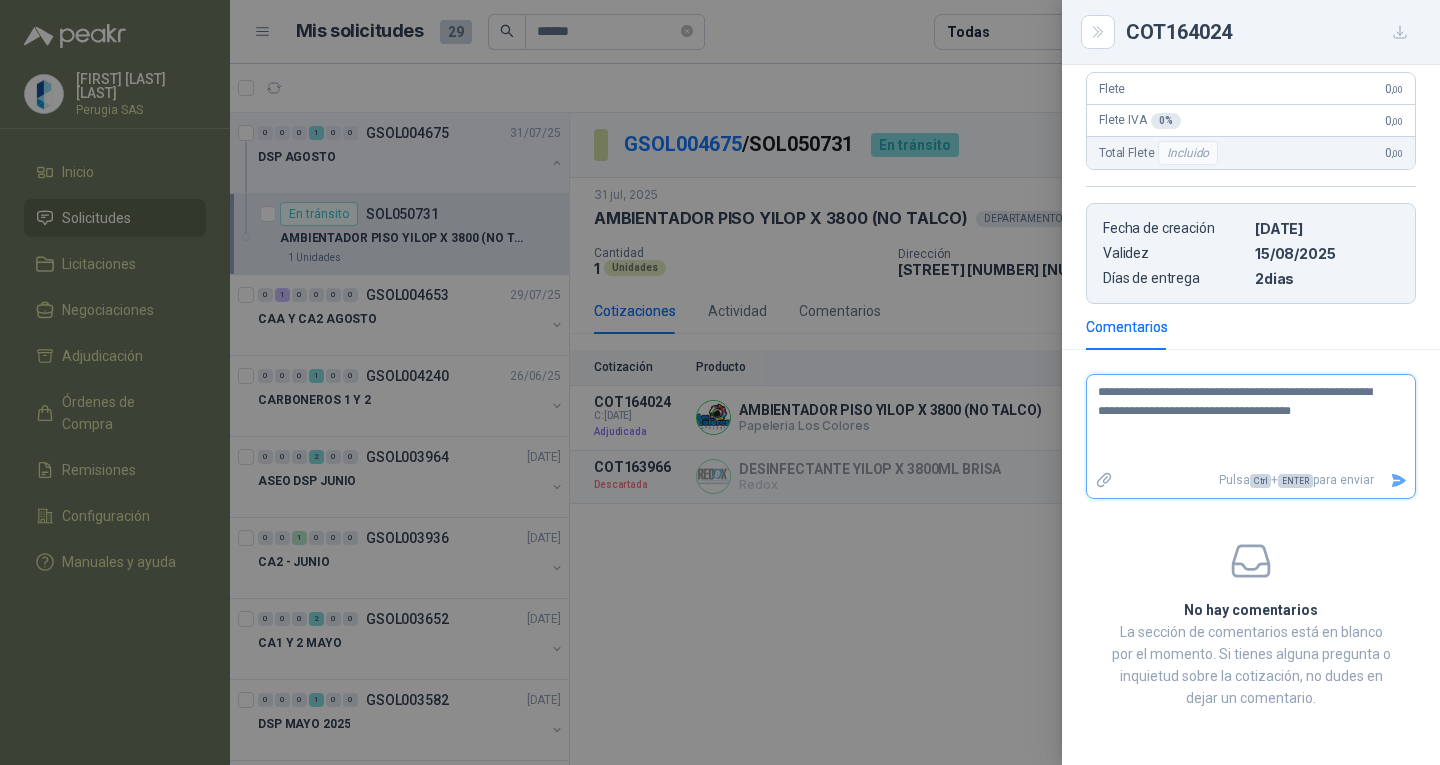 type on "**********" 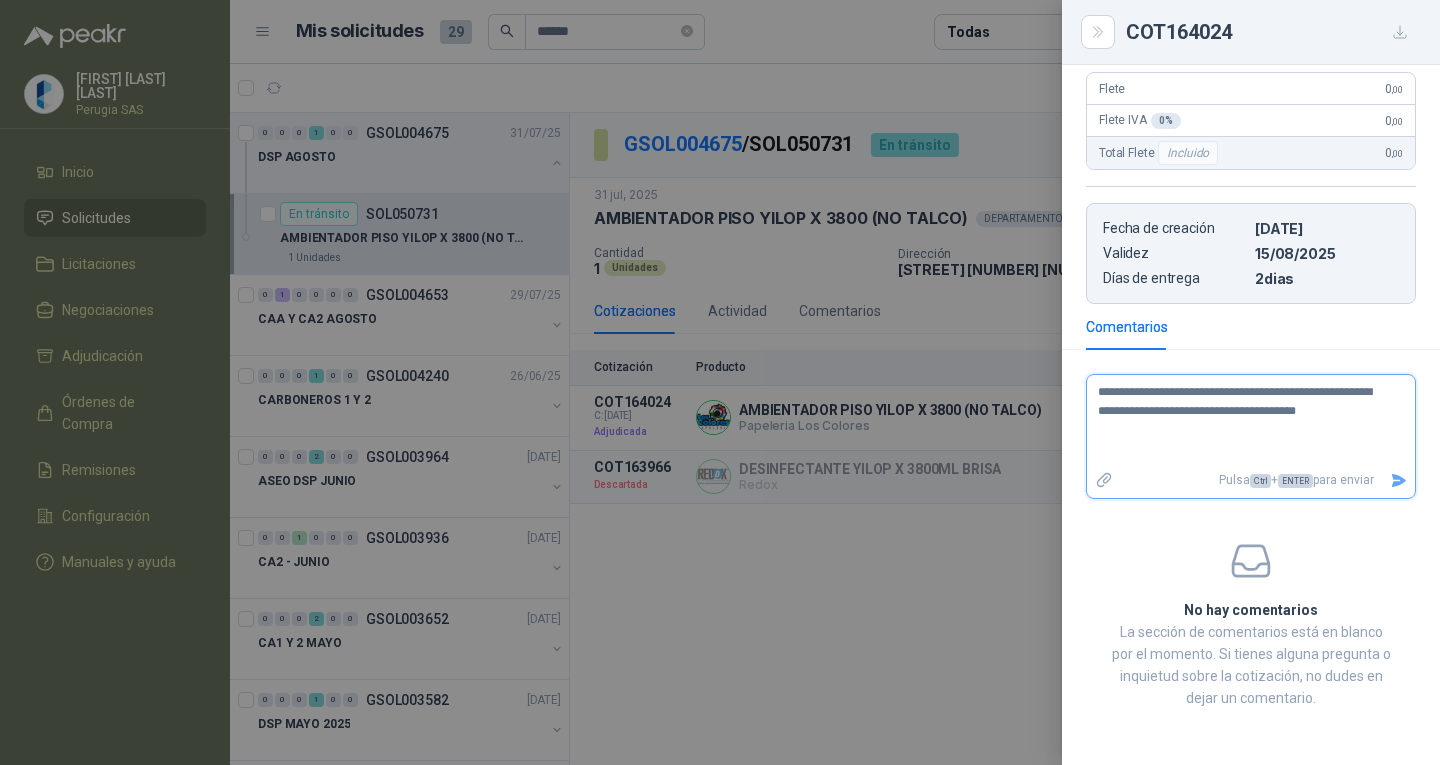 type 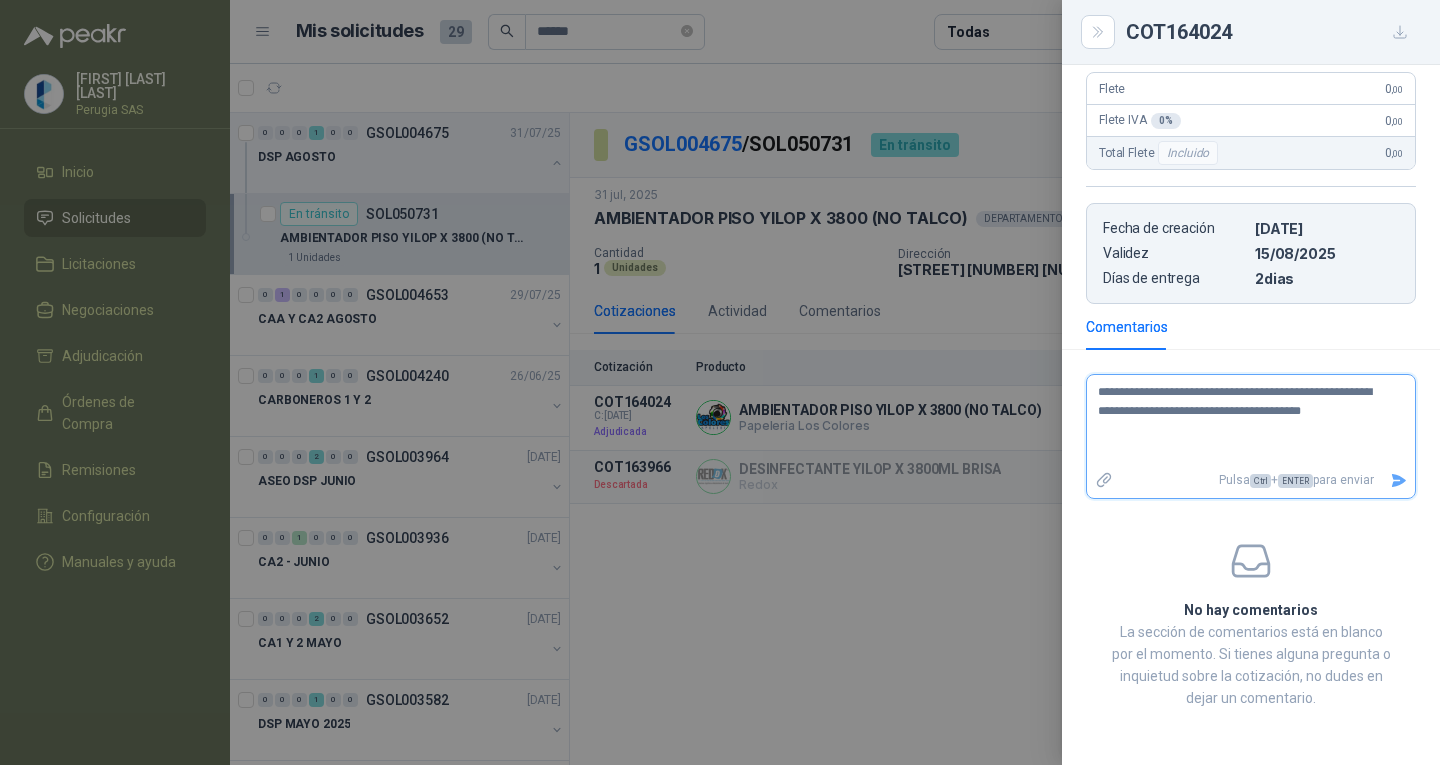 type 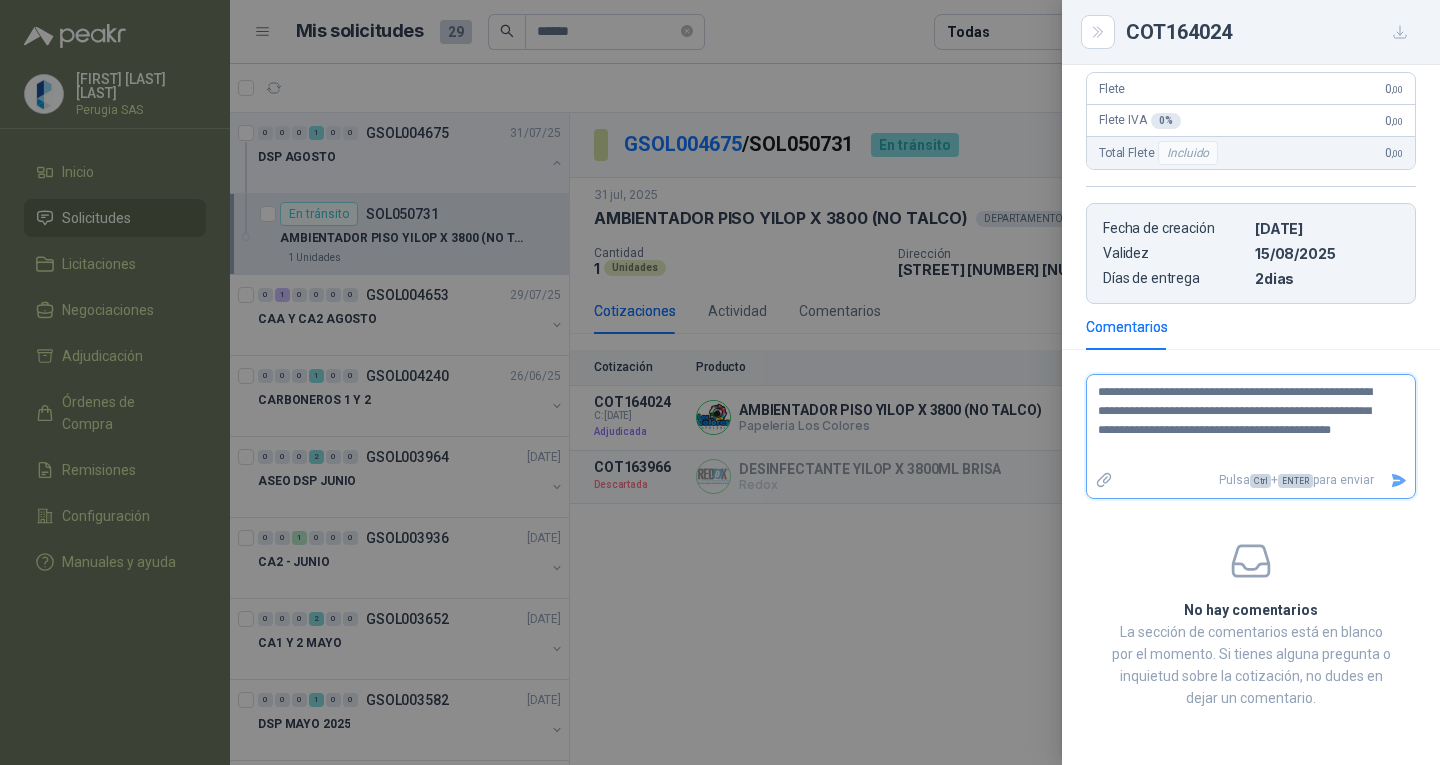 click 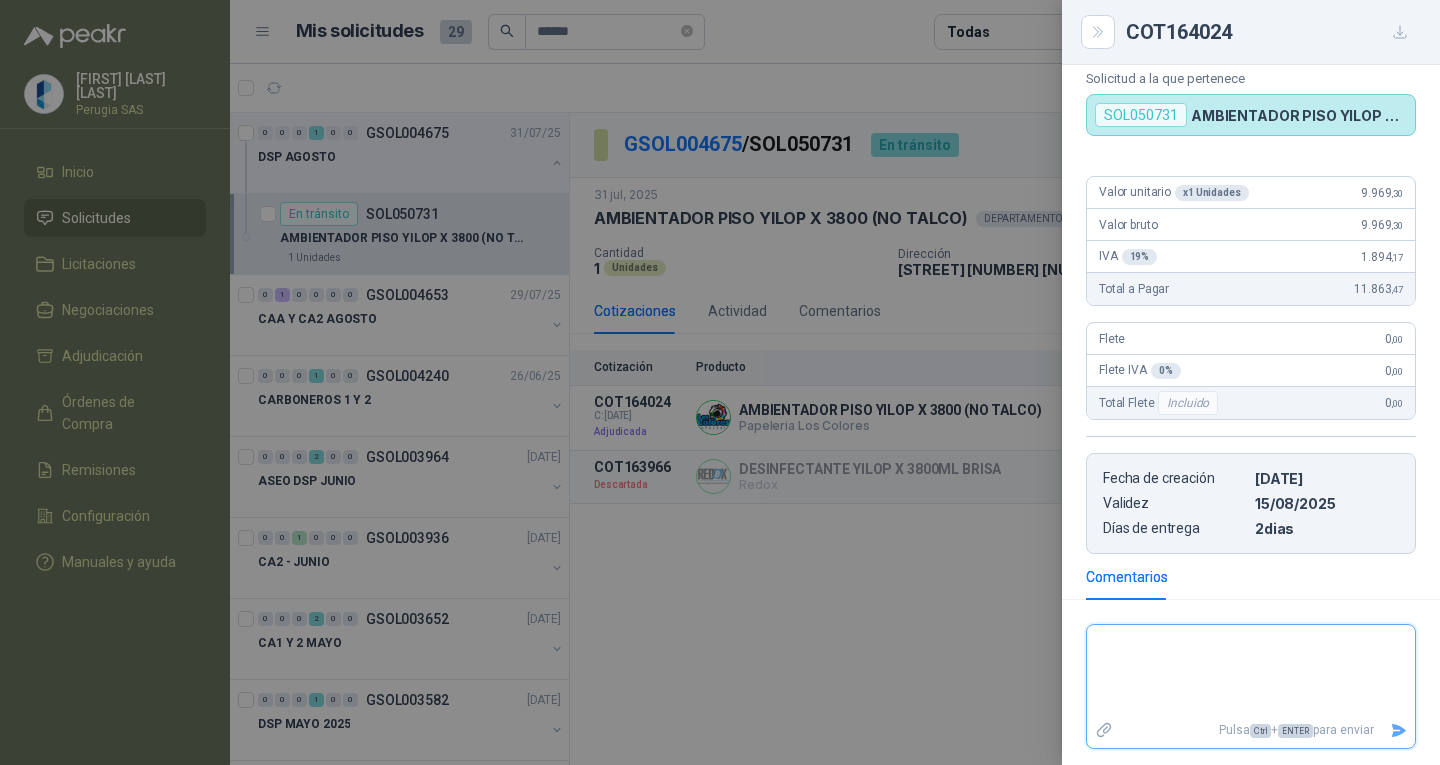 scroll, scrollTop: 275, scrollLeft: 0, axis: vertical 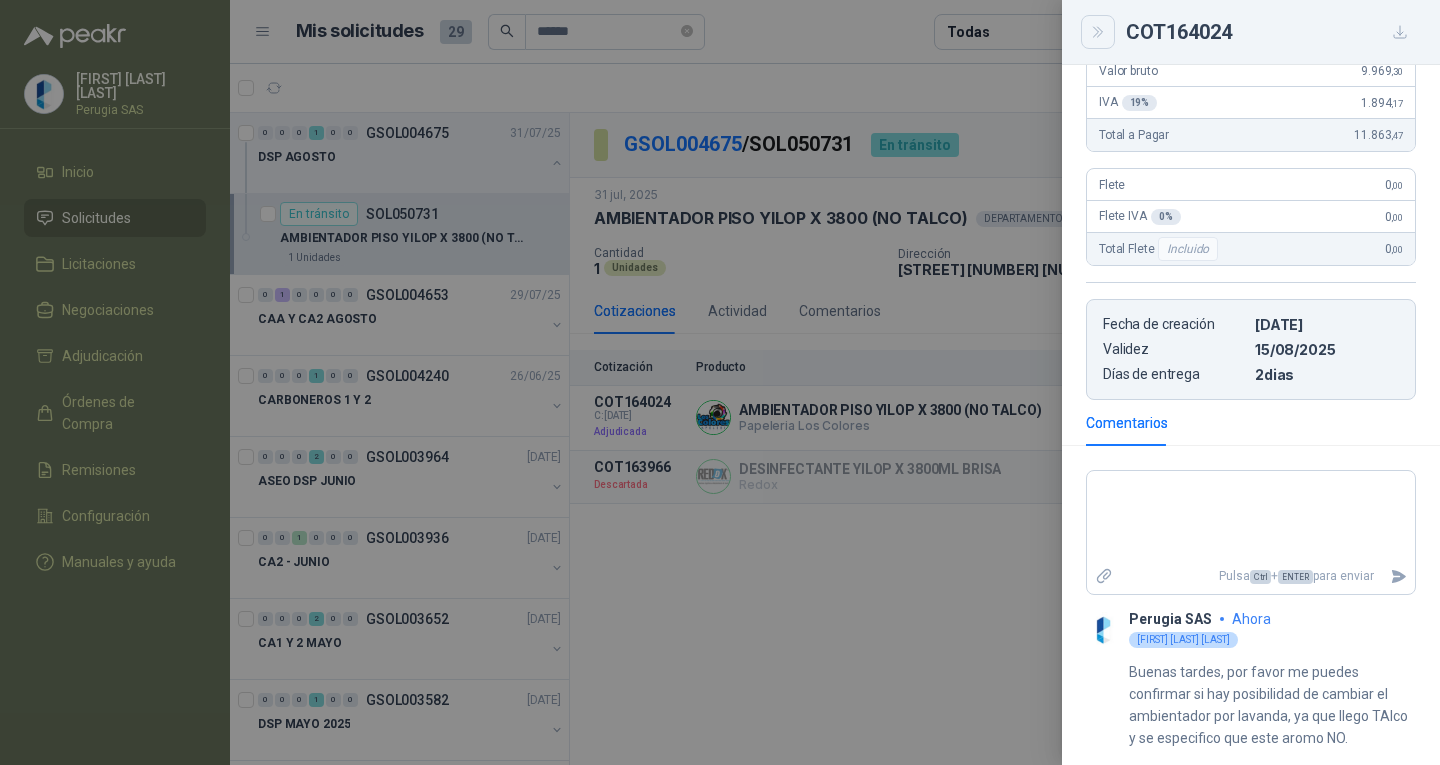 click 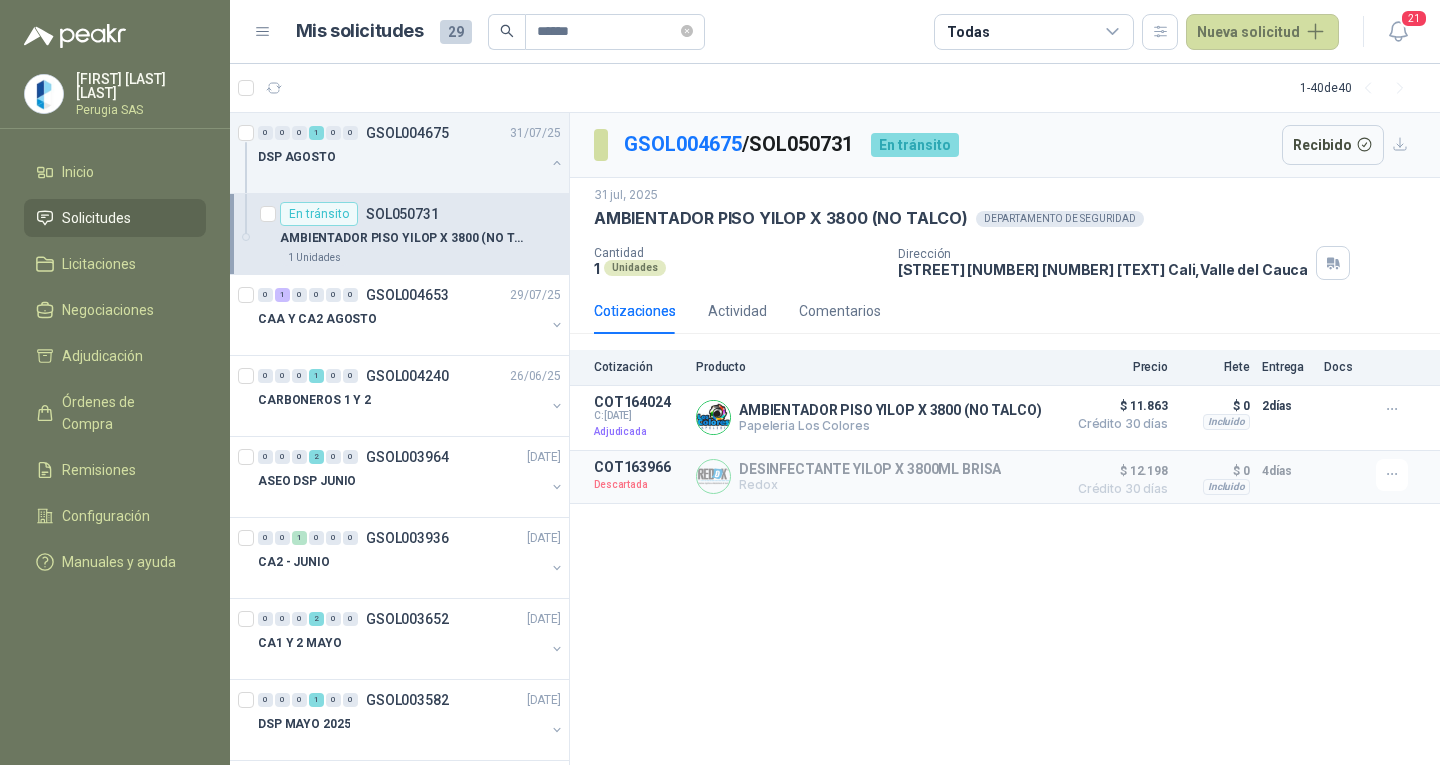 click on "Solicitudes" at bounding box center (96, 218) 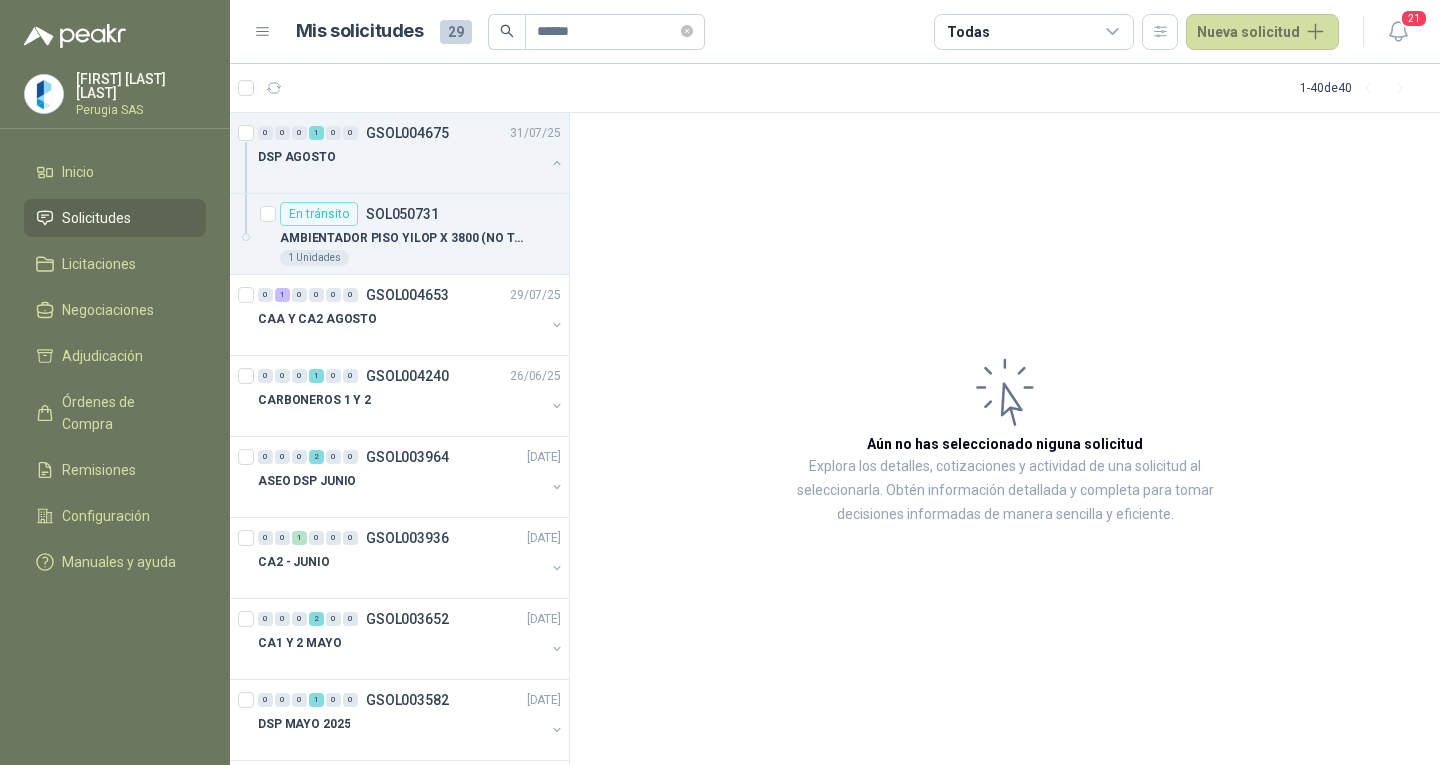click on "Solicitudes" at bounding box center (96, 218) 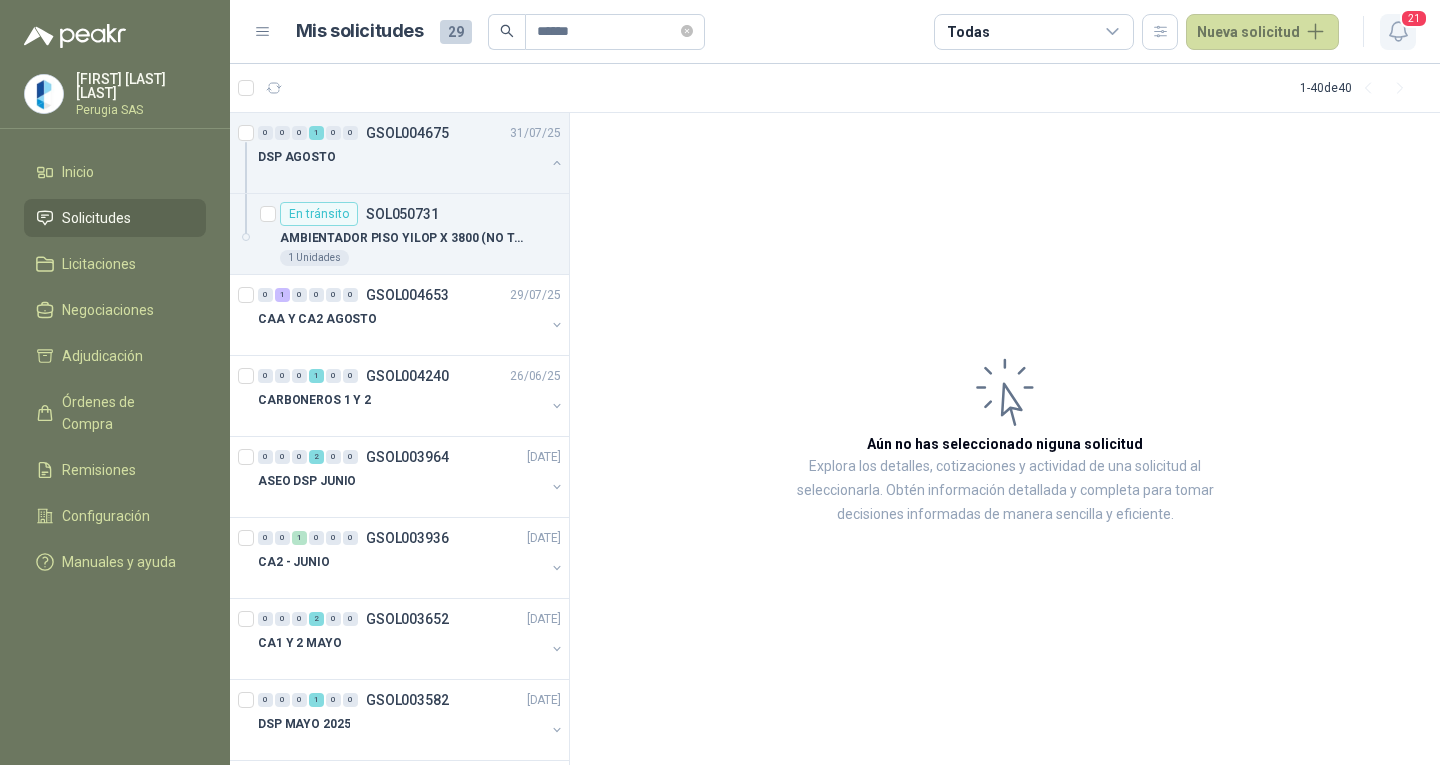 click 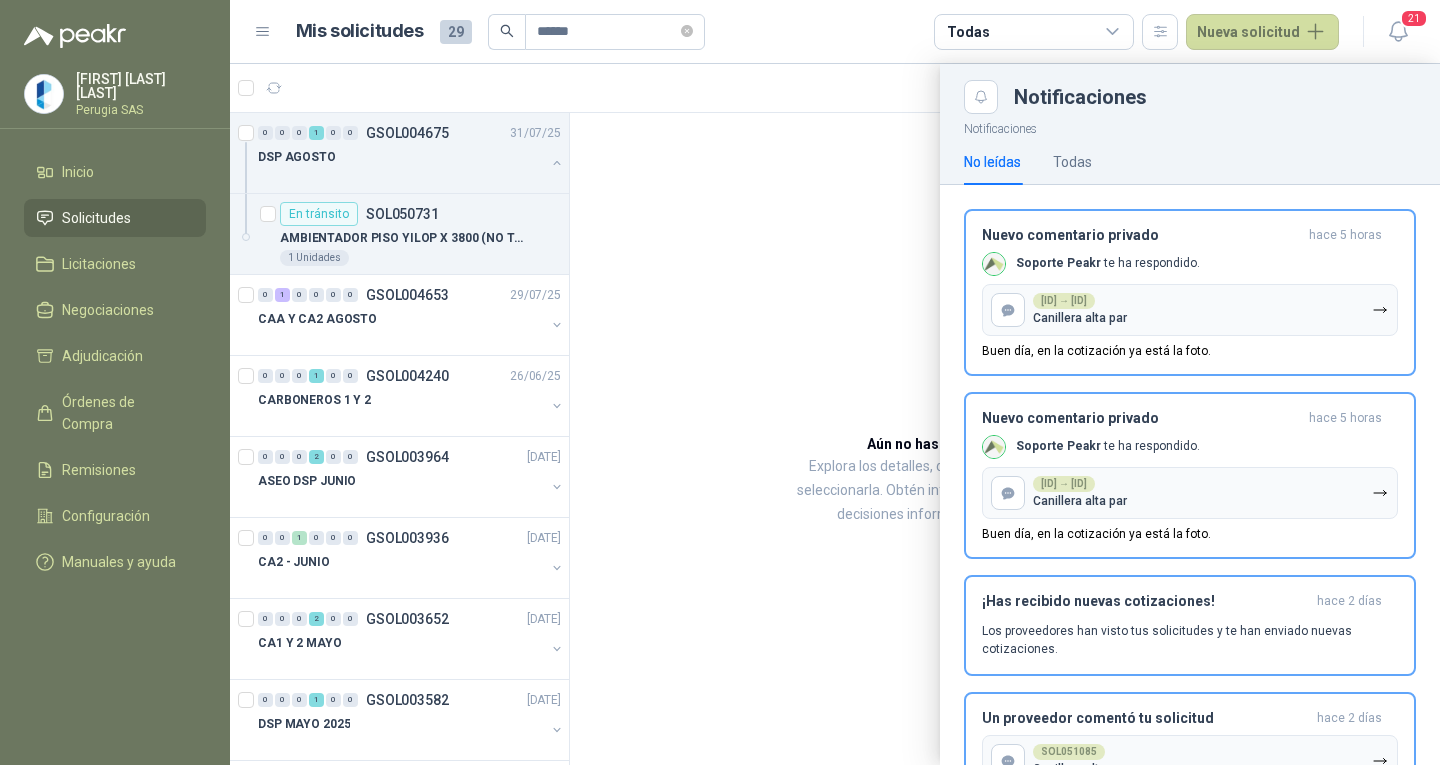 click at bounding box center [835, 414] 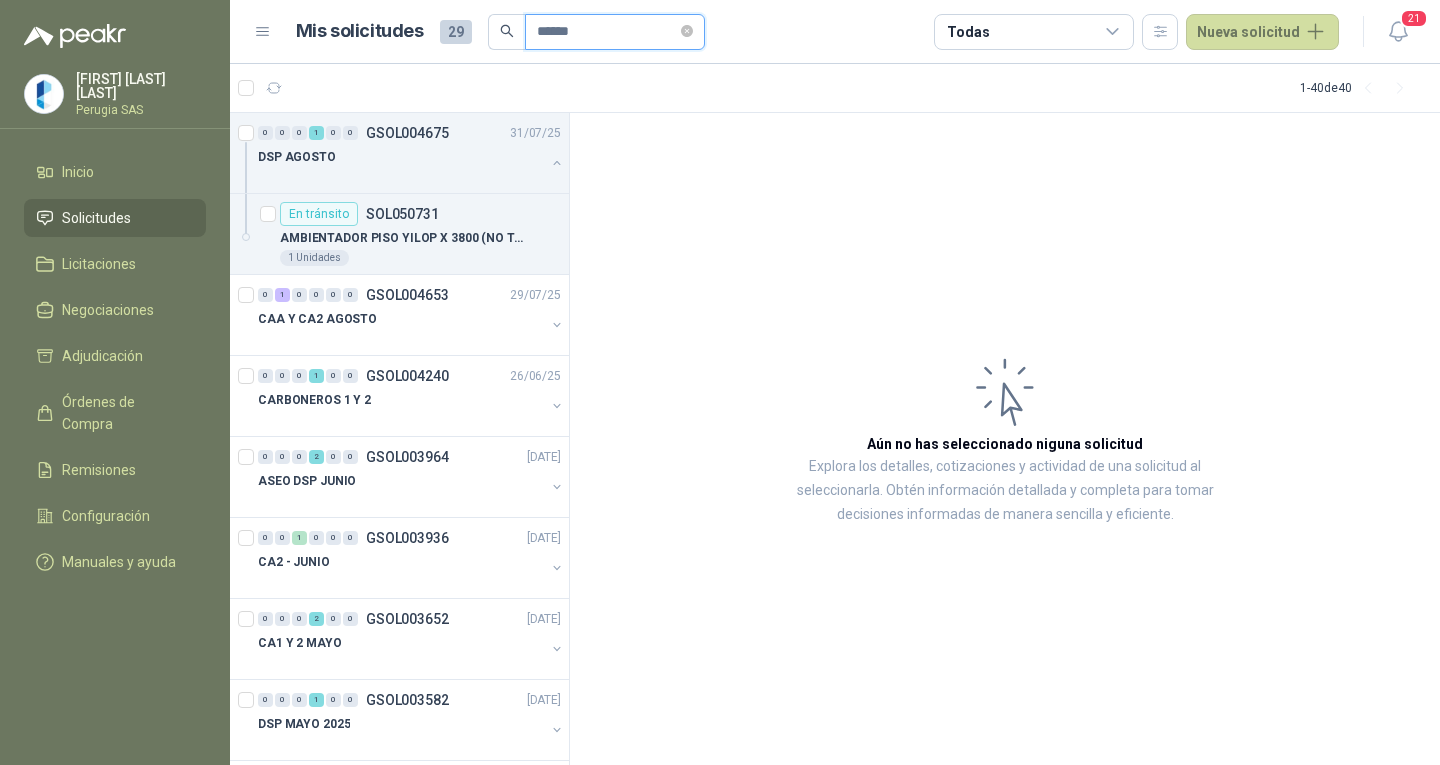 click on "******" at bounding box center [607, 32] 